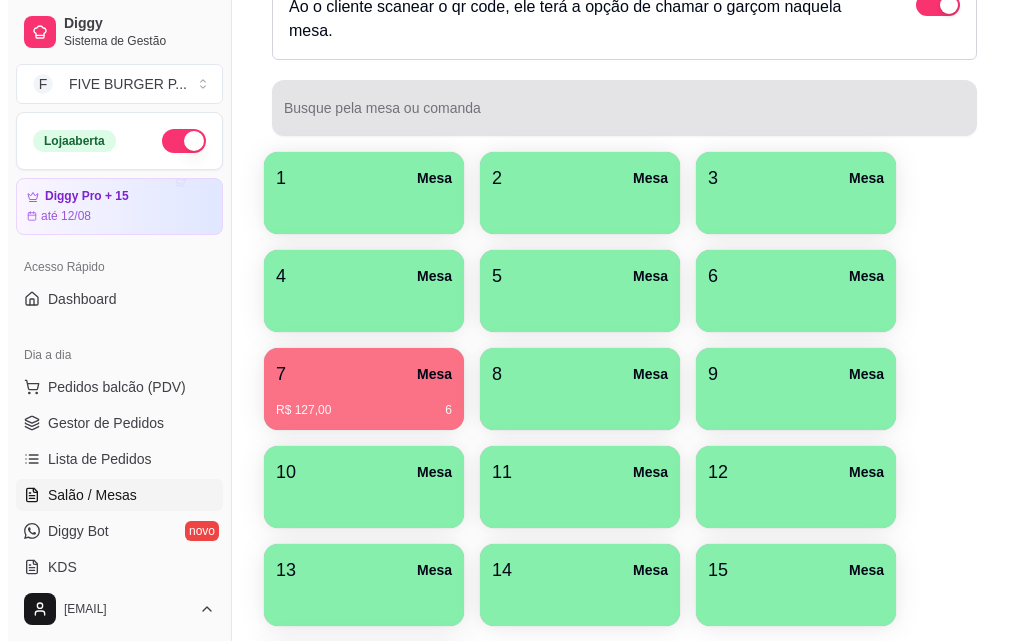 scroll, scrollTop: 562, scrollLeft: 0, axis: vertical 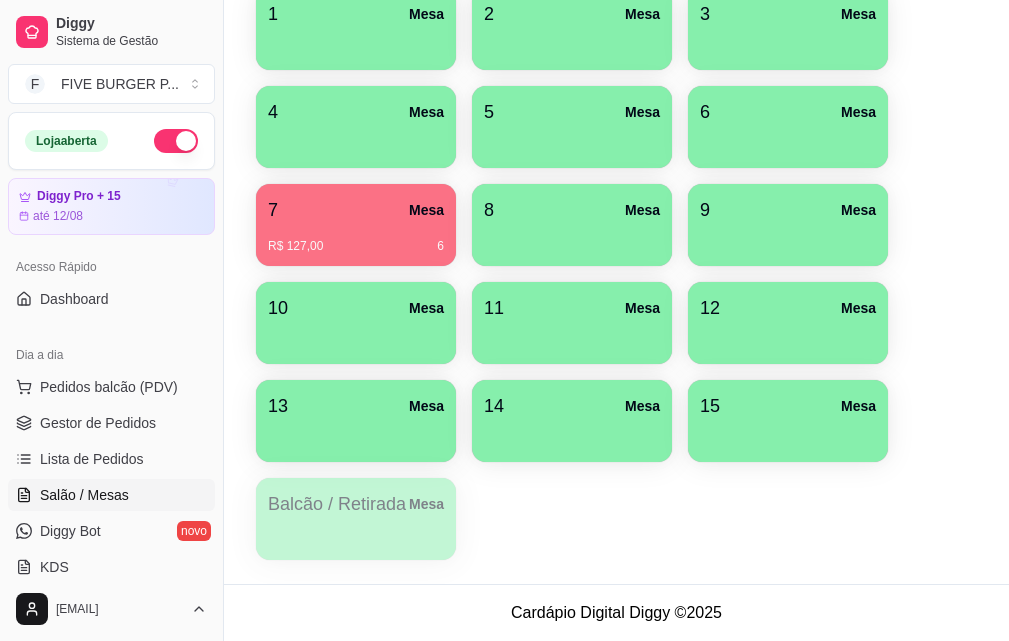 click on "R$ 127,00 6" at bounding box center [356, 239] 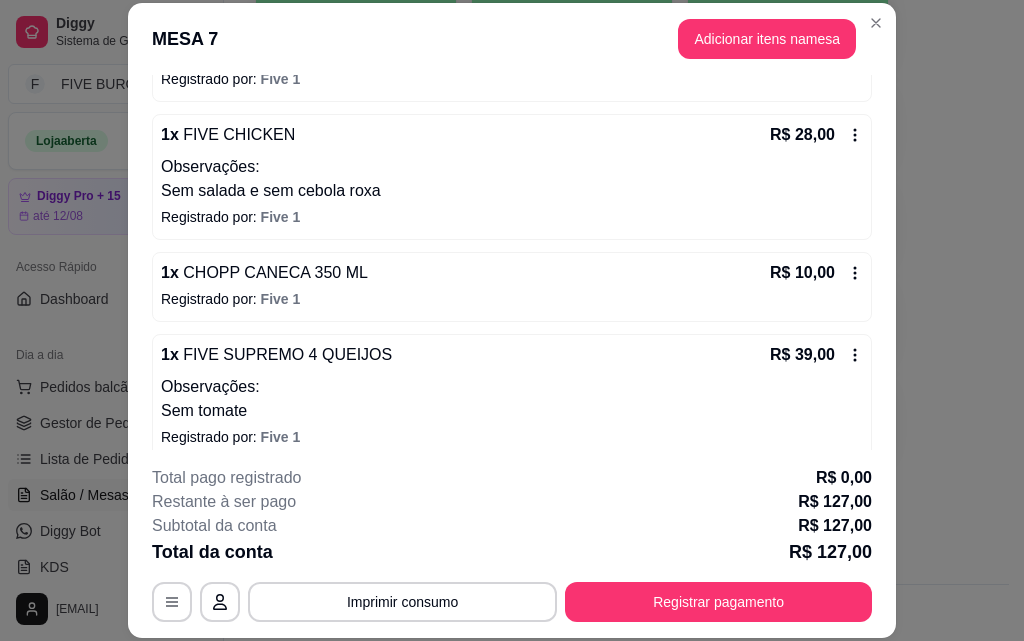 scroll, scrollTop: 300, scrollLeft: 0, axis: vertical 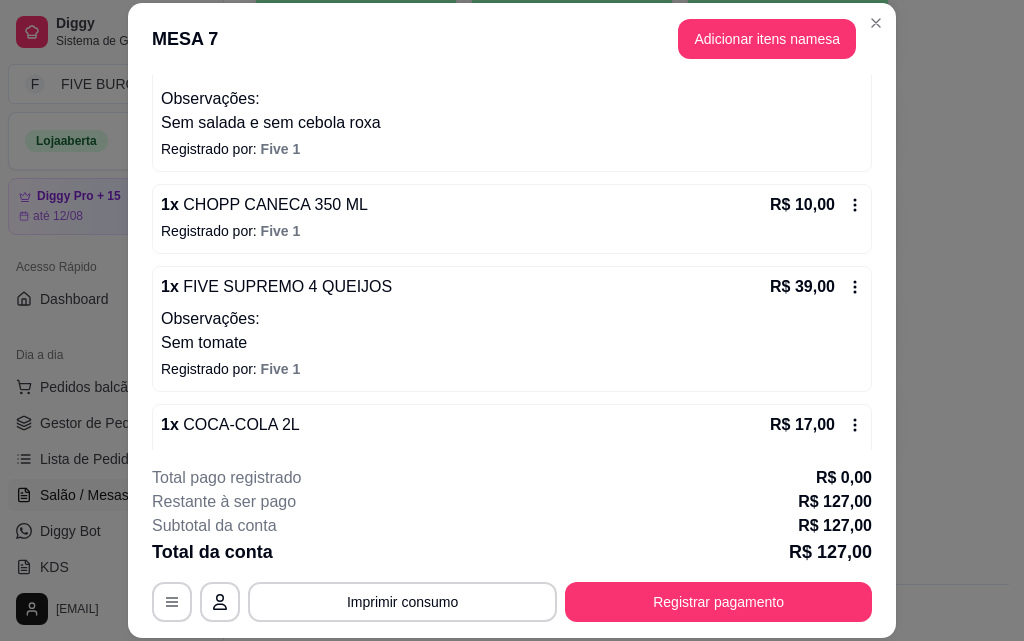 click 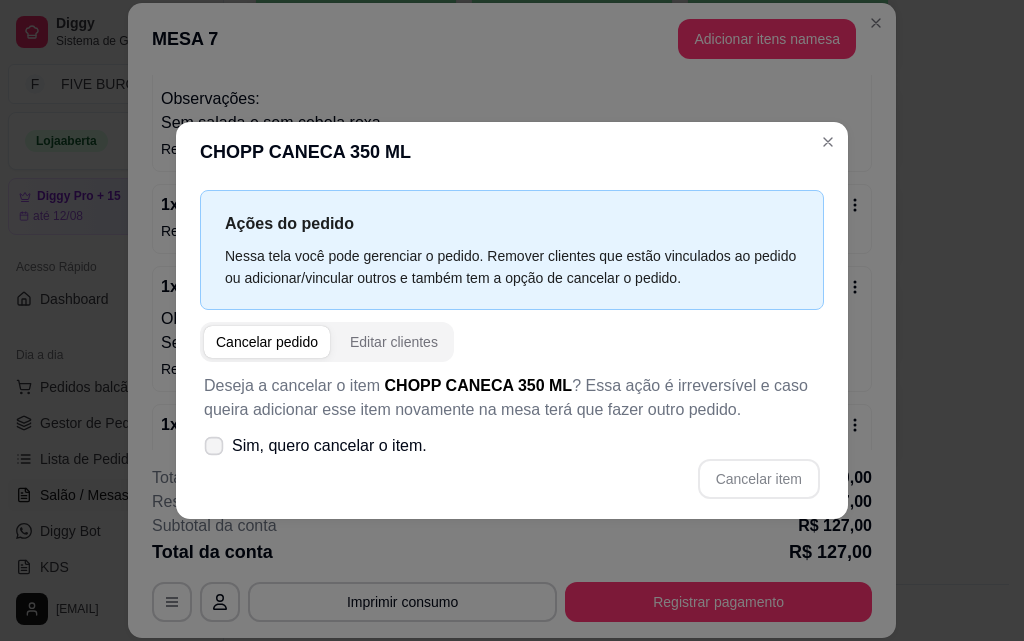 click 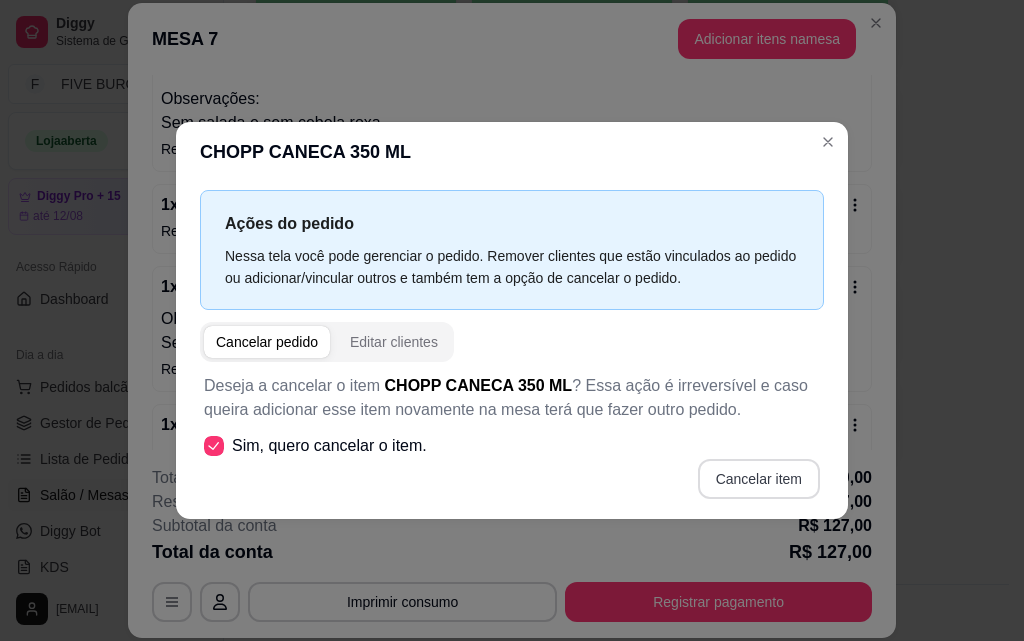 click on "Cancelar item" at bounding box center [759, 479] 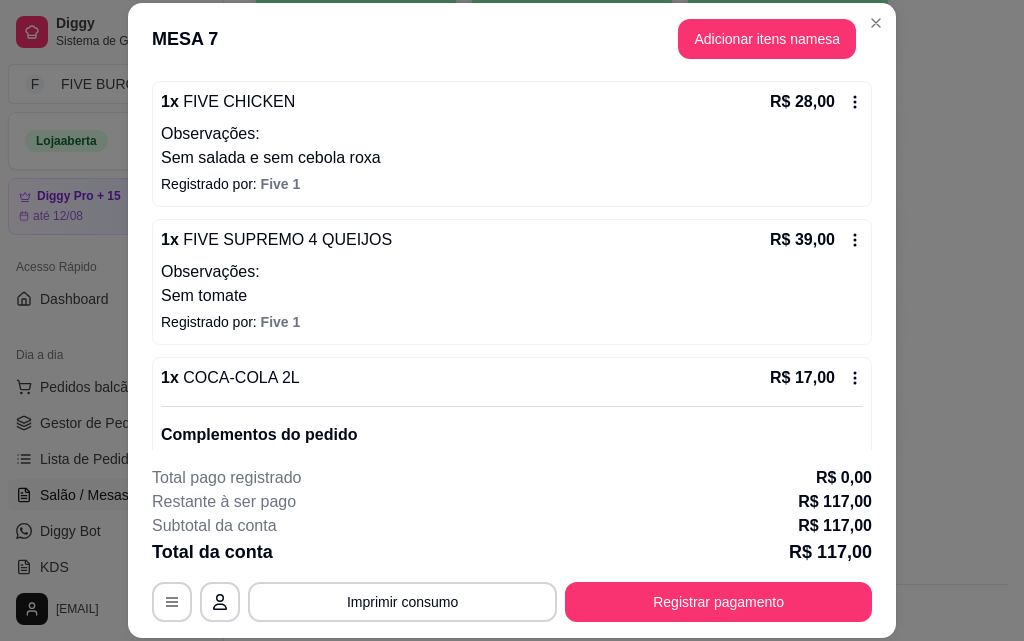 scroll, scrollTop: 0, scrollLeft: 0, axis: both 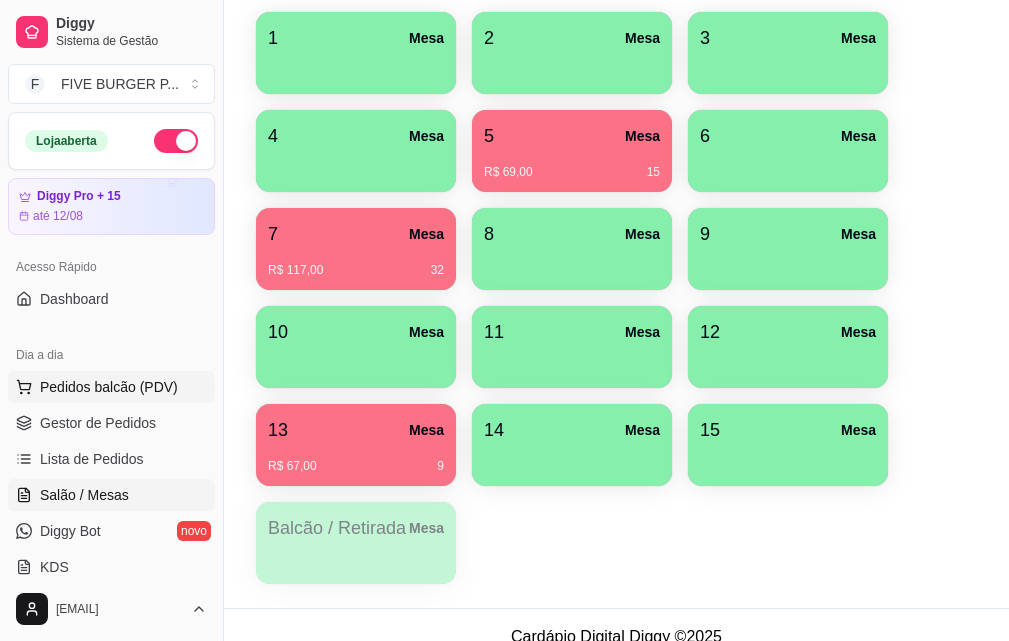 click on "Pedidos balcão (PDV)" at bounding box center [109, 387] 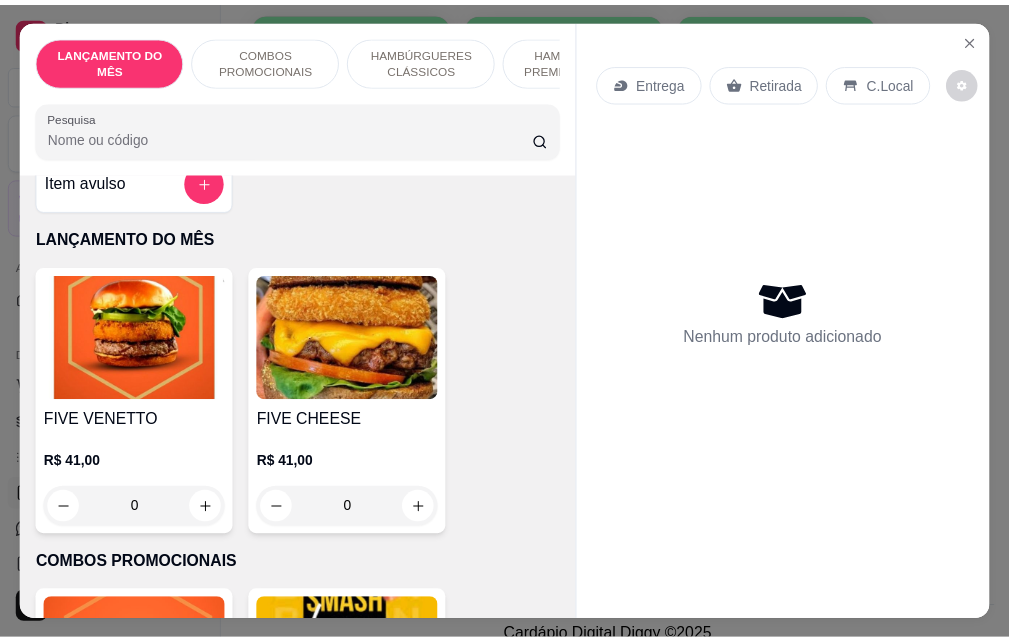 scroll, scrollTop: 0, scrollLeft: 0, axis: both 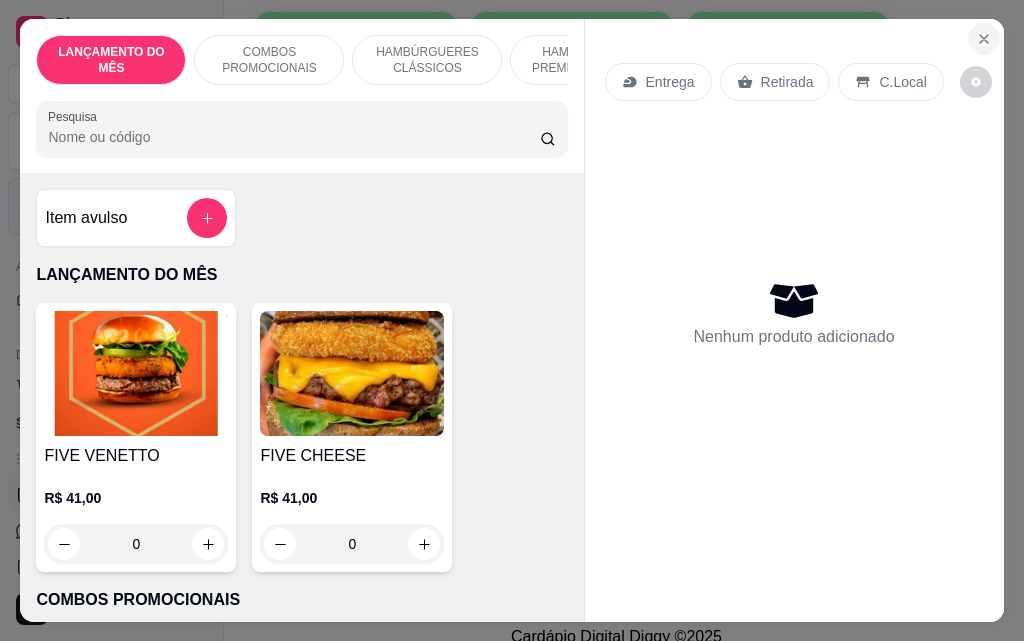 click 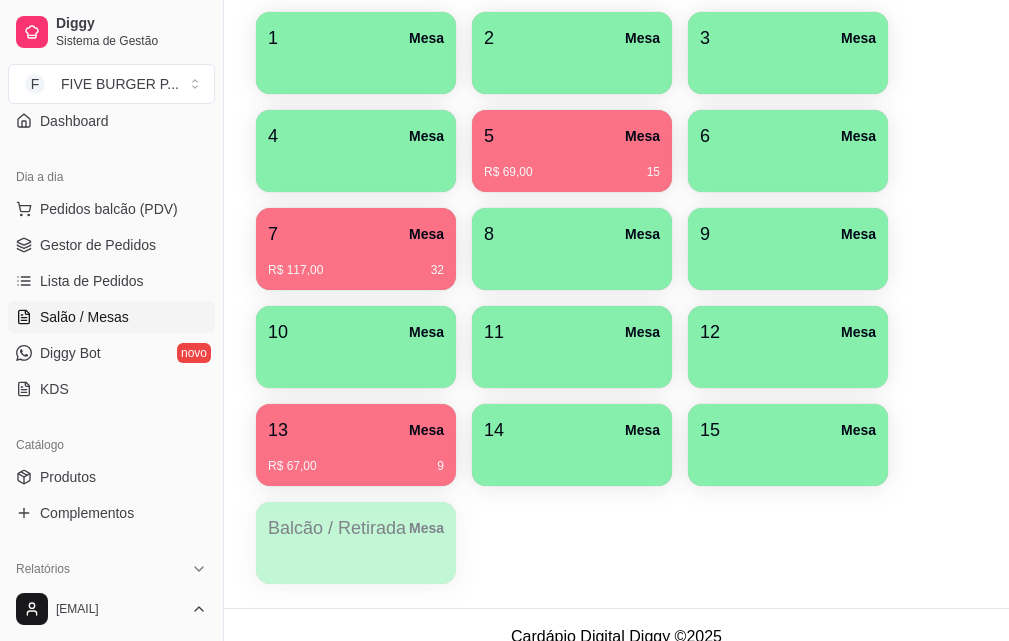 scroll, scrollTop: 200, scrollLeft: 0, axis: vertical 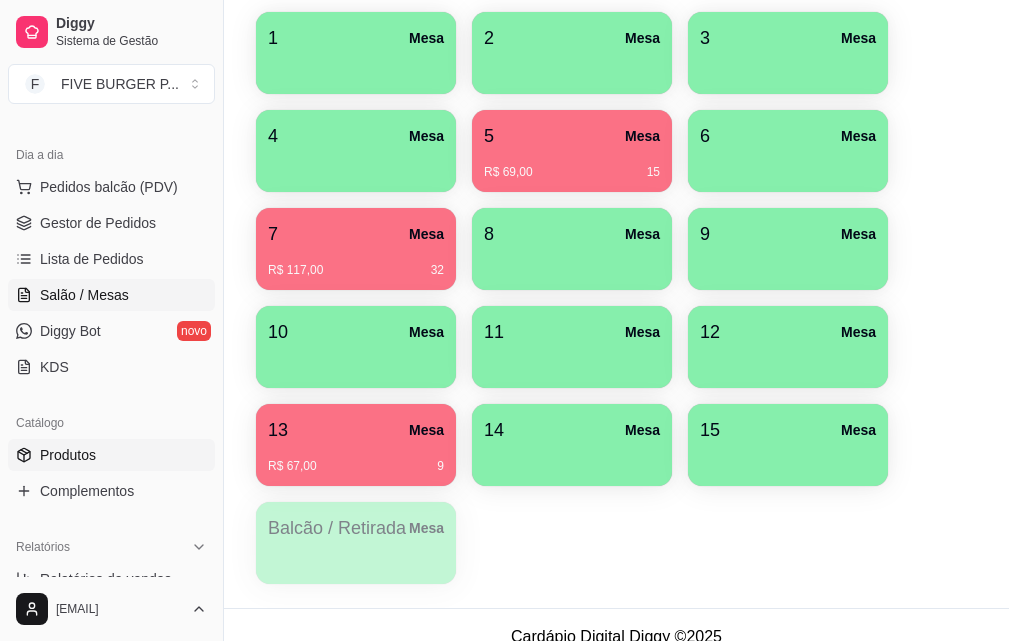 click on "Produtos" at bounding box center [111, 455] 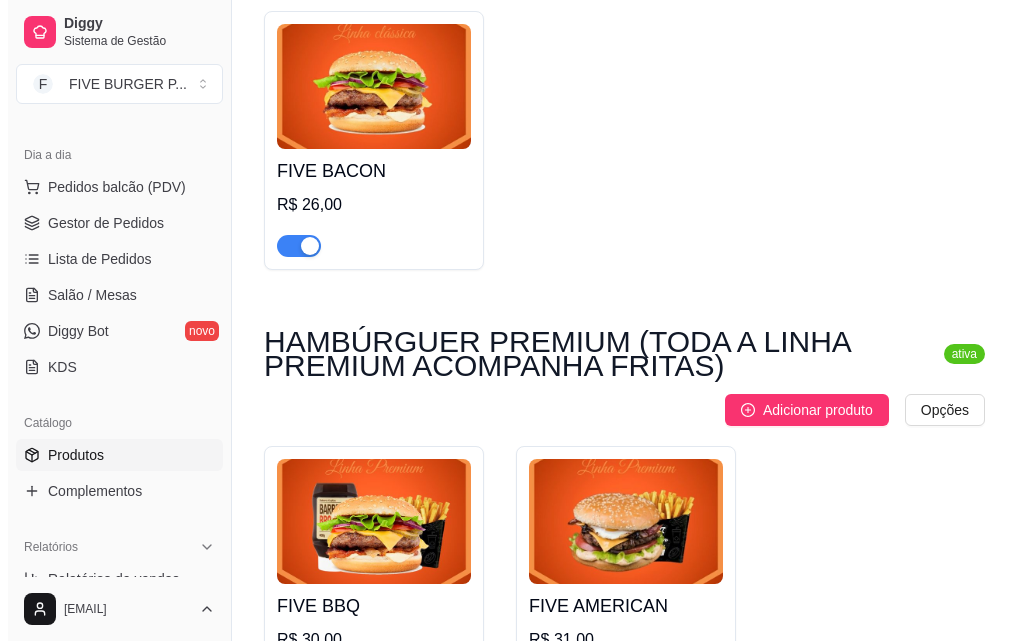 scroll, scrollTop: 2100, scrollLeft: 0, axis: vertical 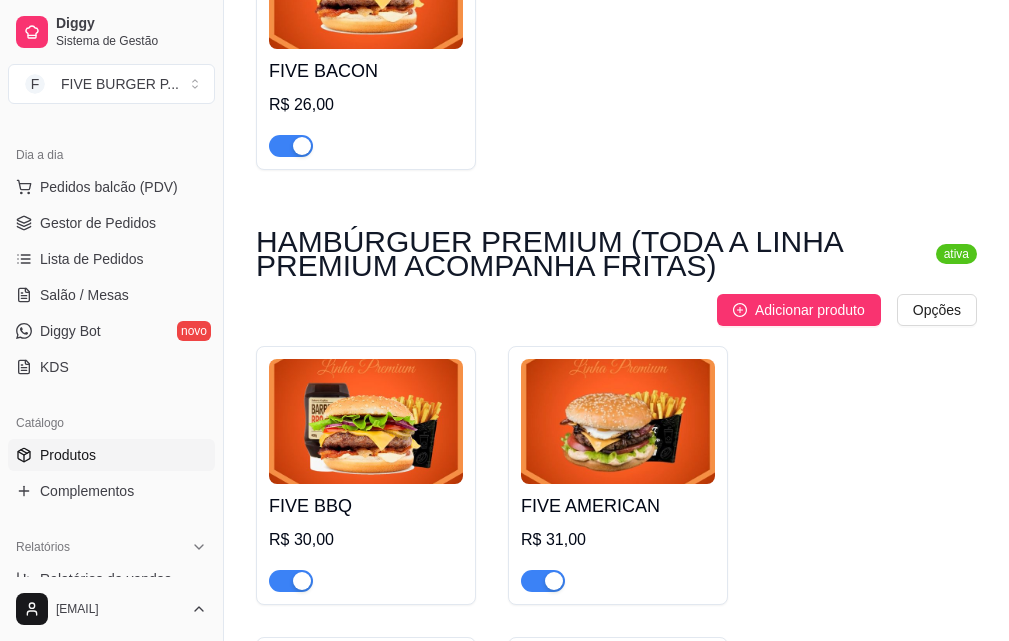 click on "HAMBÚRGUER PREMIUM (TODA A LINHA PREMIUM ACOMPANHA FRITAS)" at bounding box center (588, 254) 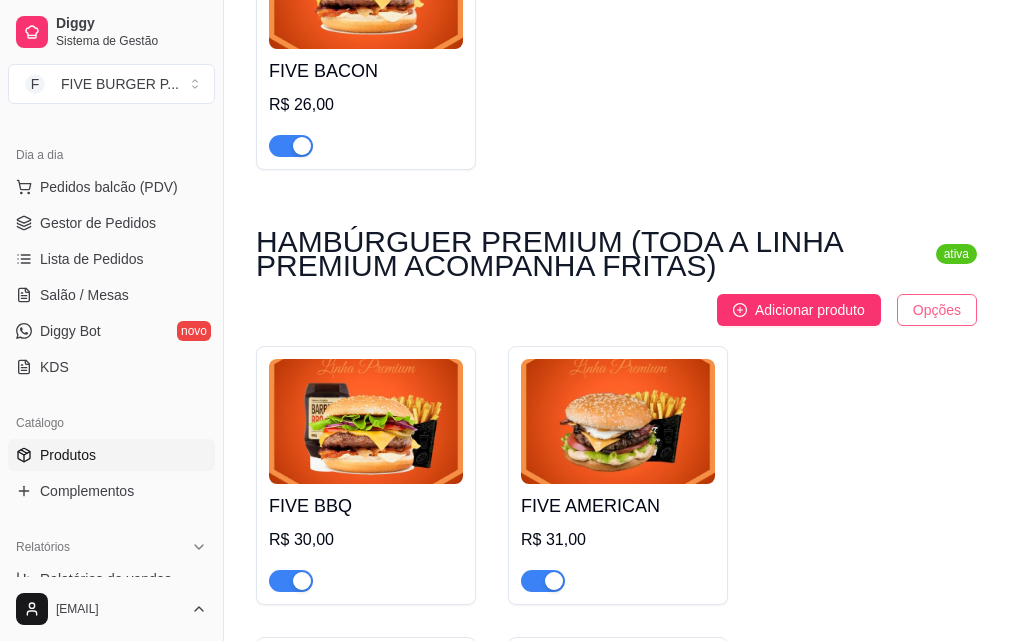 click on "Diggy Sistema de Gestão F FIVE BURGER P ... Loja aberta Diggy Pro + 15 até 12/08 Acesso Rápido Dashboard Dia a dia Pedidos balcão (PDV) Gestor de Pedidos Lista de Pedidos Salão / Mesas Diggy Bot novo KDS Catálogo Produtos Complementos Relatórios Relatórios de vendas Relatório de clientes Relatório de mesas Relatório de fidelidade novo Gerenciar Entregadores novo Nota Fiscal (NFC-e) Controle de caixa Controle de fiado Cupons Clientes Estoque Configurações Diggy Planos Precisa de ajuda? [EMAIL] Toggle Sidebar Sistema de Gestão Diggy Produtos Adicionar categoria Reodernar categorias Aqui você cadastra e gerencia seu produtos e categorias LANÇAMENTO DO MÊS ativa Adicionar produto Opções FIVE VENETTO R$ 41,00 FIVE MAXX SALAD R$ 29,00 FIVE CHEESE R$ 41,00 COMBOS PROMOCIONAIS ativa Adicionar produto Opções BBQ EM DOBRO R$ 63,00 R$ 59,00 DUPLO SMASH BACON R$ 45,00 R$ 42,00 DUPLO SMASH BURGUER R$ 40,00 R$ 39,00 HAMBÚRGUERES CLÁSSICOS ativa Opções" at bounding box center (504, -1780) 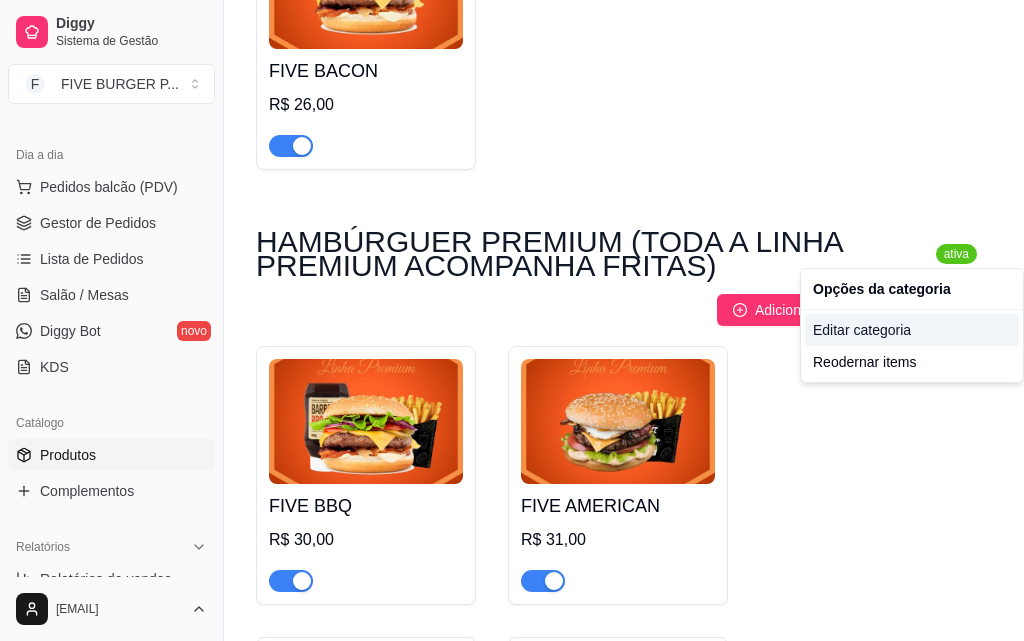 click on "Editar categoria" at bounding box center [912, 330] 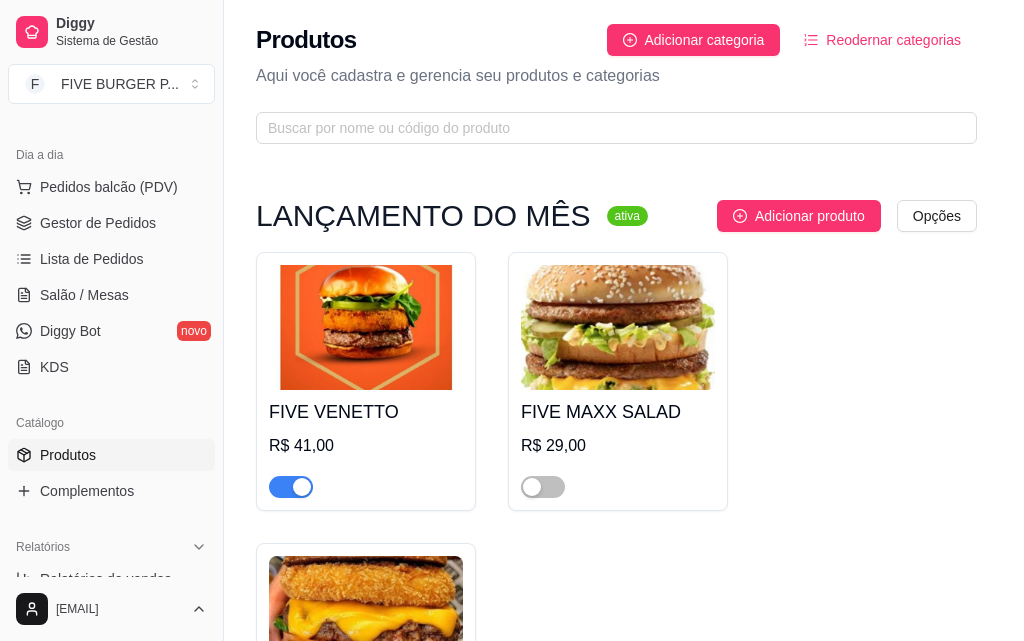 scroll, scrollTop: 0, scrollLeft: 0, axis: both 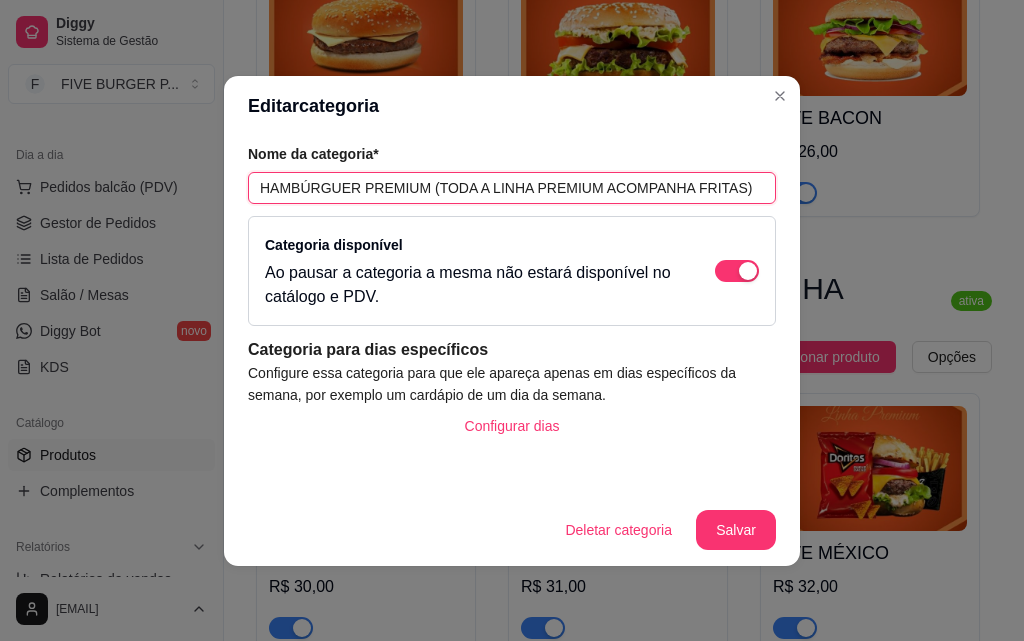 click on "HAMBÚRGUER PREMIUM (TODA A LINHA PREMIUM ACOMPANHA FRITAS)" at bounding box center [512, 188] 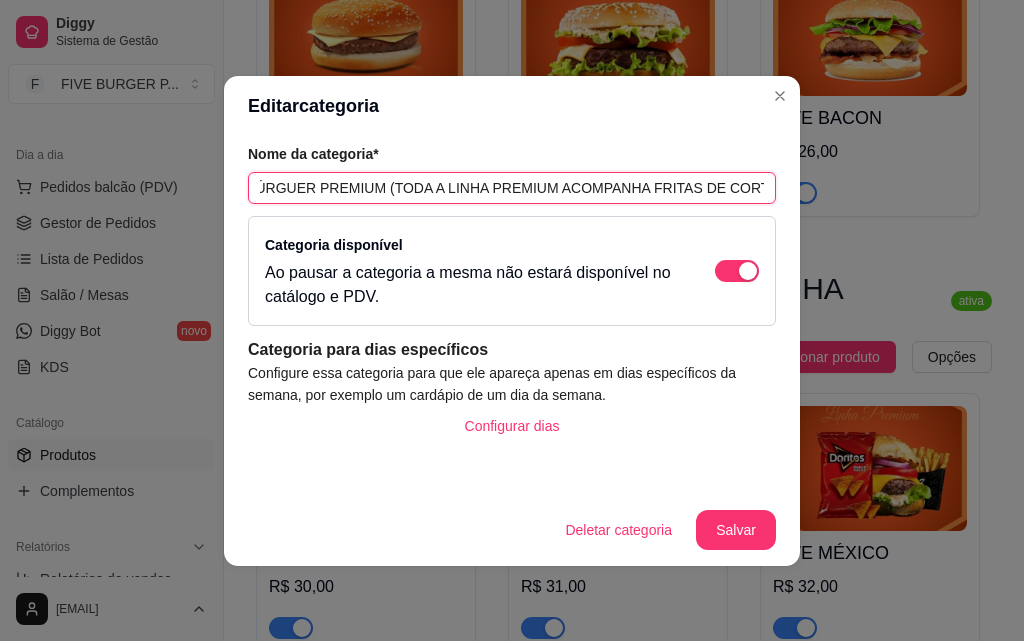 scroll, scrollTop: 0, scrollLeft: 49, axis: horizontal 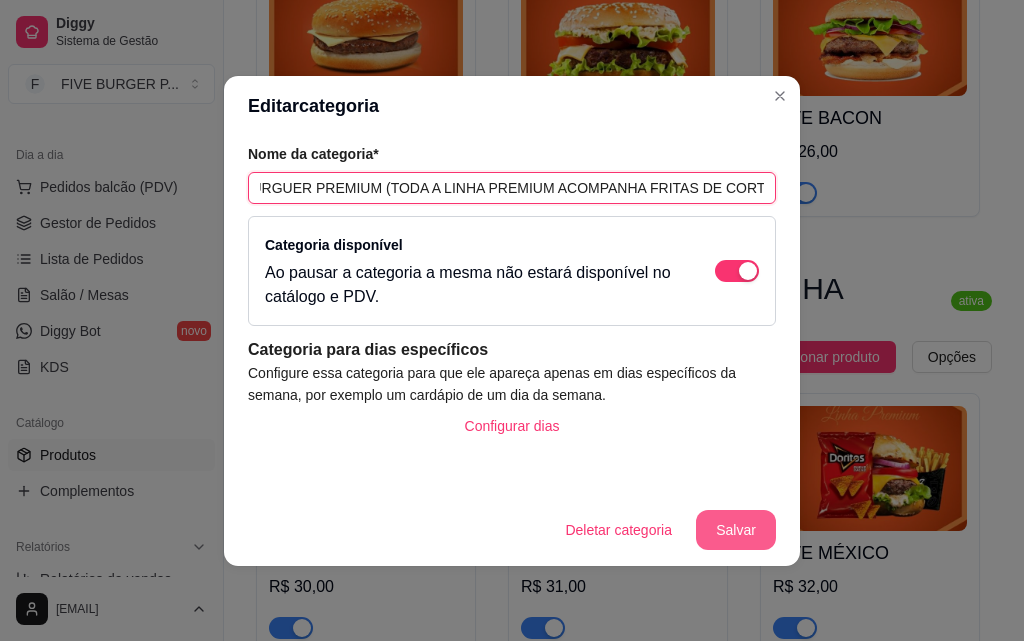 type on "HAMBÚRGUER PREMIUM (TODA A LINHA PREMIUM ACOMPANHA FRITAS DE CORTESIA )" 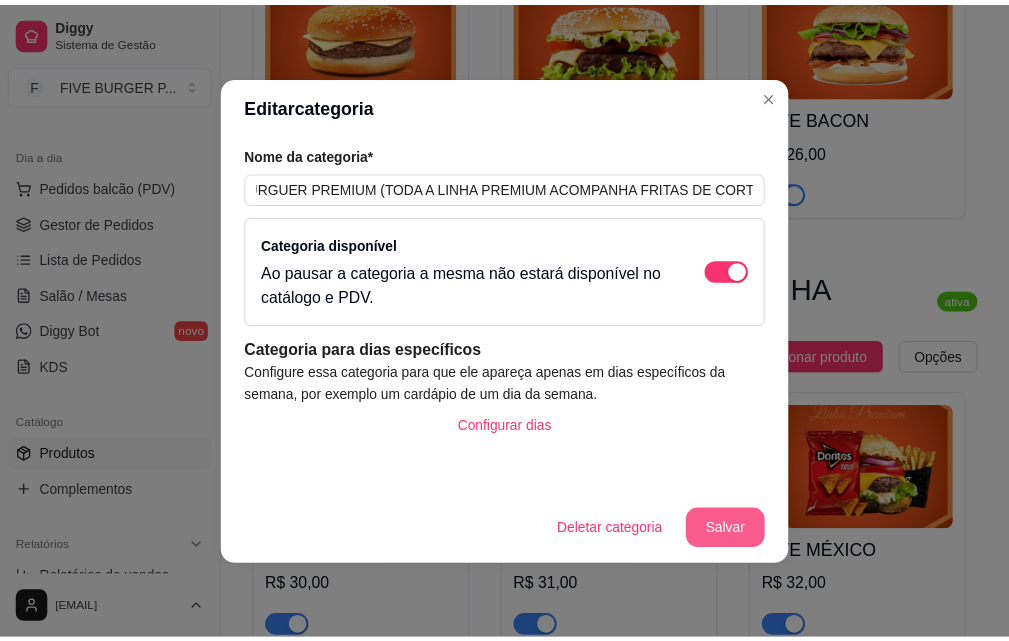 scroll, scrollTop: 0, scrollLeft: 0, axis: both 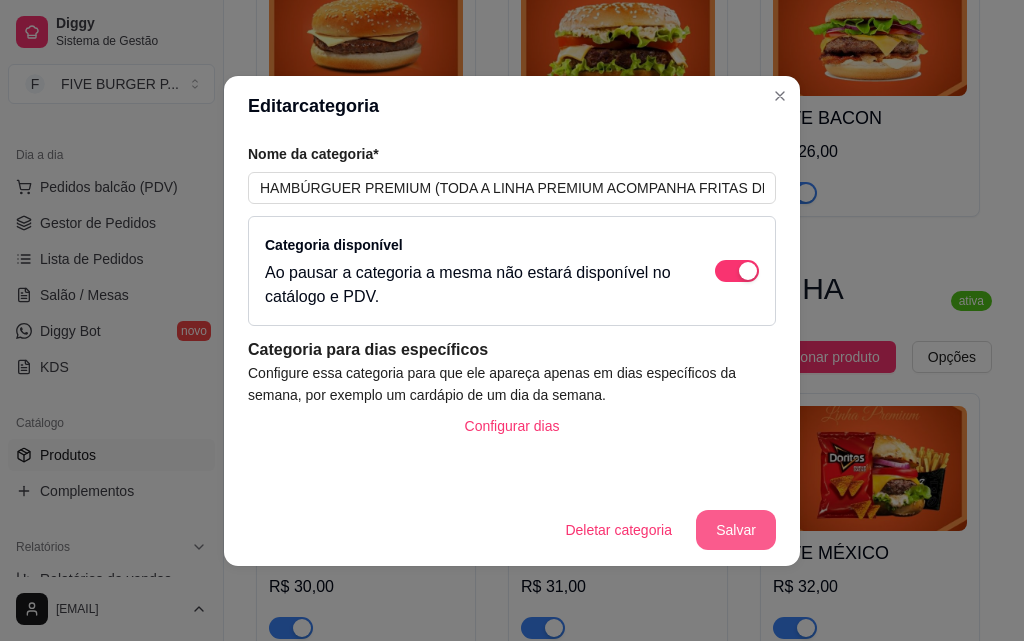 click on "Salvar" at bounding box center (736, 530) 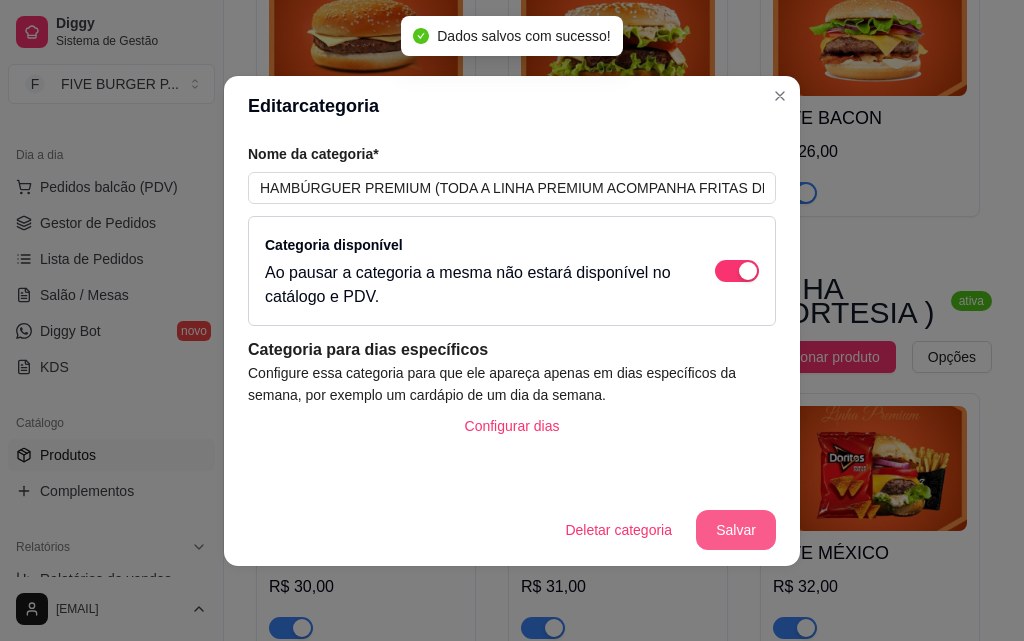 click on "Salvar" at bounding box center (736, 530) 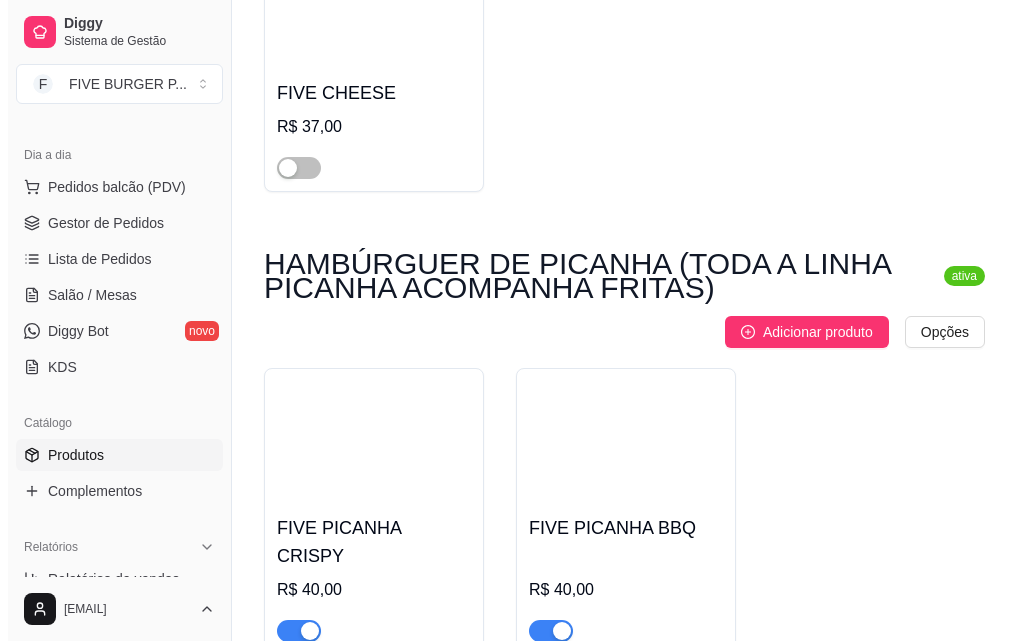 scroll, scrollTop: 4028, scrollLeft: 0, axis: vertical 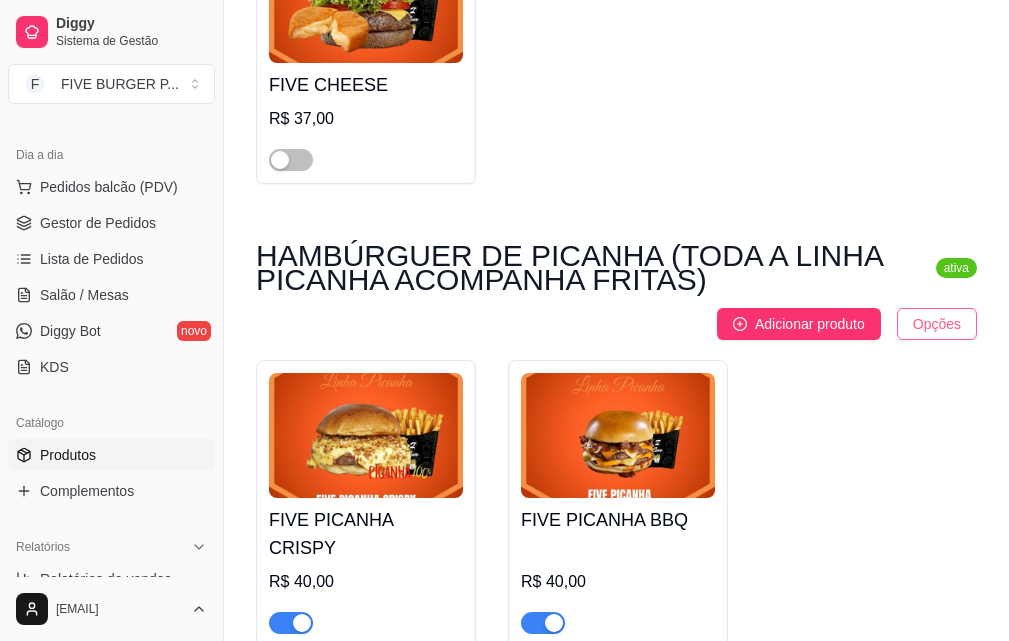 click on "Diggy Sistema de Gestão F FIVE BURGER P ... Loja aberta Diggy Pro + 15 até 12/08 Acesso Rápido Dashboard Dia a dia Pedidos balcão (PDV) Gestor de Pedidos Lista de Pedidos Salão / Mesas Diggy Bot novo KDS Catálogo Produtos Complementos Relatórios Relatórios de vendas Relatório de clientes Relatório de mesas Relatório de fidelidade novo Gerenciar Entregadores novo Nota Fiscal (NFC-e) Controle de caixa Controle de fiado Cupons Clientes Estoque Configurações Diggy Planos Precisa de ajuda? [EMAIL] Toggle Sidebar Sistema de Gestão Diggy Produtos Adicionar categoria Reodernar categorias Aqui você cadastra e gerencia seu produtos e categorias LANÇAMENTO DO MÊS ativa Adicionar produto Opções FIVE VENETTO R$ 41,00 FIVE MAXX SALAD R$ 29,00 FIVE CHEESE R$ 41,00 COMBOS PROMOCIONAIS ativa Adicionar produto Opções BBQ EM DOBRO R$ 63,00 R$ 59,00 DUPLO SMASH BACON R$ 45,00 R$ 42,00 DUPLO SMASH BURGUER R$ 40,00 R$ 39,00 HAMBÚRGUERES CLÁSSICOS ativa Opções" at bounding box center [504, -3708] 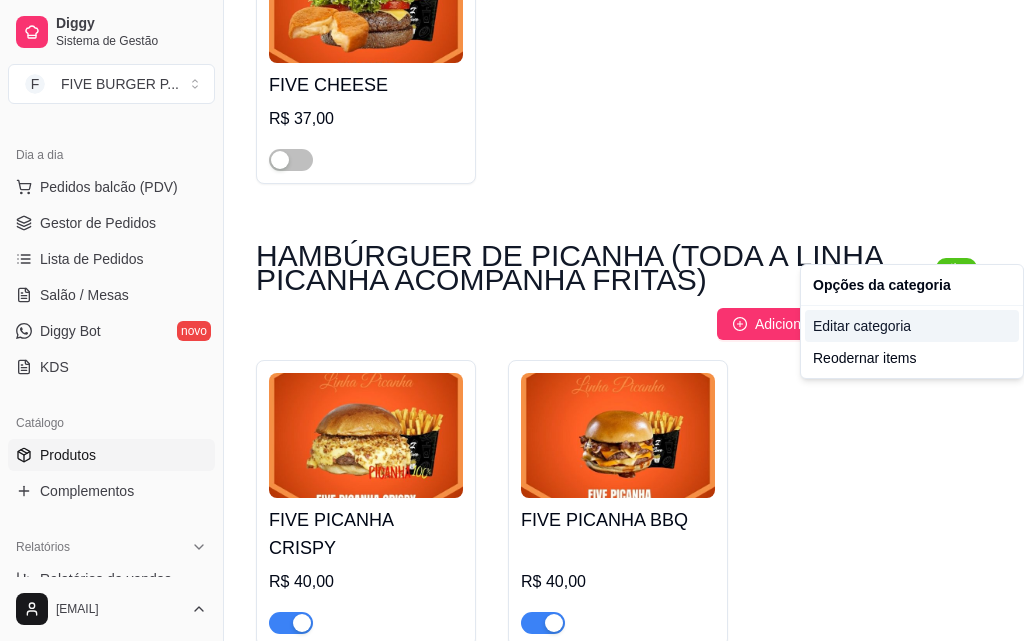 click on "Editar categoria" at bounding box center (912, 326) 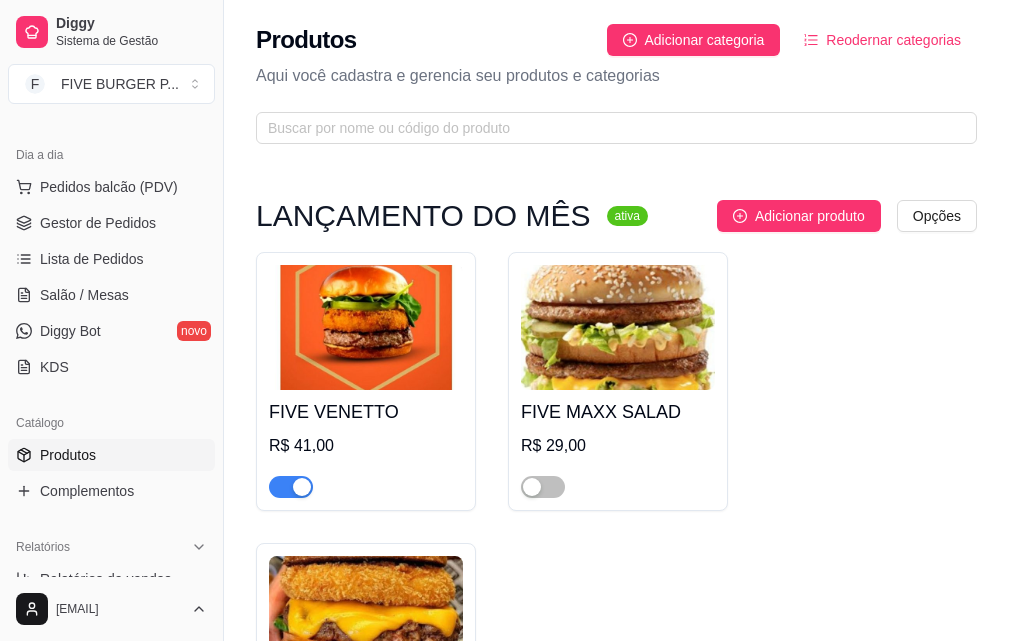 scroll, scrollTop: 0, scrollLeft: 0, axis: both 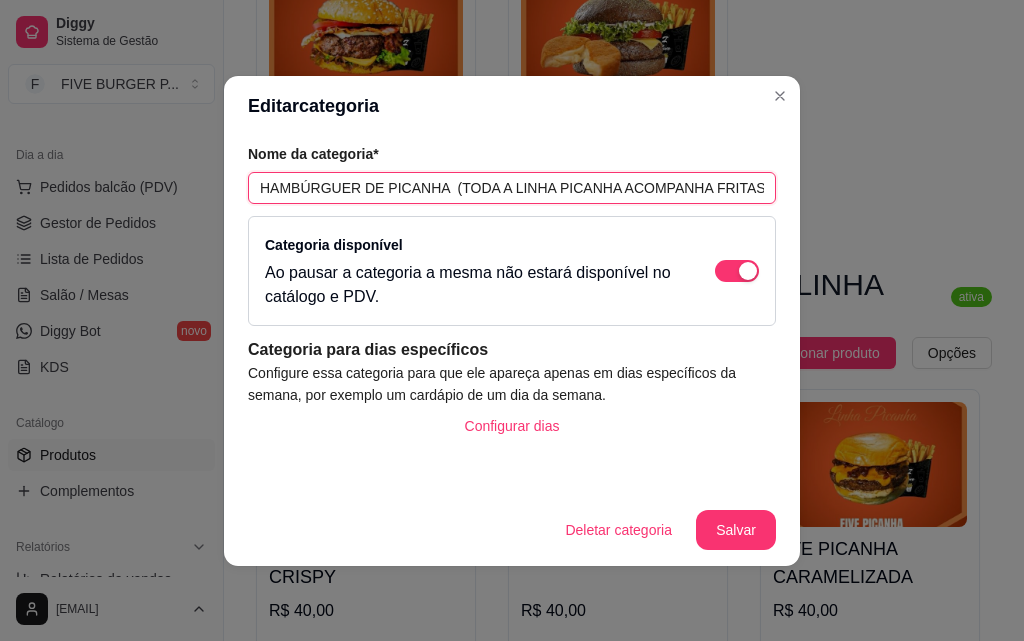 click on "HAMBÚRGUER DE PICANHA  (TODA A LINHA PICANHA ACOMPANHA FRITAS)" at bounding box center (512, 188) 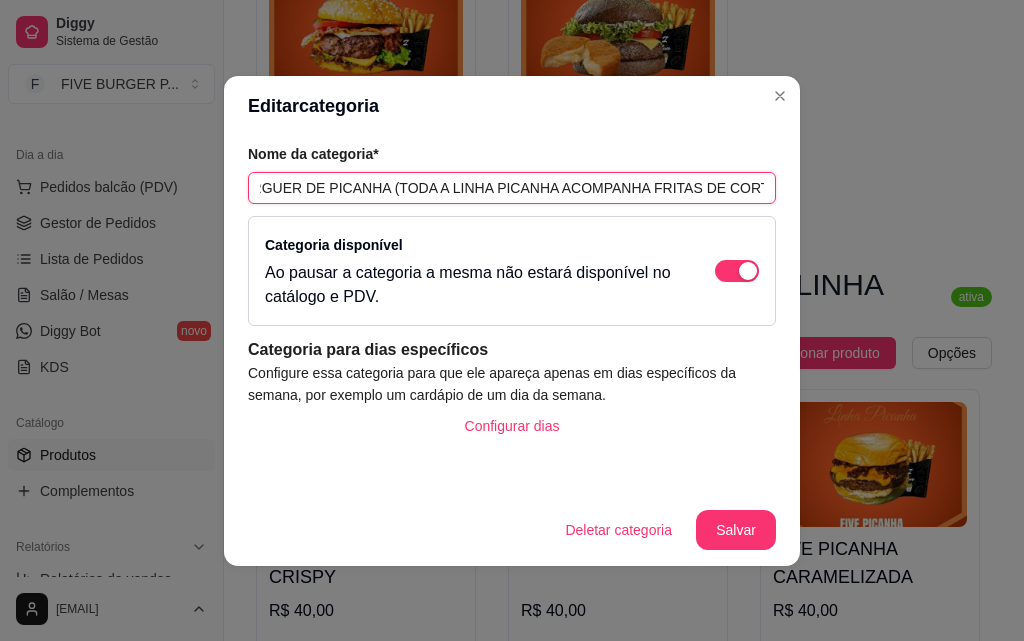 scroll, scrollTop: 0, scrollLeft: 63, axis: horizontal 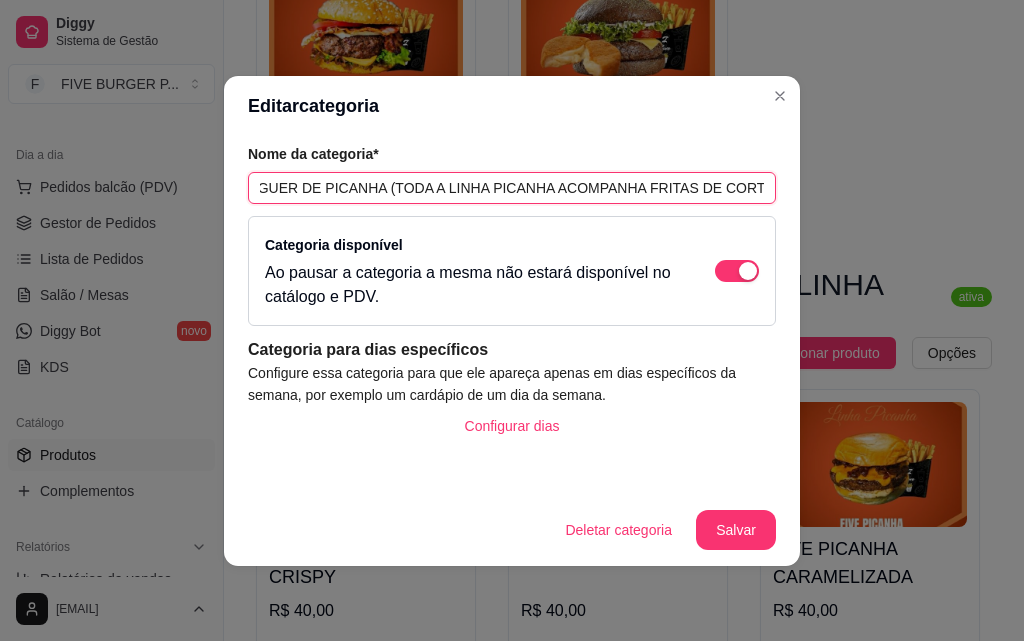 type on "HAMBÚRGUER DE PICANHA (TODA A LINHA PICANHA ACOMPANHA FRITAS DE CORTESIA )" 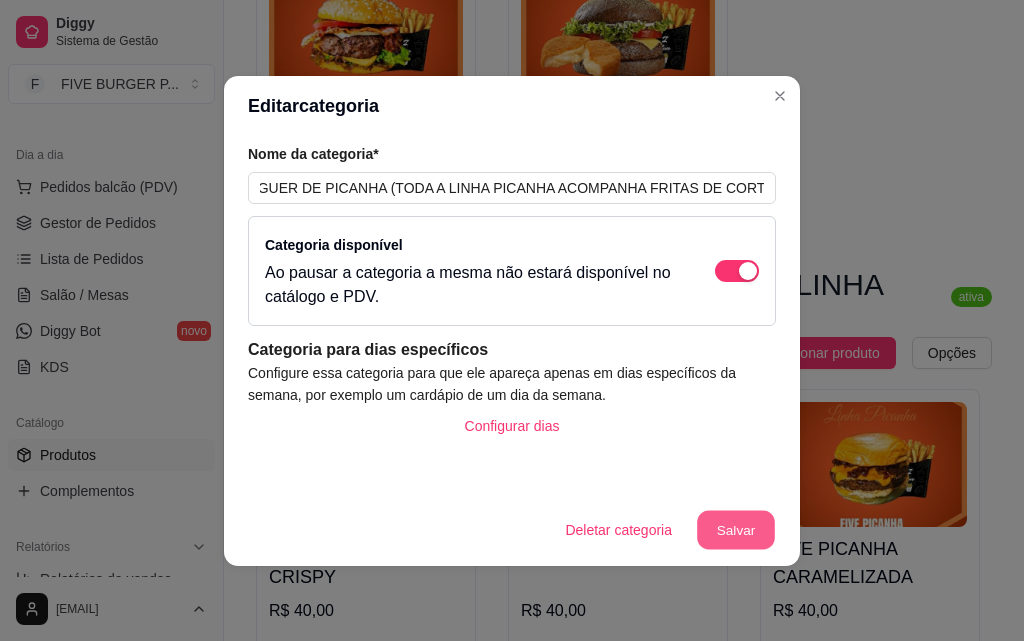 click on "Salvar" at bounding box center [736, 529] 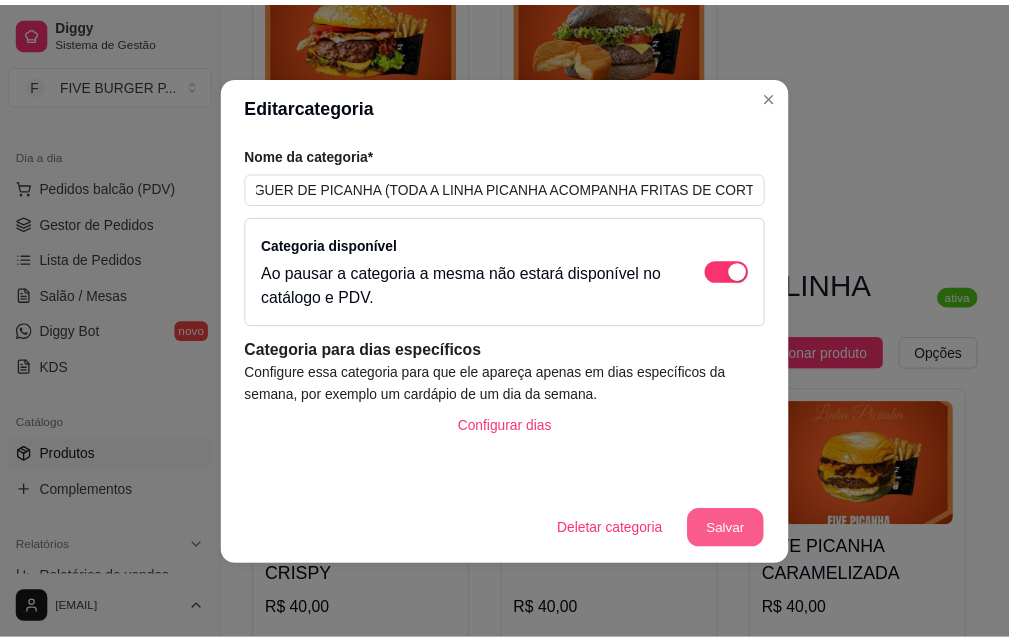 scroll, scrollTop: 0, scrollLeft: 0, axis: both 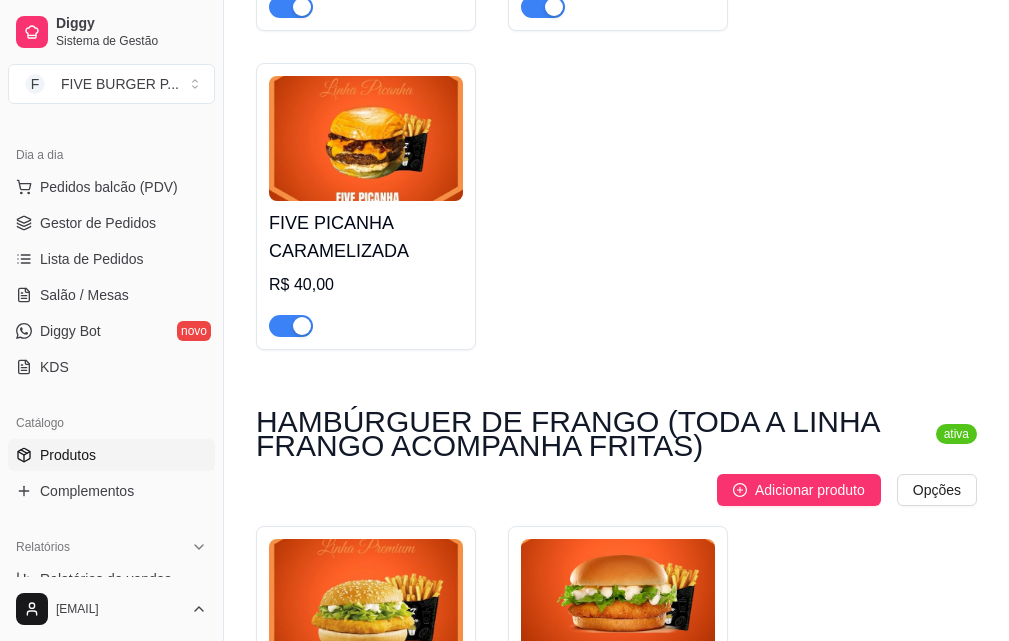 click on "HAMBÚRGUER DE FRANGO (TODA A LINHA FRANGO ACOMPANHA FRITAS)" at bounding box center [588, 434] 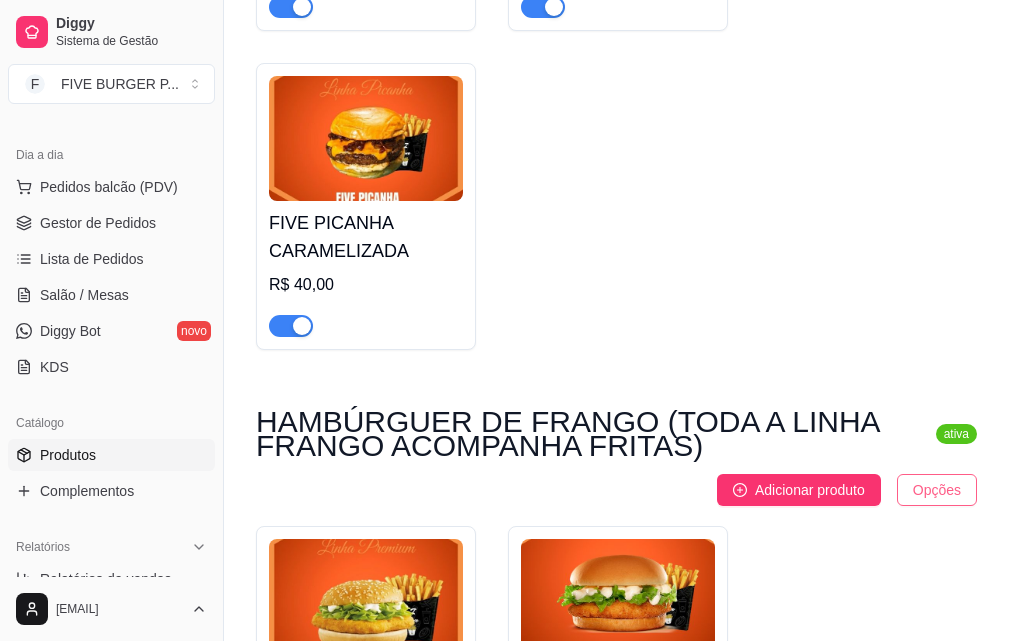click on "Diggy Sistema de Gestão F FIVE BURGER P ... Loja aberta Diggy Pro + 15 até 12/08 Acesso Rápido Dashboard Dia a dia Pedidos balcão (PDV) Gestor de Pedidos Lista de Pedidos Salão / Mesas Diggy Bot novo KDS Catálogo Produtos Complementos Relatórios Relatórios de vendas Relatório de clientes Relatório de mesas Relatório de fidelidade novo Gerenciar Entregadores novo Nota Fiscal (NFC-e) Controle de caixa Controle de fiado Cupons Clientes Estoque Configurações Diggy Planos Precisa de ajuda? [EMAIL] Toggle Sidebar Sistema de Gestão Diggy Produtos Adicionar categoria Reodernar categorias Aqui você cadastra e gerencia seu produtos e categorias LANÇAMENTO DO MÊS ativa Adicionar produto Opções FIVE VENETTO R$ 41,00 FIVE MAXX SALAD R$ 29,00 FIVE CHEESE R$ 41,00 COMBOS PROMOCIONAIS ativa Adicionar produto Opções BBQ EM DOBRO R$ 63,00 R$ 59,00 DUPLO SMASH BACON R$ 45,00 R$ 42,00 DUPLO SMASH BURGUER R$ 40,00 R$ 39,00 HAMBÚRGUERES CLÁSSICOS ativa Opções" at bounding box center [504, -4348] 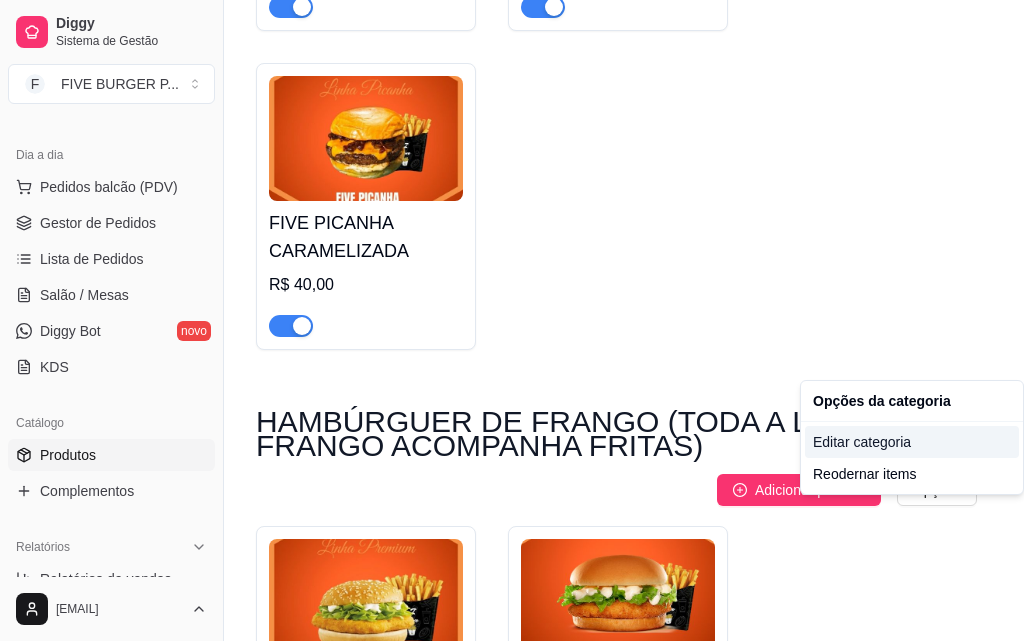click on "Editar categoria" at bounding box center (912, 442) 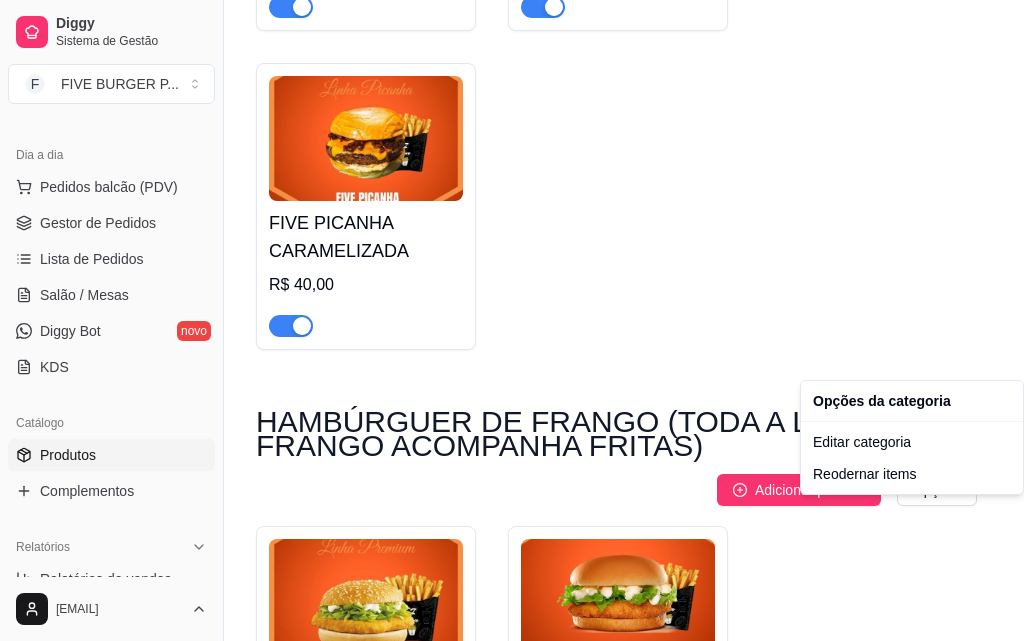 scroll, scrollTop: 0, scrollLeft: 0, axis: both 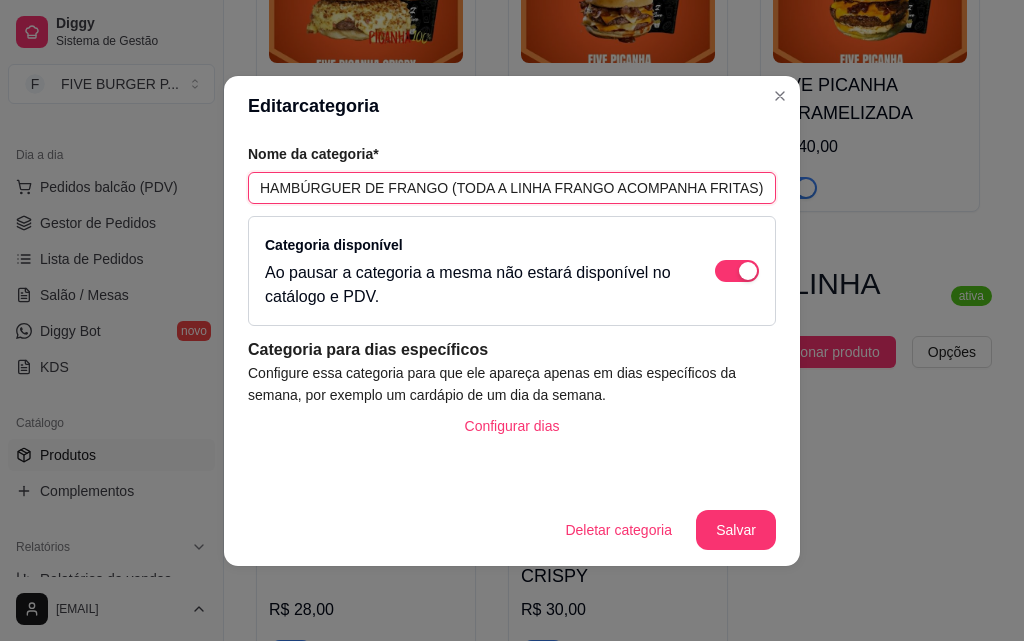 click on "HAMBÚRGUER DE FRANGO (TODA A LINHA FRANGO ACOMPANHA FRITAS)" at bounding box center [512, 188] 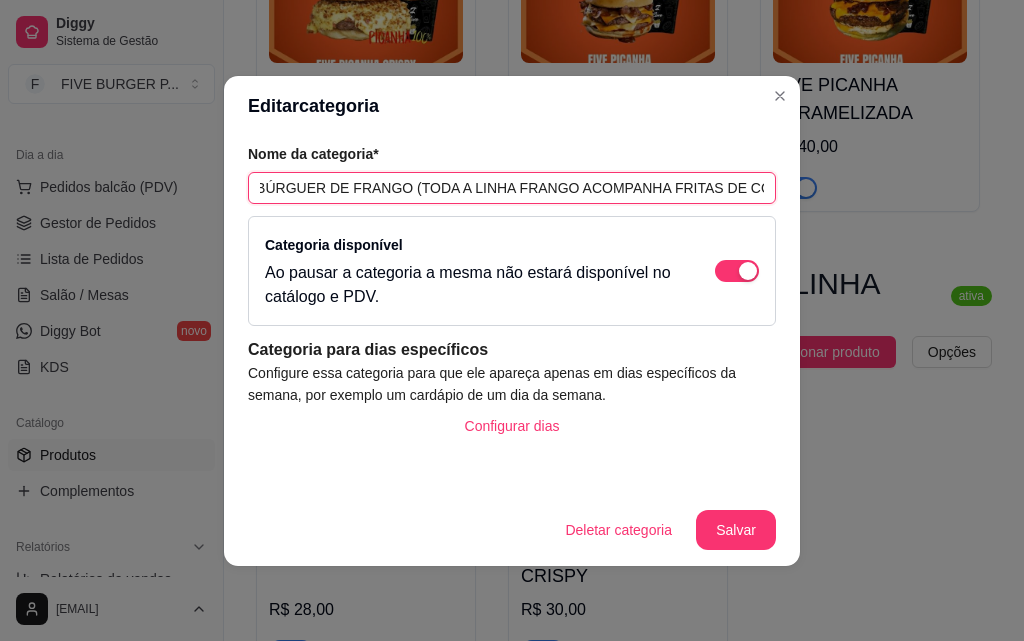 scroll, scrollTop: 0, scrollLeft: 48, axis: horizontal 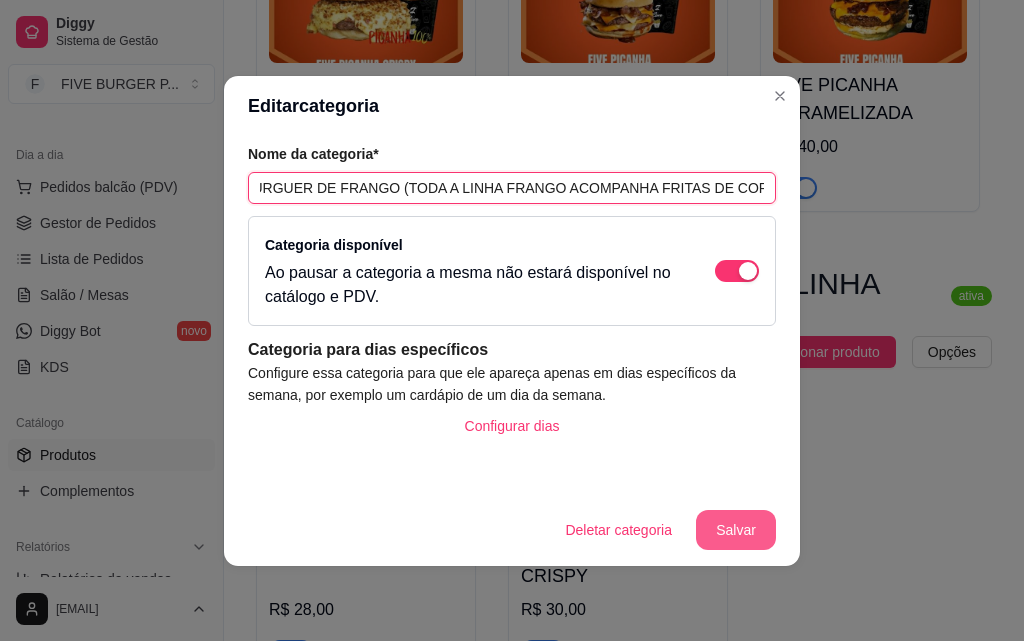 type on "HAMBÚRGUER DE FRANGO (TODA A LINHA FRANGO ACOMPANHA FRITAS DE CORTESIA)" 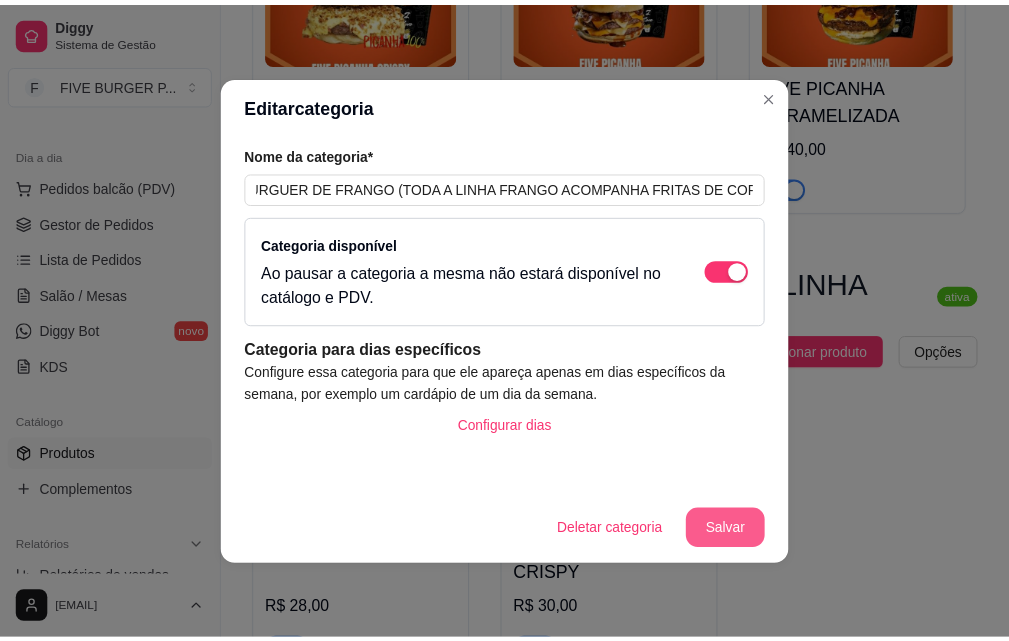 scroll, scrollTop: 0, scrollLeft: 0, axis: both 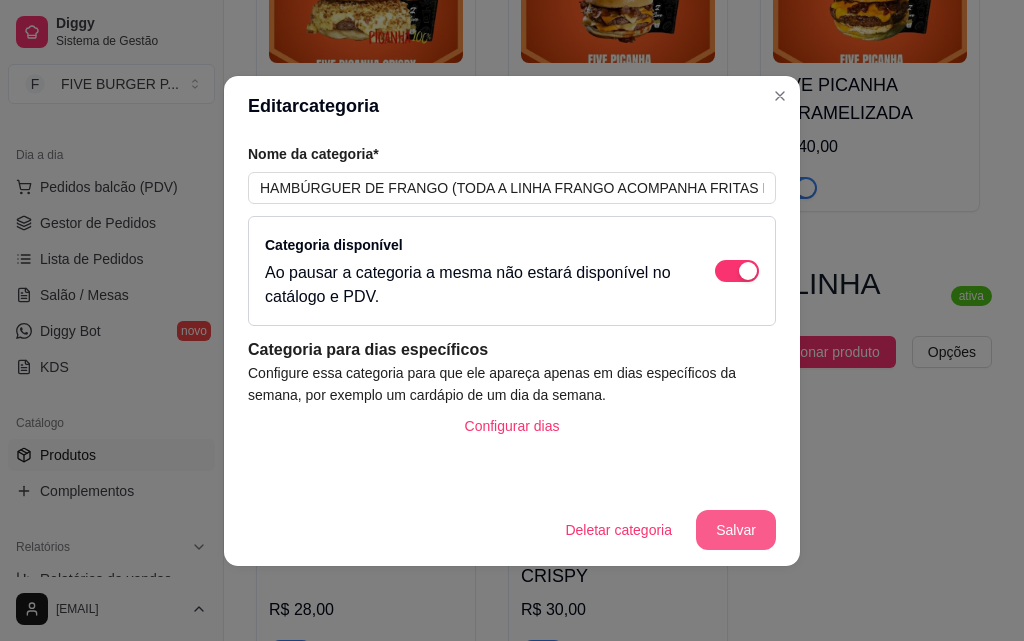 click on "Salvar" at bounding box center [736, 530] 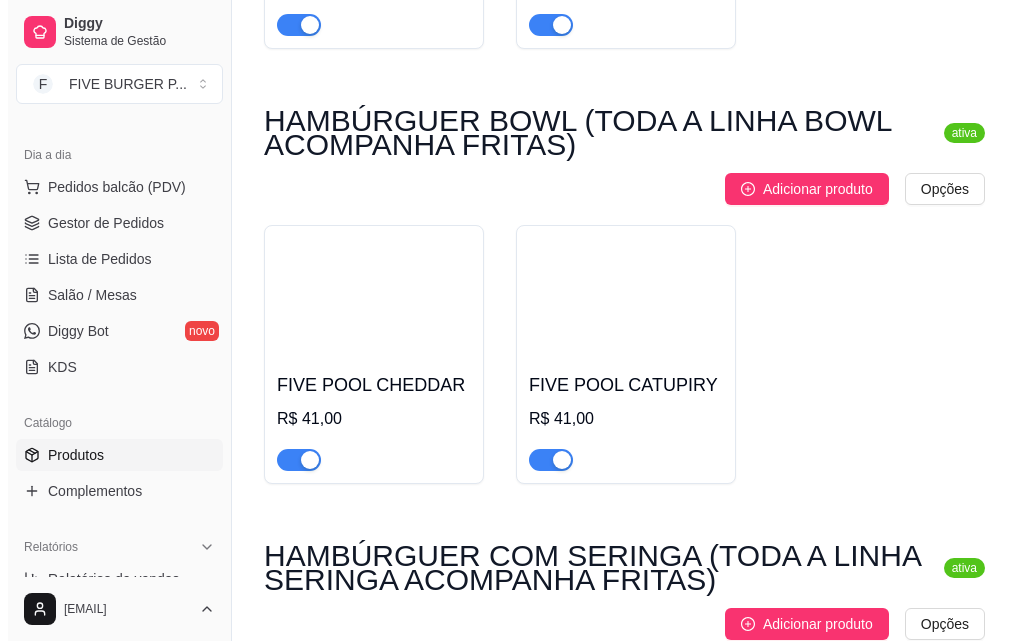 scroll, scrollTop: 5232, scrollLeft: 0, axis: vertical 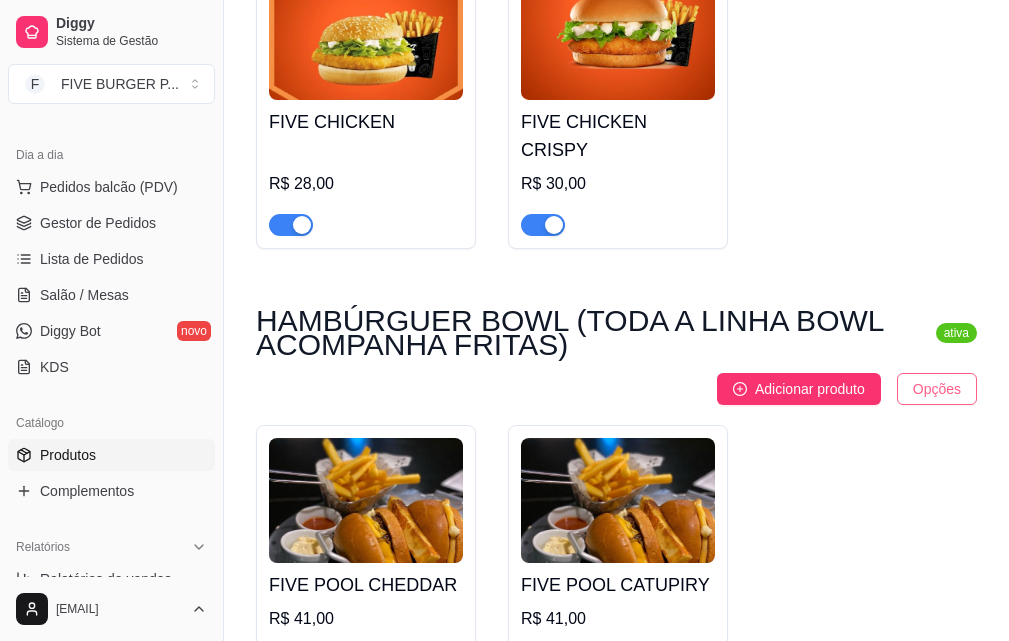click on "Diggy Sistema de Gestão F FIVE BURGER P ... Loja aberta Diggy Pro + 15 até 12/08 Acesso Rápido Dashboard Dia a dia Pedidos balcão (PDV) Gestor de Pedidos Lista de Pedidos Salão / Mesas Diggy Bot novo KDS Catálogo Produtos Complementos Relatórios Relatórios de vendas Relatório de clientes Relatório de mesas Relatório de fidelidade novo Gerenciar Entregadores novo Nota Fiscal (NFC-e) Controle de caixa Controle de fiado Cupons Clientes Estoque Configurações Diggy Planos Precisa de ajuda? [EMAIL] Toggle Sidebar Sistema de Gestão Diggy Produtos Adicionar categoria Reodernar categorias Aqui você cadastra e gerencia seu produtos e categorias LANÇAMENTO DO MÊS ativa Adicionar produto Opções FIVE VENETTO R$ 41,00 FIVE MAXX SALAD R$ 29,00 FIVE CHEESE R$ 41,00 COMBOS PROMOCIONAIS ativa Adicionar produto Opções BBQ EM DOBRO R$ 63,00 R$ 59,00 DUPLO SMASH BACON R$ 45,00 R$ 42,00 DUPLO SMASH BURGUER R$ 40,00 R$ 39,00 HAMBÚRGUERES CLÁSSICOS ativa Opções" at bounding box center [504, -4912] 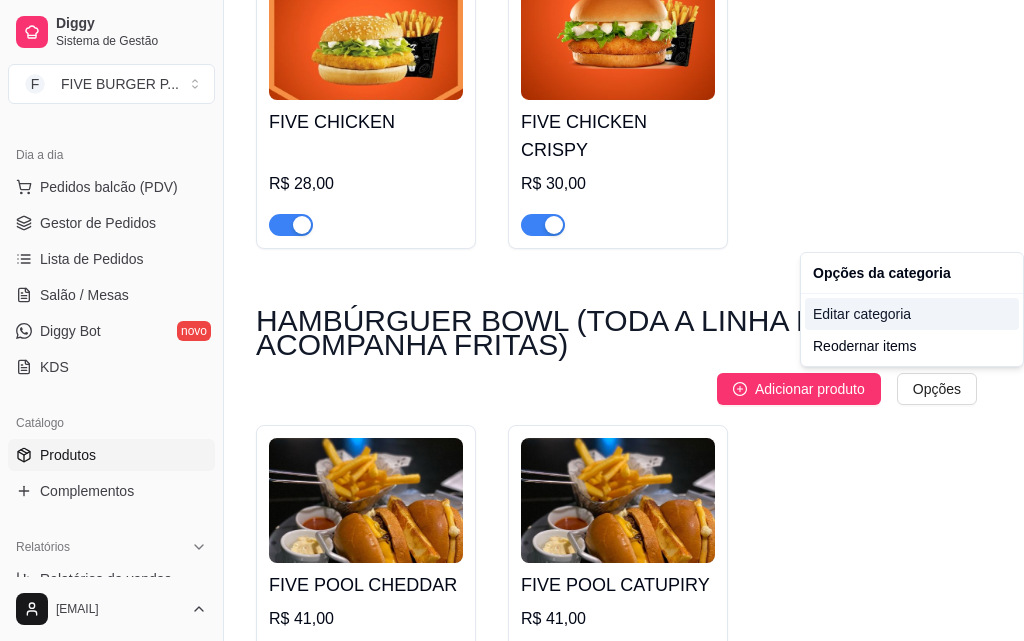click on "Editar categoria" at bounding box center [912, 314] 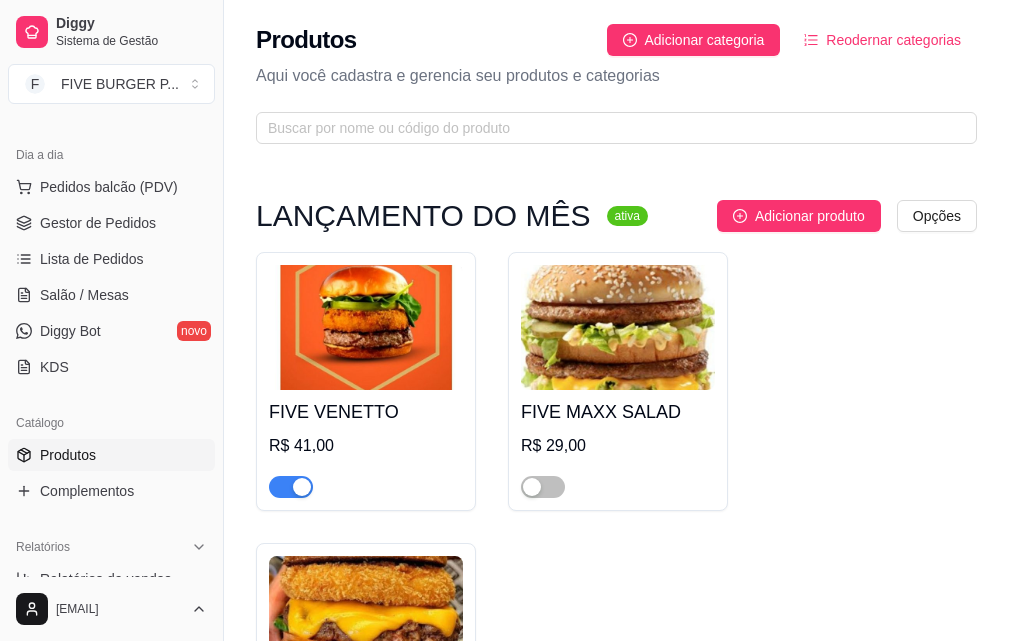 scroll, scrollTop: 0, scrollLeft: 0, axis: both 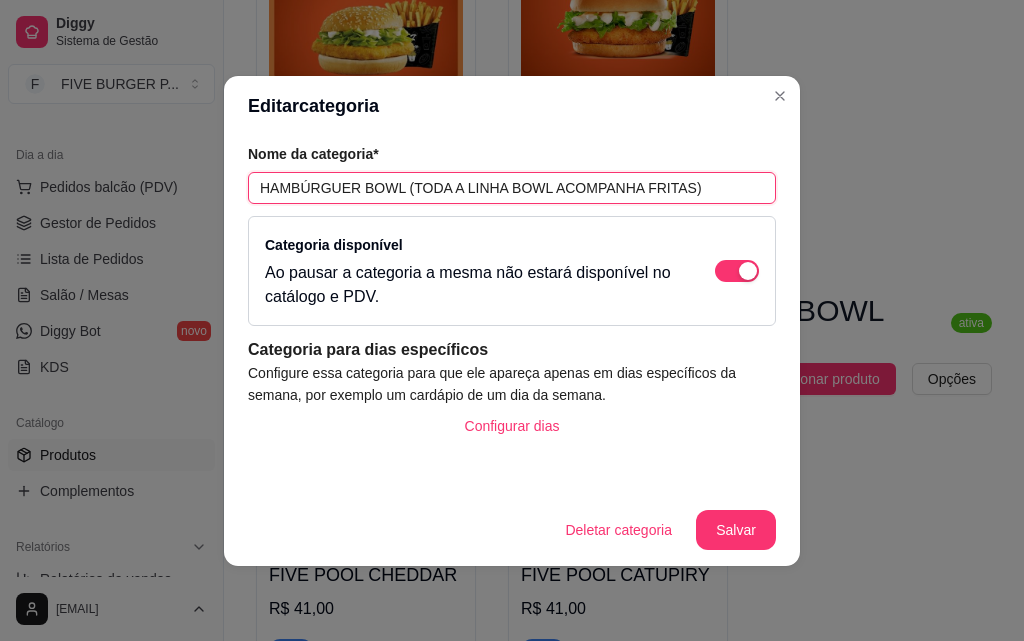 click on "HAMBÚRGUER BOWL (TODA A LINHA BOWL ACOMPANHA FRITAS)" at bounding box center [512, 188] 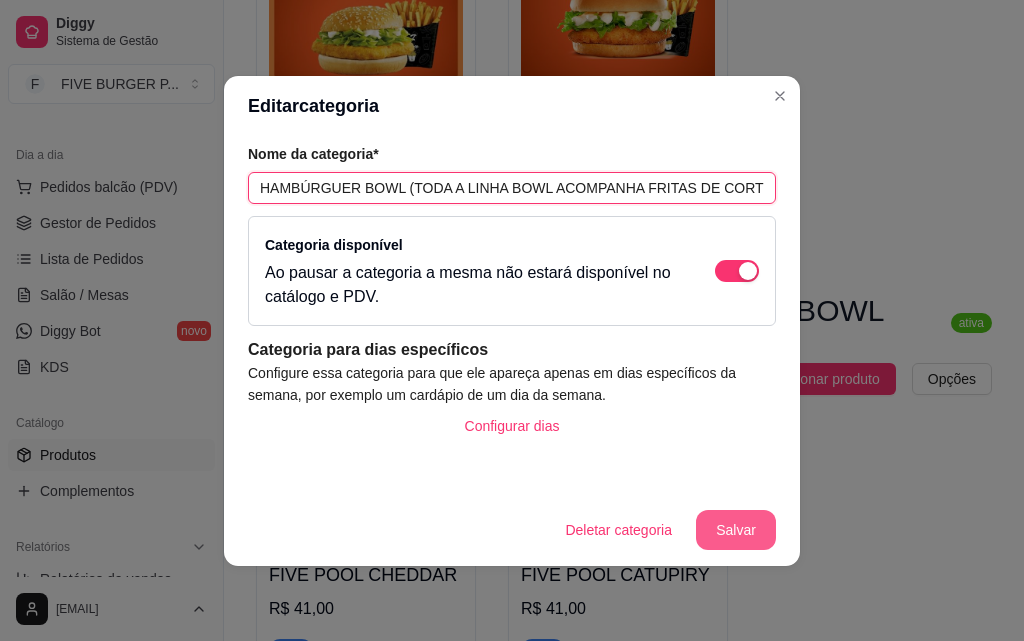 type on "HAMBÚRGUER BOWL (TODA A LINHA BOWL ACOMPANHA FRITAS DE CORTESIA )" 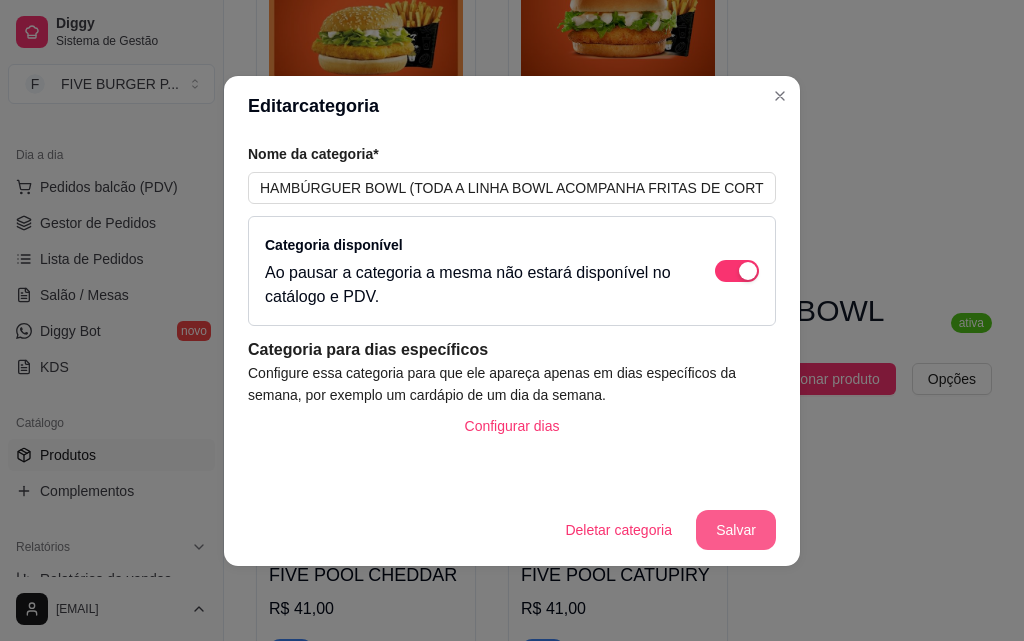 click on "Salvar" at bounding box center (736, 530) 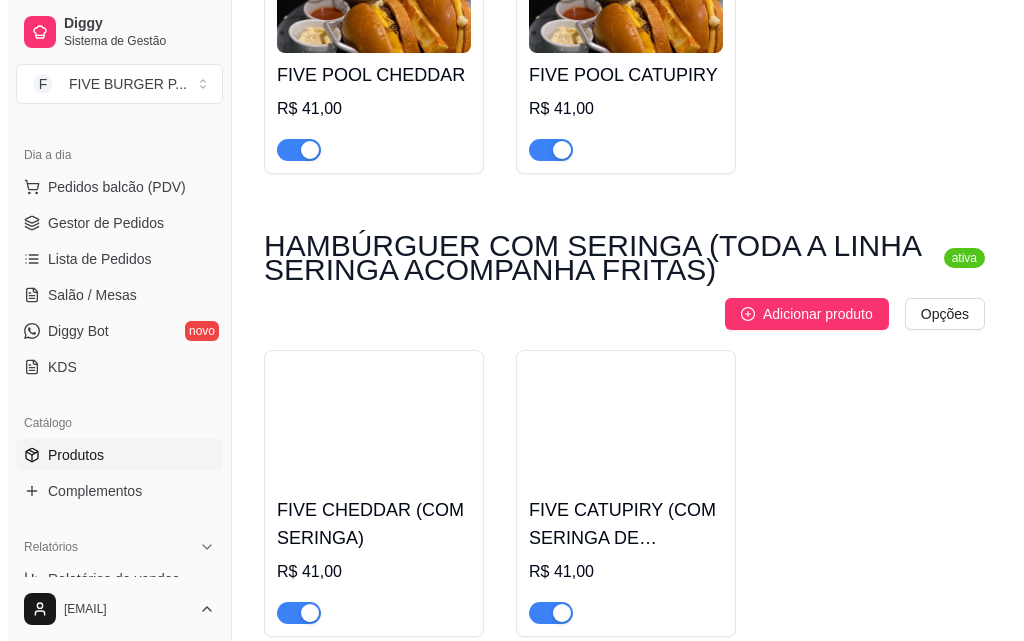 scroll, scrollTop: 5768, scrollLeft: 0, axis: vertical 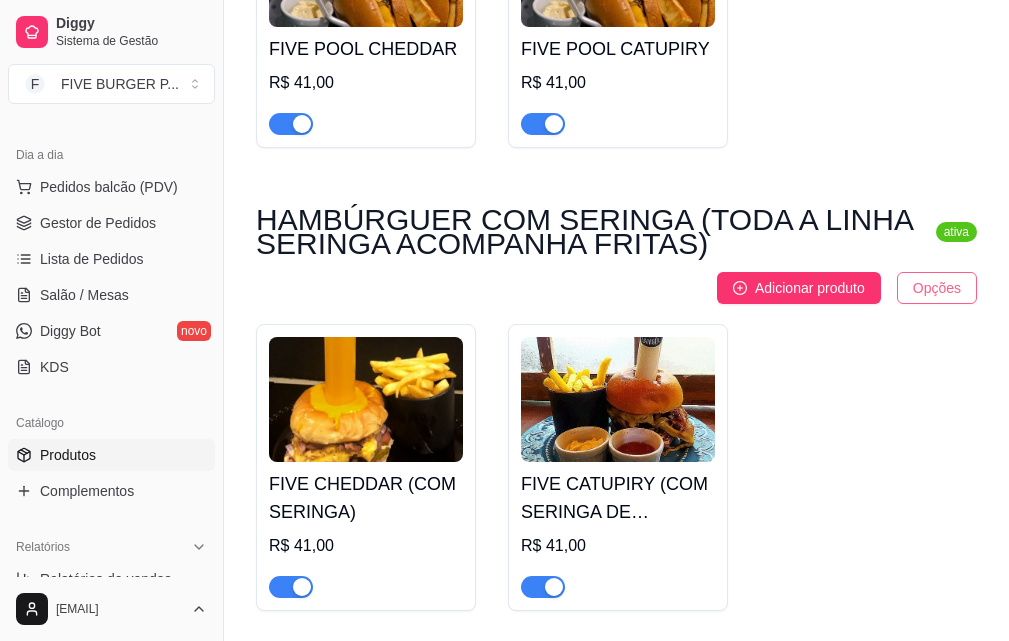click on "Diggy Sistema de Gestão F FIVE BURGER P ... Loja aberta Diggy Pro + 15 até 12/08 Acesso Rápido Dashboard Dia a dia Pedidos balcão (PDV) Gestor de Pedidos Lista de Pedidos Salão / Mesas Diggy Bot novo KDS Catálogo Produtos Complementos Relatórios Relatórios de vendas Relatório de clientes Relatório de mesas Relatório de fidelidade novo Gerenciar Entregadores novo Nota Fiscal (NFC-e) Controle de caixa Controle de fiado Cupons Clientes Estoque Configurações Diggy Planos Precisa de ajuda? [EMAIL] Toggle Sidebar Sistema de Gestão Diggy Produtos Adicionar categoria Reodernar categorias Aqui você cadastra e gerencia seu produtos e categorias LANÇAMENTO DO MÊS ativa Adicionar produto Opções FIVE VENETTO R$ 41,00 FIVE MAXX SALAD R$ 29,00 FIVE CHEESE R$ 41,00 COMBOS PROMOCIONAIS ativa Adicionar produto Opções BBQ EM DOBRO R$ 63,00 R$ 59,00 DUPLO SMASH BACON R$ 45,00 R$ 42,00 DUPLO SMASH BURGUER R$ 40,00 R$ 39,00 HAMBÚRGUERES CLÁSSICOS ativa Opções" at bounding box center (504, -5448) 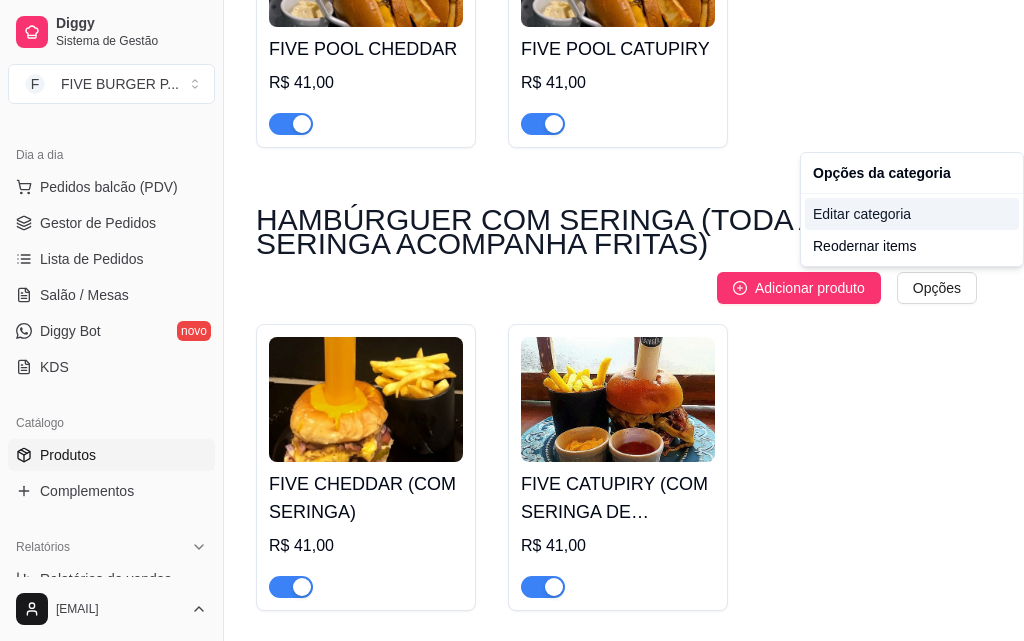 click on "Editar categoria" at bounding box center (912, 214) 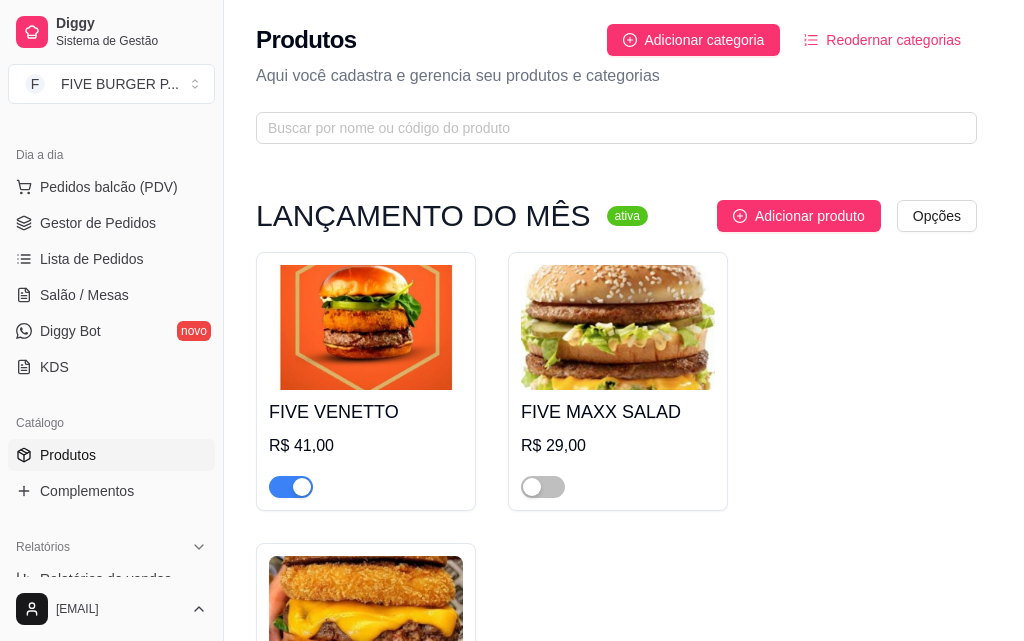 scroll, scrollTop: 0, scrollLeft: 0, axis: both 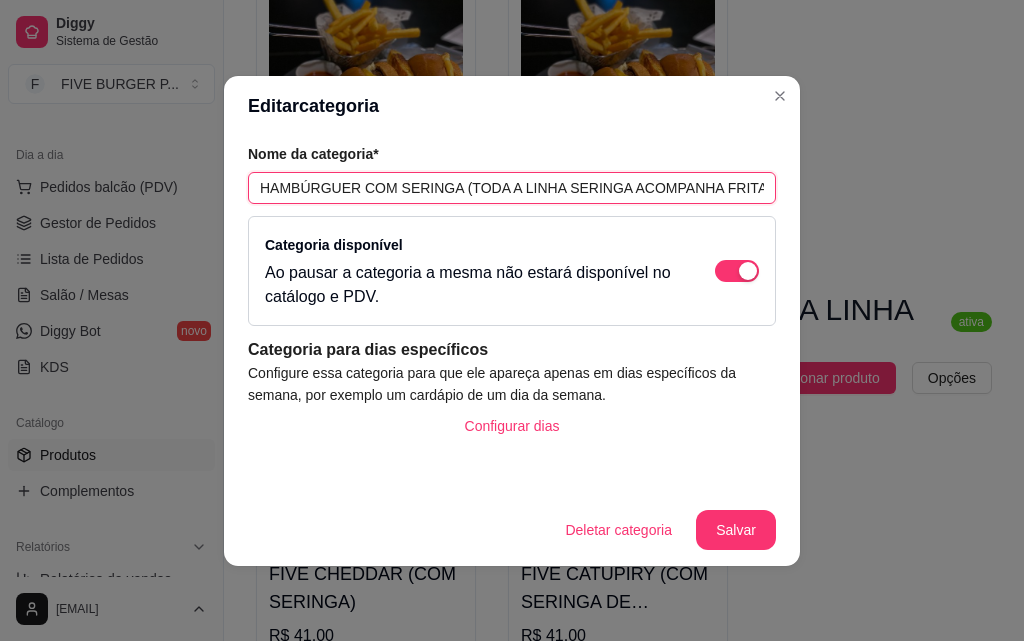 click on "HAMBÚRGUER COM SERINGA (TODA A LINHA SERINGA ACOMPANHA FRITAS)" at bounding box center [512, 188] 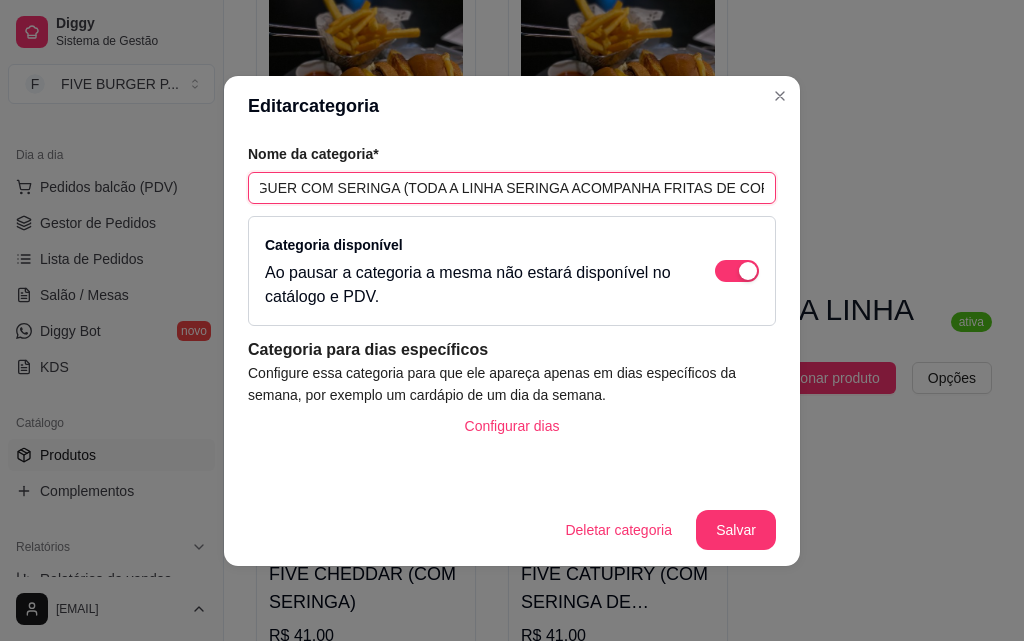 scroll, scrollTop: 0, scrollLeft: 68, axis: horizontal 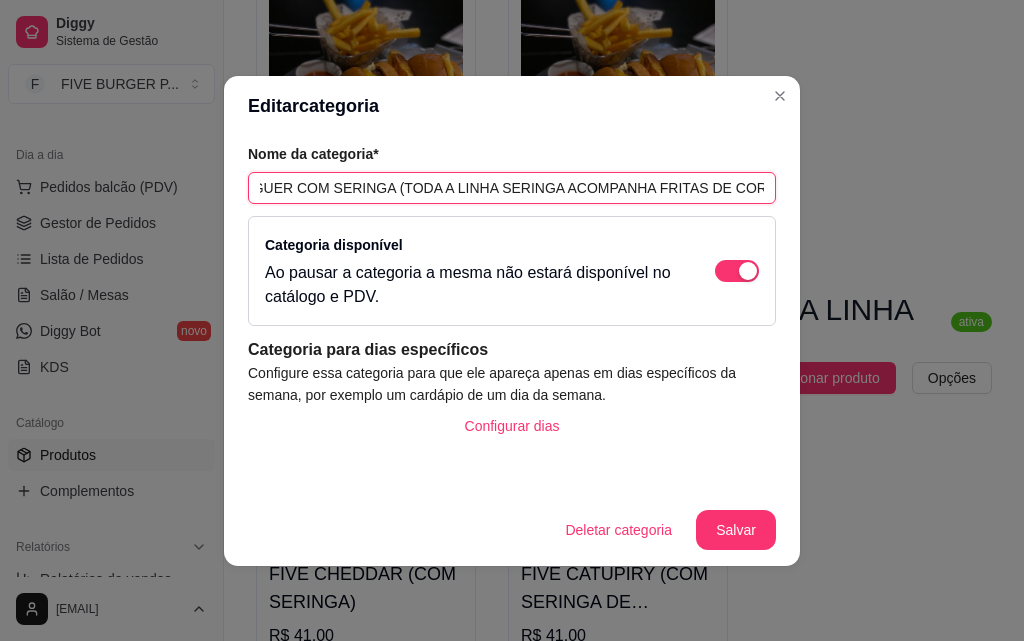 type on "HAMBÚRGUER COM SERINGA (TODA A LINHA SERINGA ACOMPANHA FRITAS DE CORTESIA)" 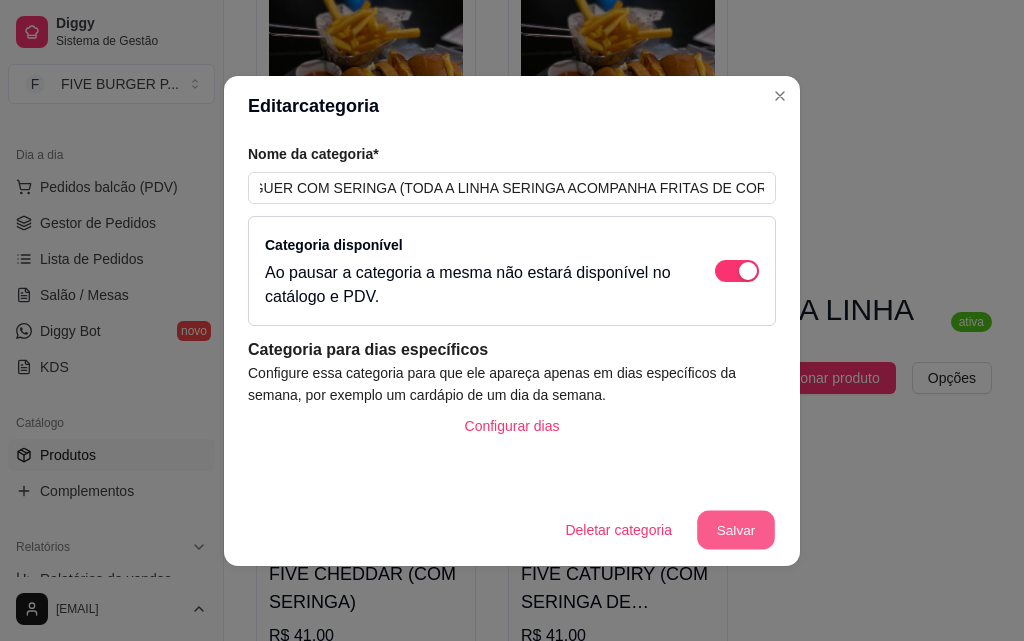 click on "Salvar" at bounding box center (736, 529) 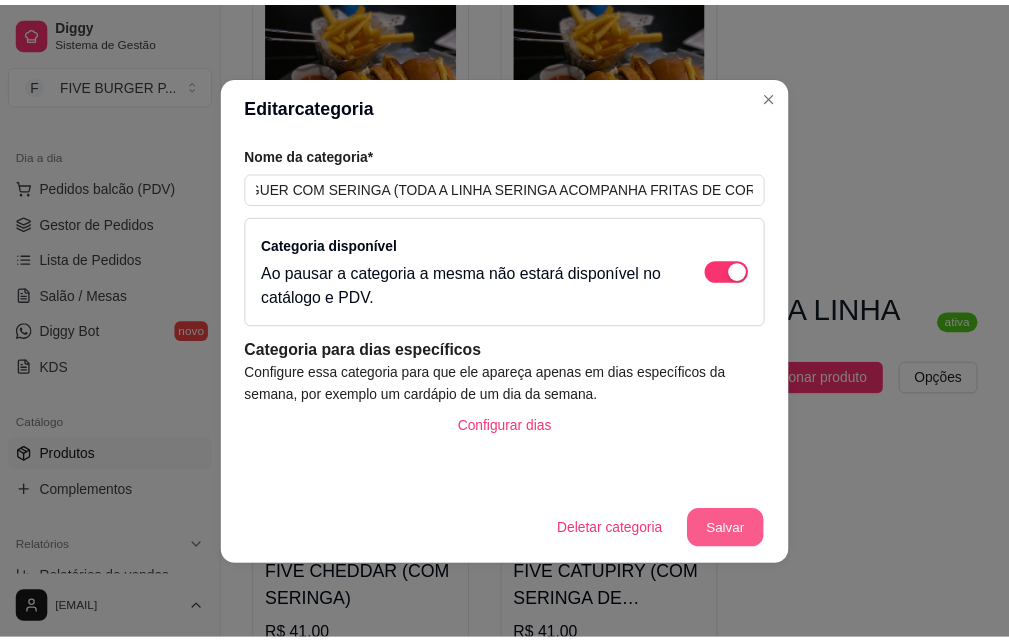 scroll, scrollTop: 0, scrollLeft: 0, axis: both 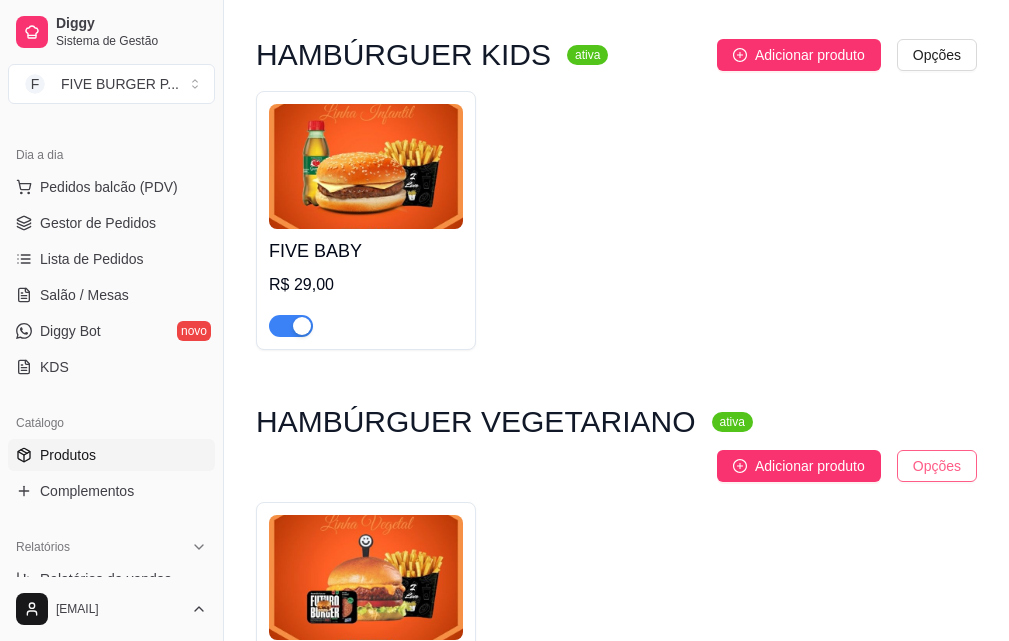 click on "Diggy Sistema de Gestão F FIVE BURGER P ... Loja aberta Diggy Pro + 15 até 12/08 Acesso Rápido Dashboard Dia a dia Pedidos balcão (PDV) Gestor de Pedidos Lista de Pedidos Salão / Mesas Diggy Bot novo KDS Catálogo Produtos Complementos Relatórios Relatórios de vendas Relatório de clientes Relatório de mesas Relatório de fidelidade novo Gerenciar Entregadores novo Nota Fiscal (NFC-e) Controle de caixa Controle de fiado Cupons Clientes Estoque Configurações Diggy Planos Precisa de ajuda? [EMAIL] Toggle Sidebar Sistema de Gestão Diggy Produtos Adicionar categoria Reodernar categorias Aqui você cadastra e gerencia seu produtos e categorias LANÇAMENTO DO MÊS ativa Adicionar produto Opções FIVE VENETTO R$ 41,00 FIVE MAXX SALAD R$ 29,00 FIVE CHEESE R$ 41,00 COMBOS PROMOCIONAIS ativa Adicionar produto Opções BBQ EM DOBRO R$ 63,00 R$ 59,00 DUPLO SMASH BACON R$ 45,00 R$ 42,00 DUPLO SMASH BURGUER R$ 40,00 R$ 39,00 HAMBÚRGUERES CLÁSSICOS ativa Opções" at bounding box center (504, -6080) 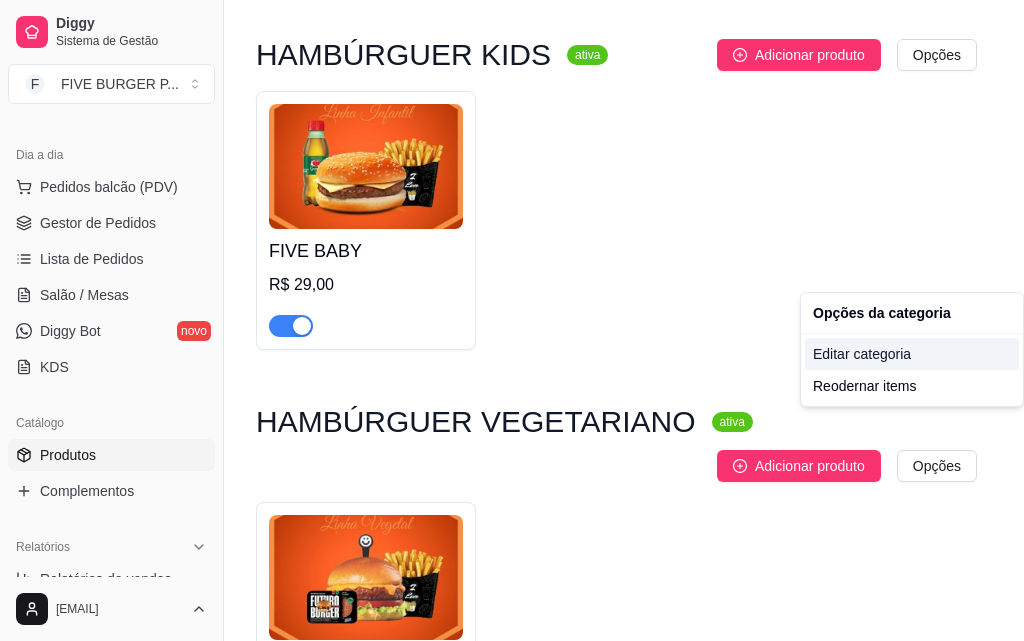 click on "Editar categoria" at bounding box center (912, 354) 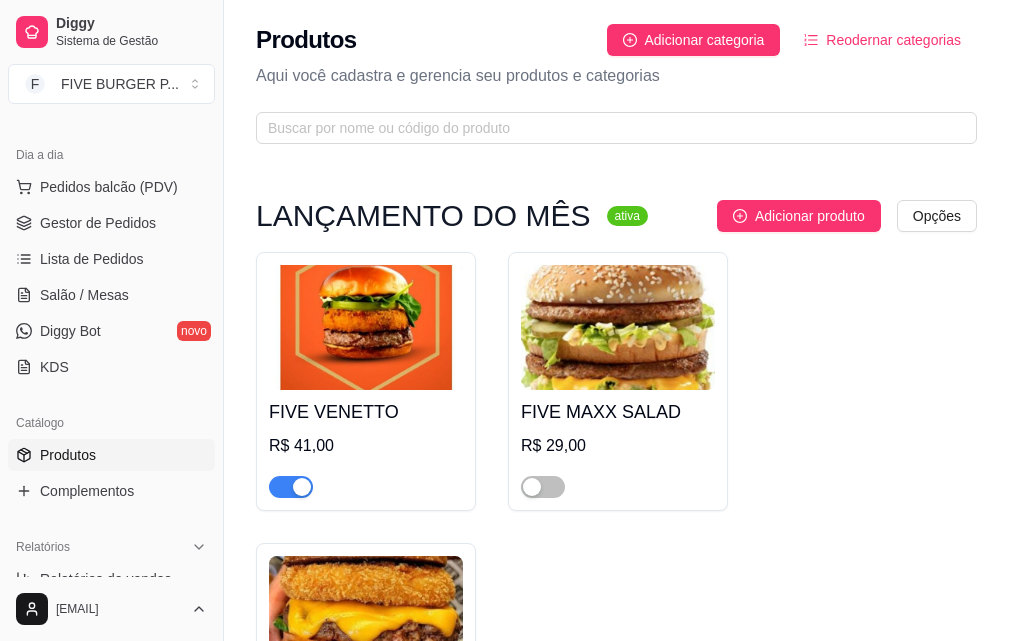 scroll, scrollTop: 0, scrollLeft: 0, axis: both 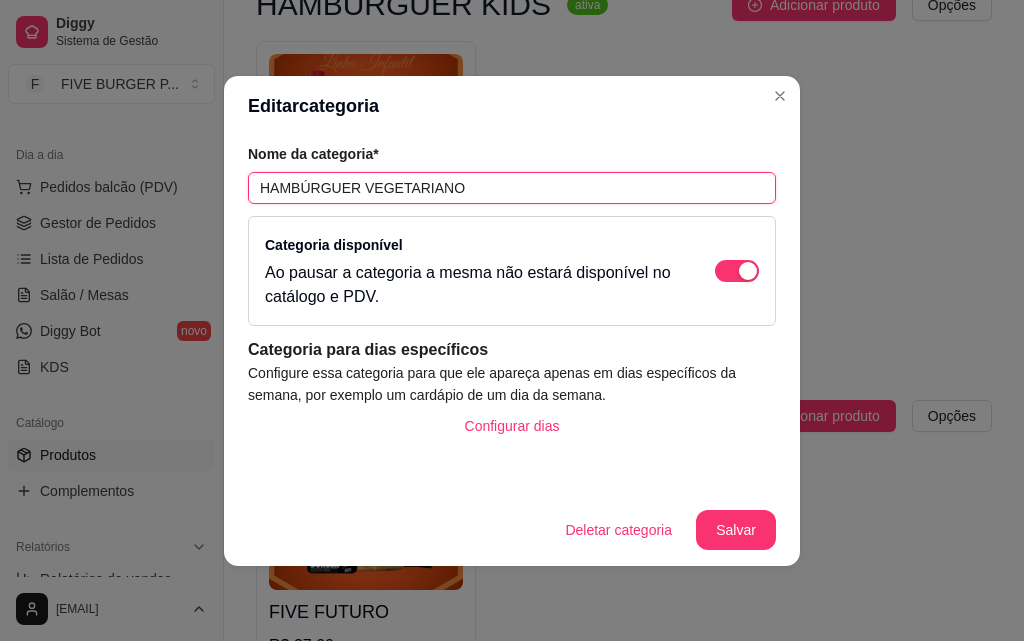 click on "HAMBÚRGUER VEGETARIANO" at bounding box center (512, 188) 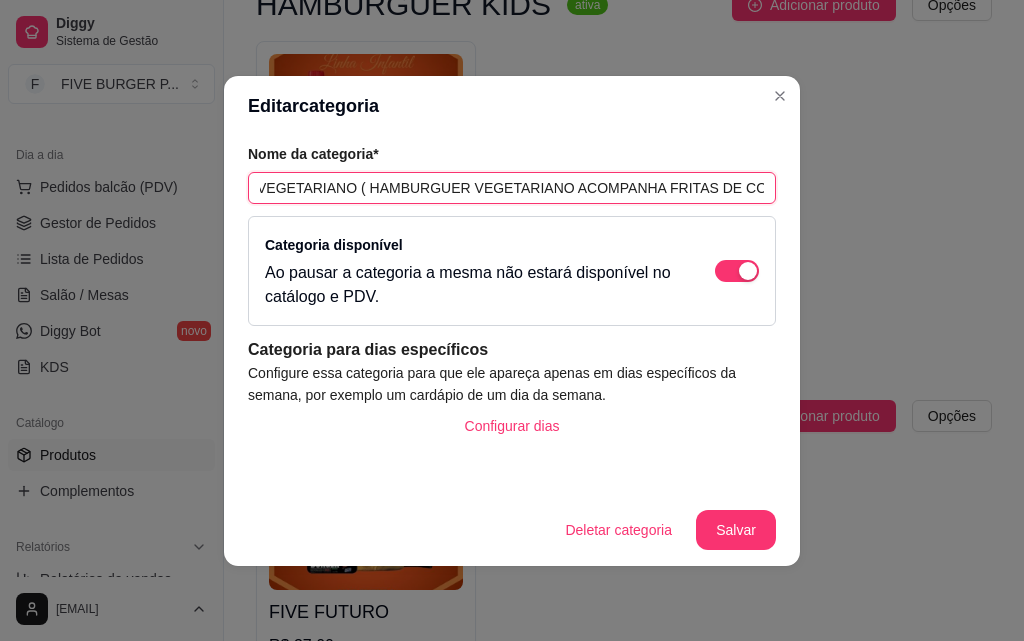 scroll, scrollTop: 0, scrollLeft: 105, axis: horizontal 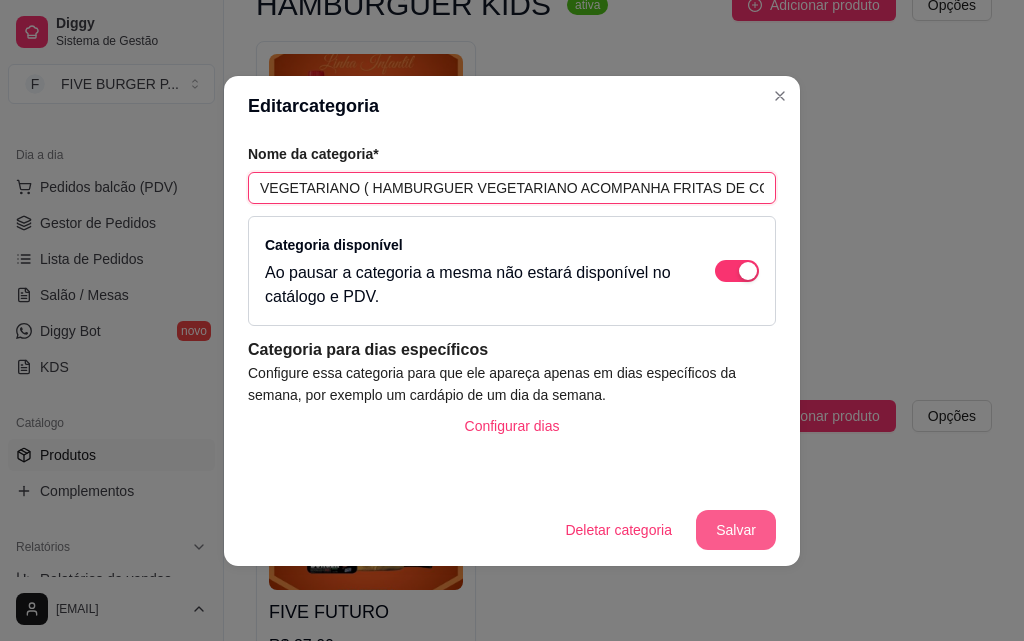 type on "HAMBÚRGUER VEGETARIANO ( HAMBURGUER VEGETARIANO ACOMPANHA FRITAS DE CORTESIA)" 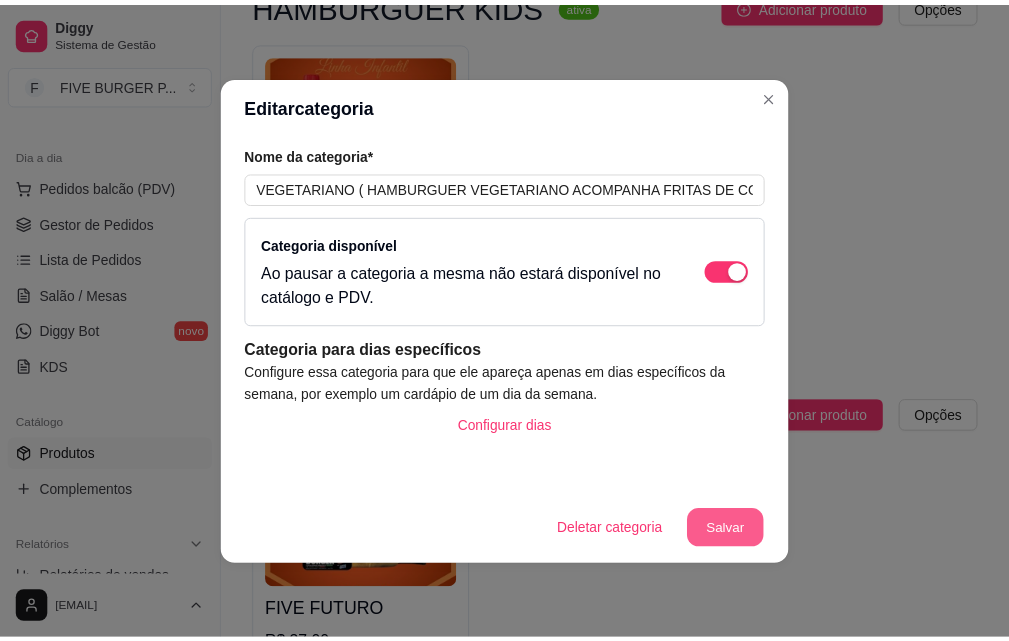 scroll, scrollTop: 0, scrollLeft: 0, axis: both 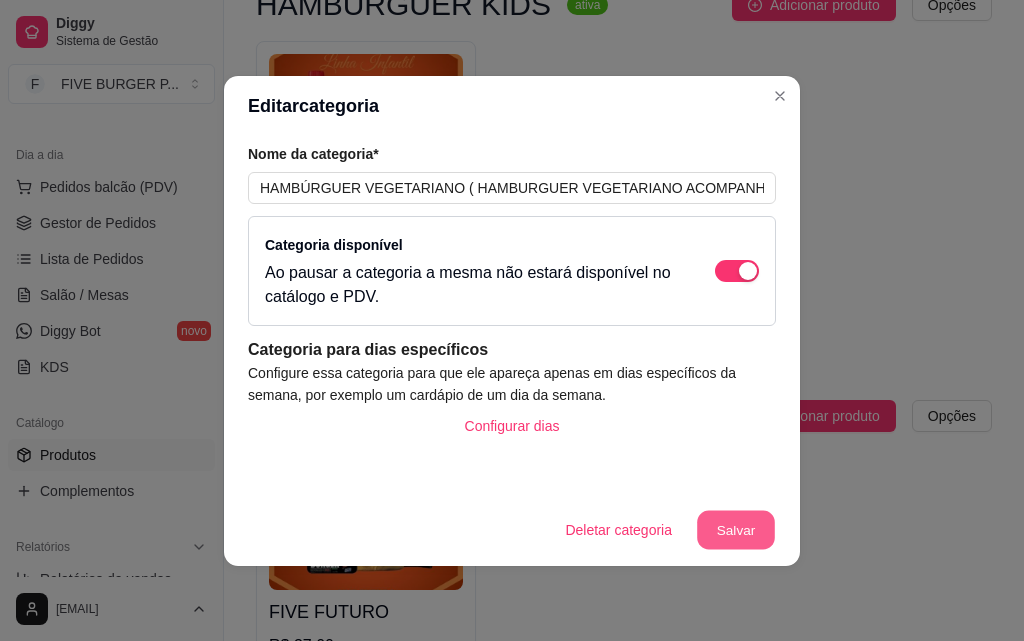 click on "Salvar" at bounding box center (736, 529) 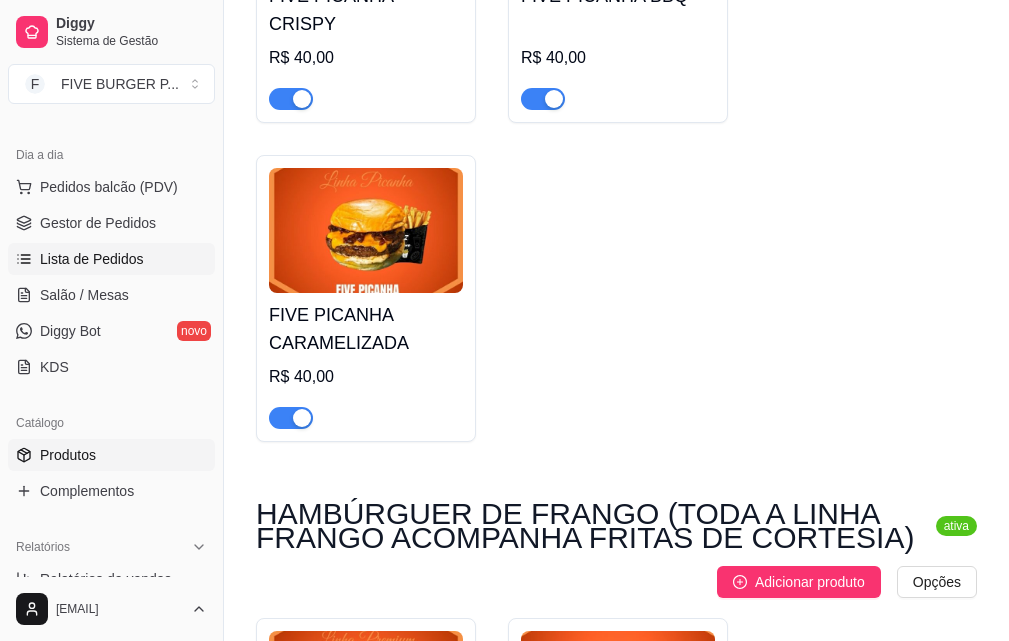 click on "Lista de Pedidos" at bounding box center [92, 259] 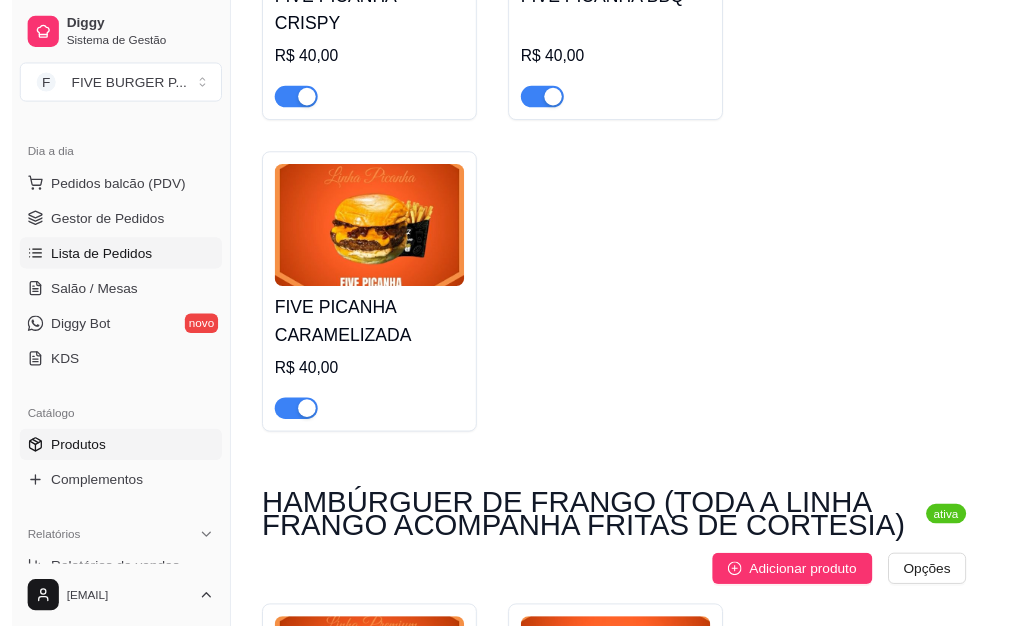 scroll, scrollTop: 0, scrollLeft: 0, axis: both 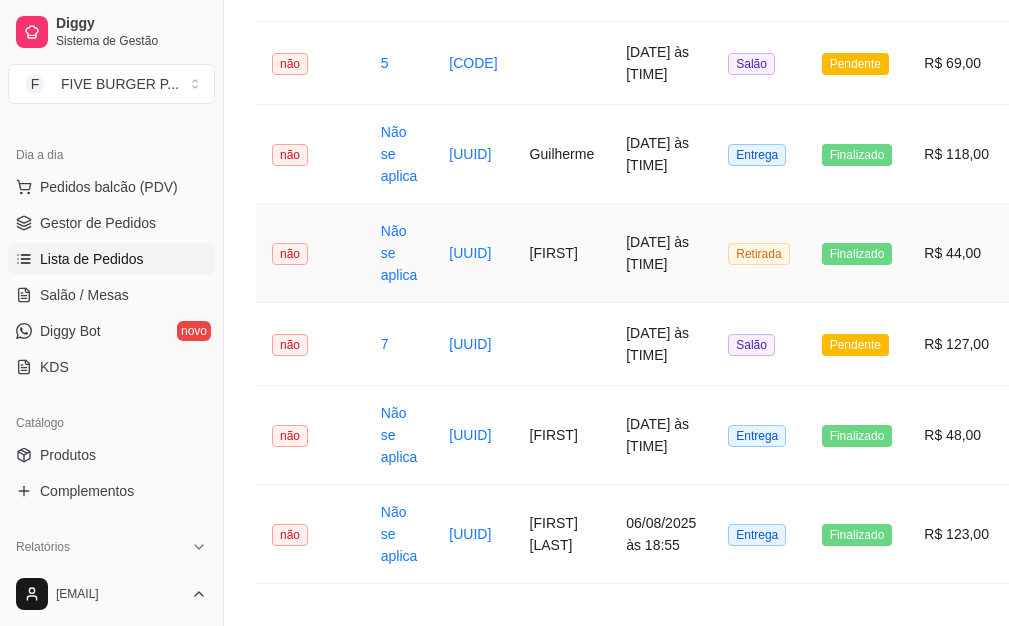 click on "[FIRST]" at bounding box center (562, 253) 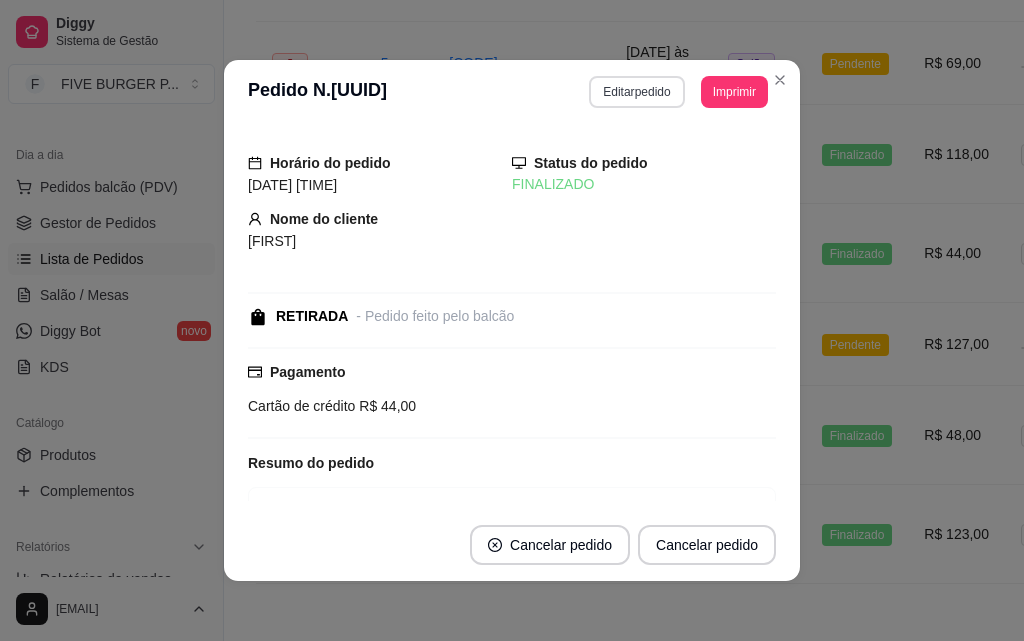 click on "Editar  pedido" at bounding box center (636, 92) 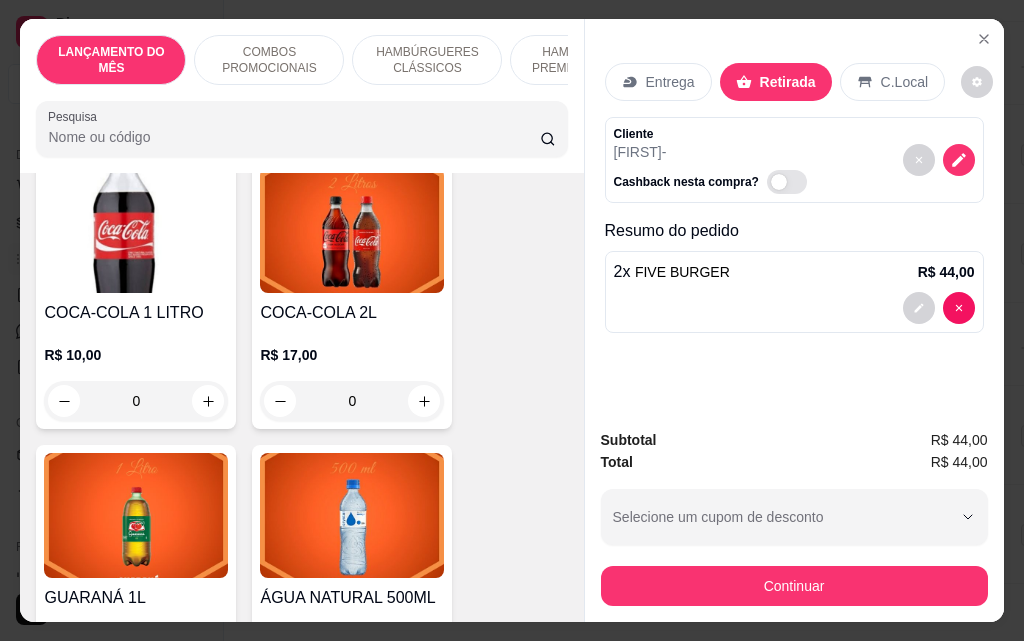 scroll, scrollTop: 9000, scrollLeft: 0, axis: vertical 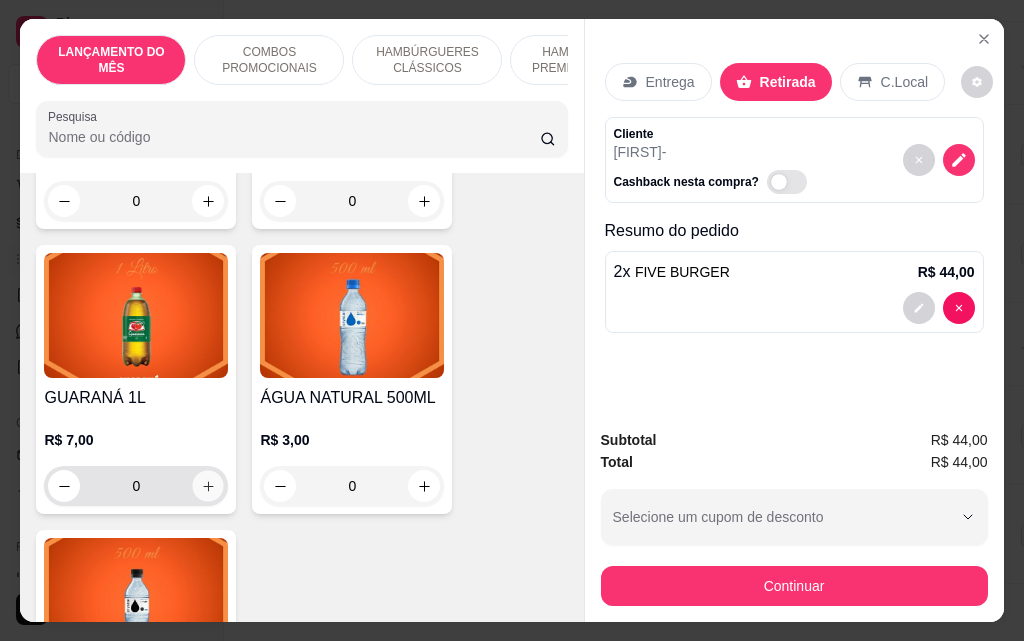 click 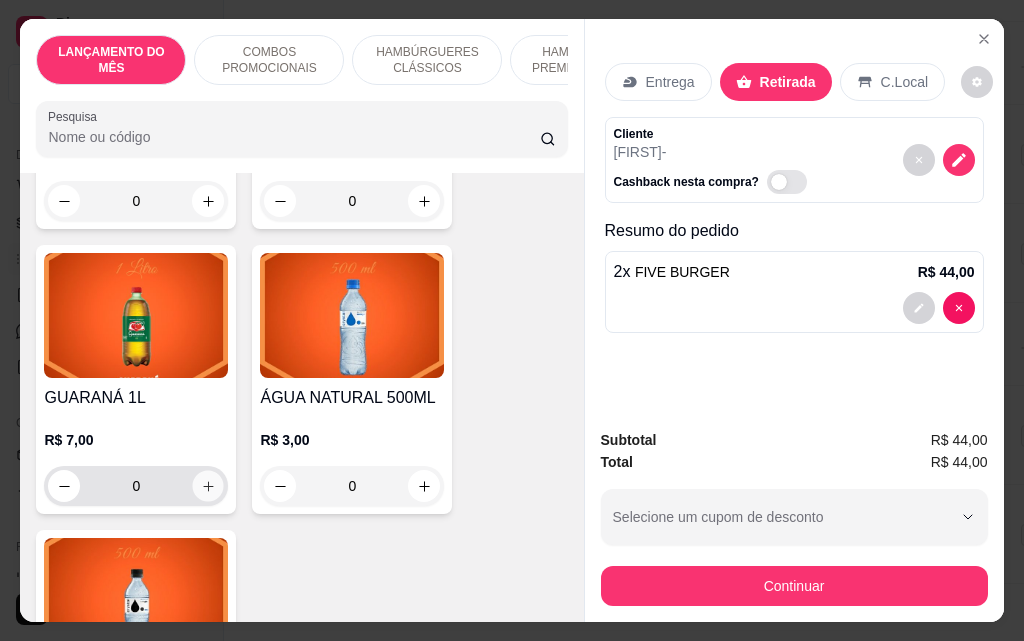 type on "1" 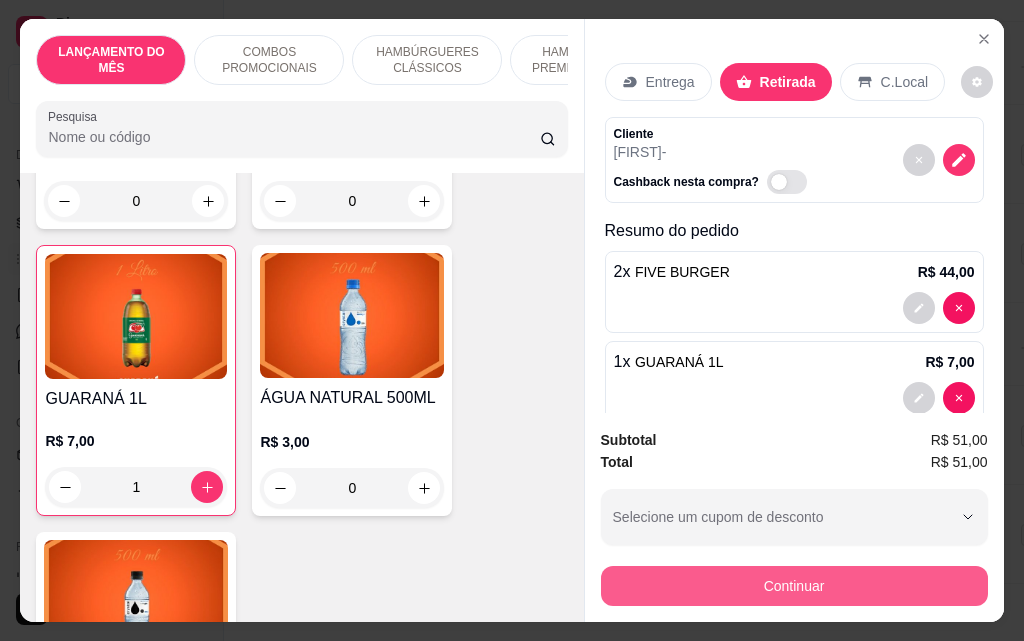 click on "Continuar" at bounding box center (794, 586) 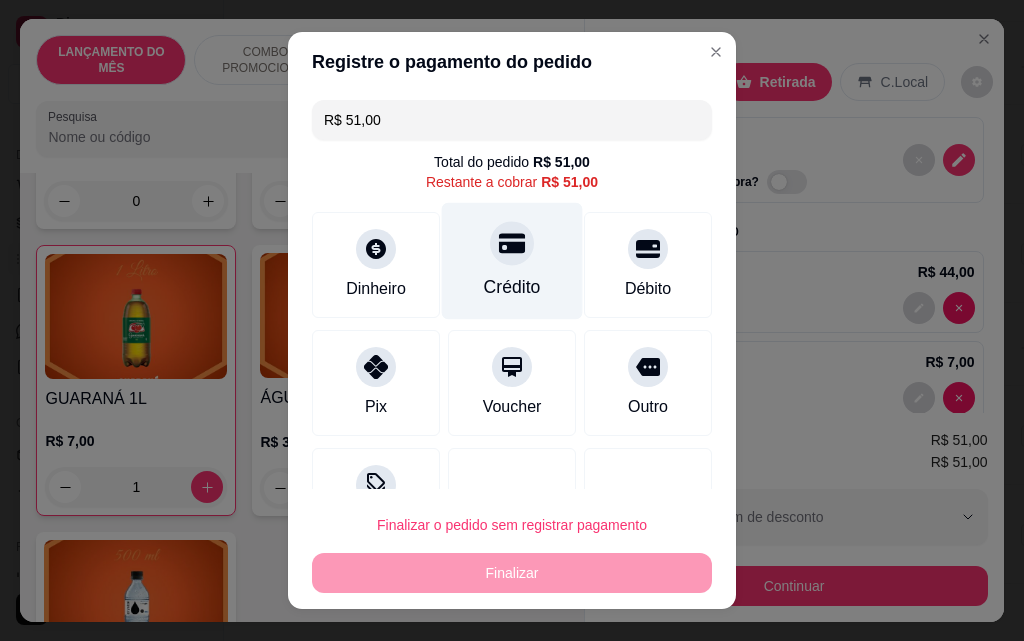 click on "Crédito" at bounding box center [512, 261] 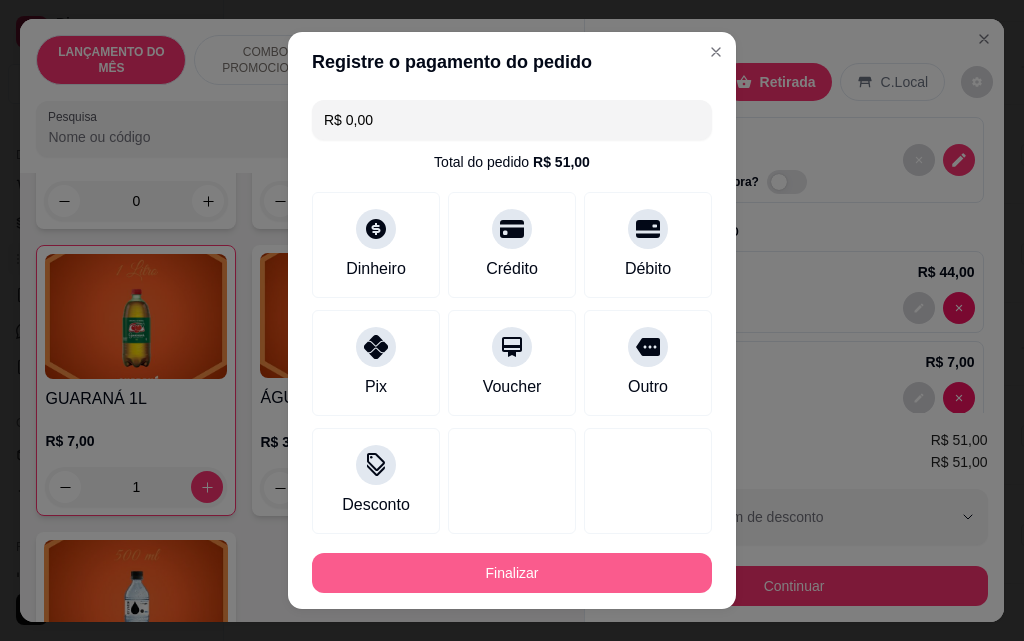 click on "Finalizar" at bounding box center [512, 573] 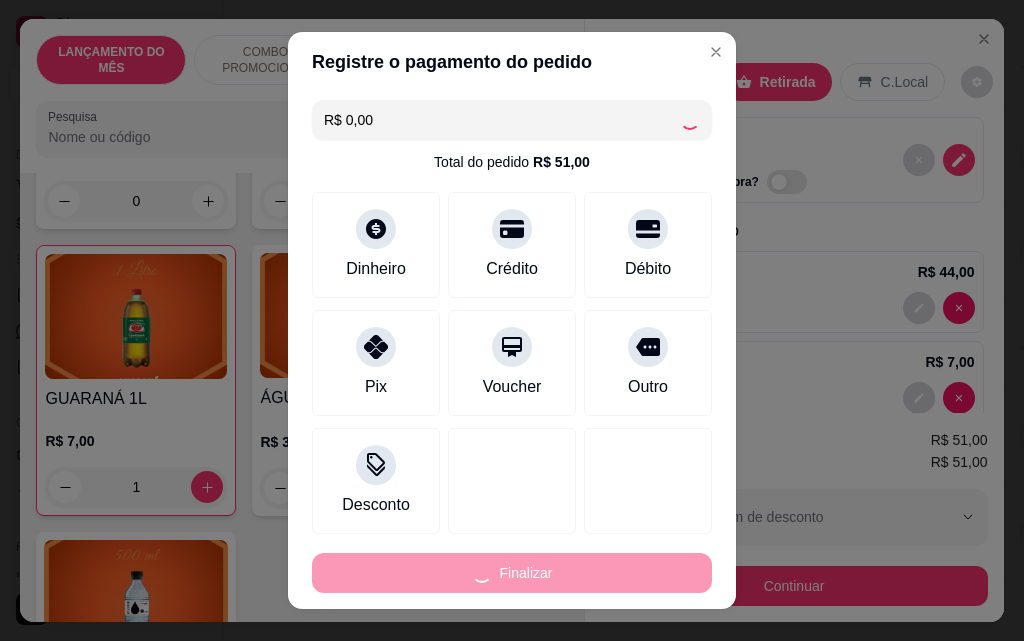 type on "0" 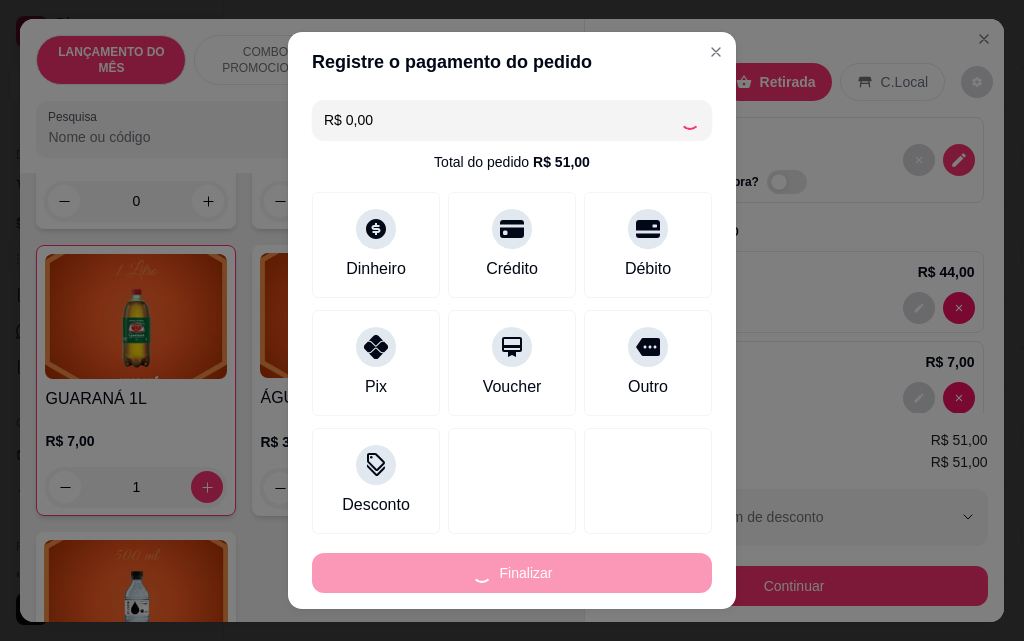 type on "0" 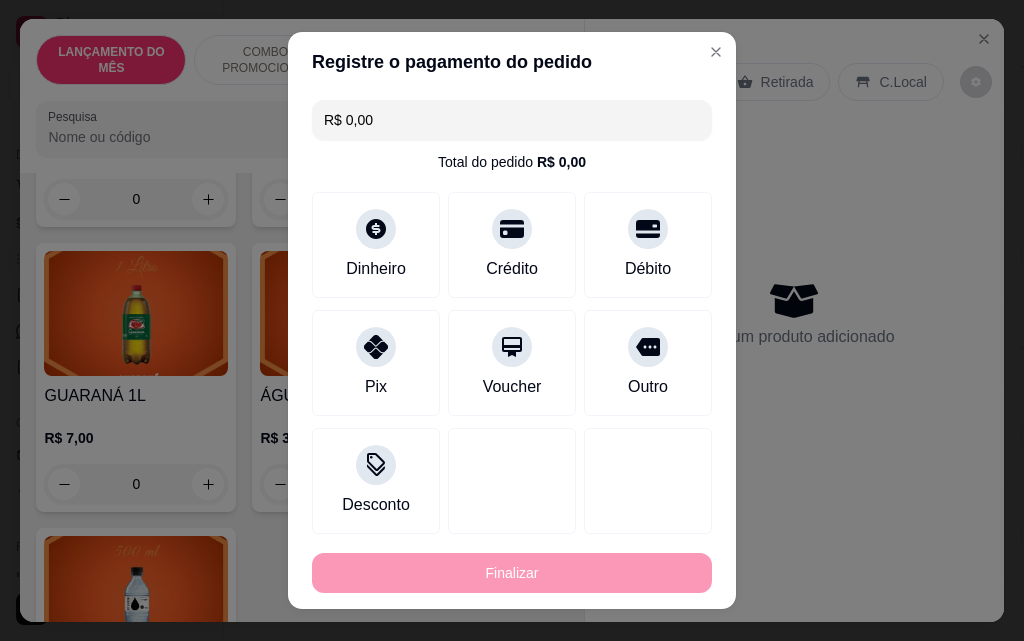 type on "-R$ 51,00" 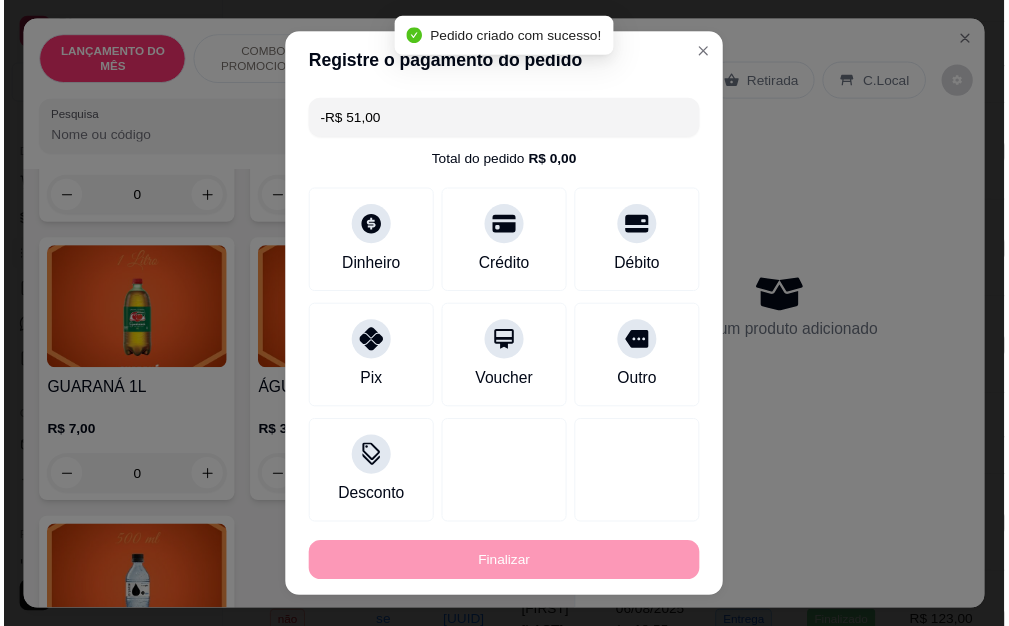 scroll, scrollTop: 8998, scrollLeft: 0, axis: vertical 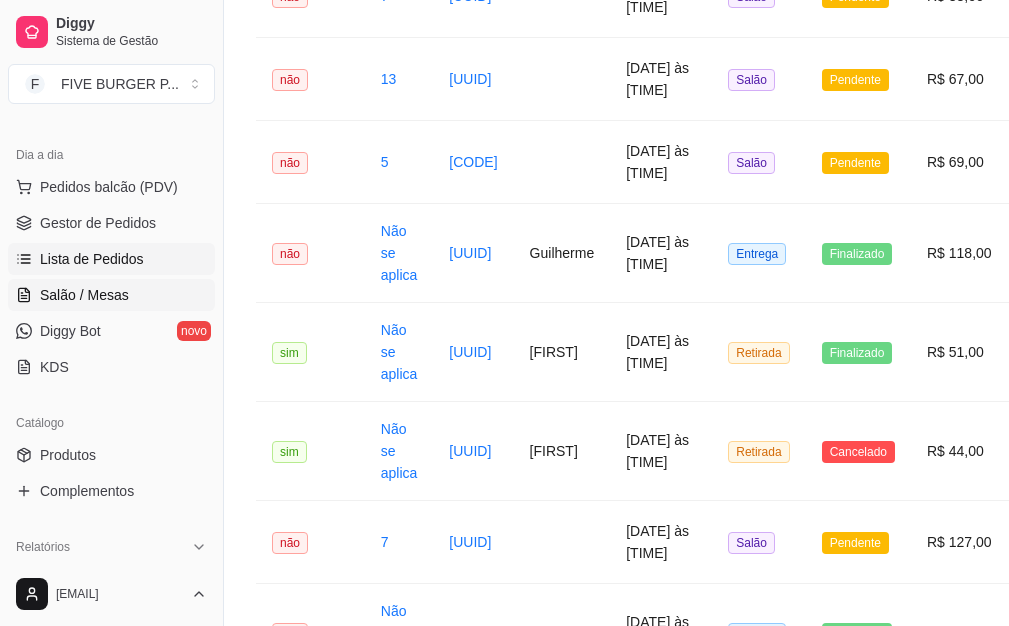 click on "Salão / Mesas" at bounding box center [84, 295] 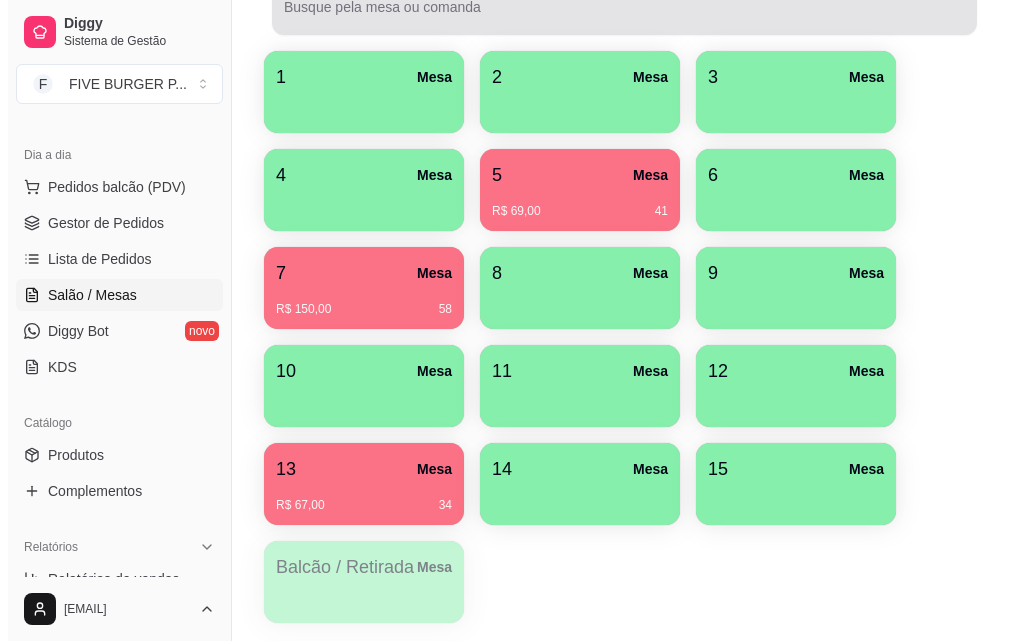 scroll, scrollTop: 500, scrollLeft: 0, axis: vertical 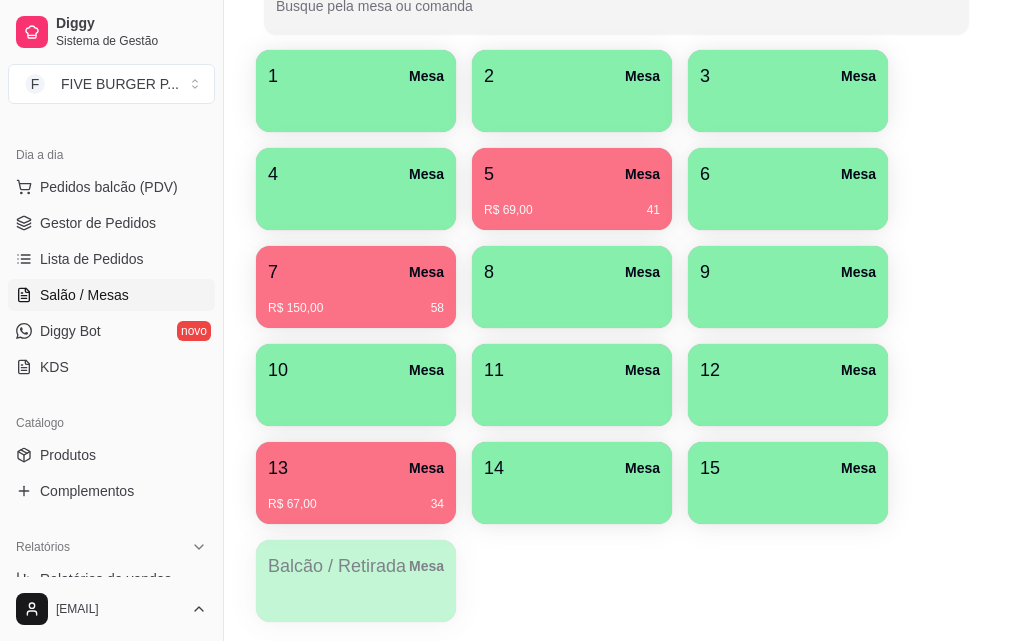 click on "7 Mesa" at bounding box center [356, 272] 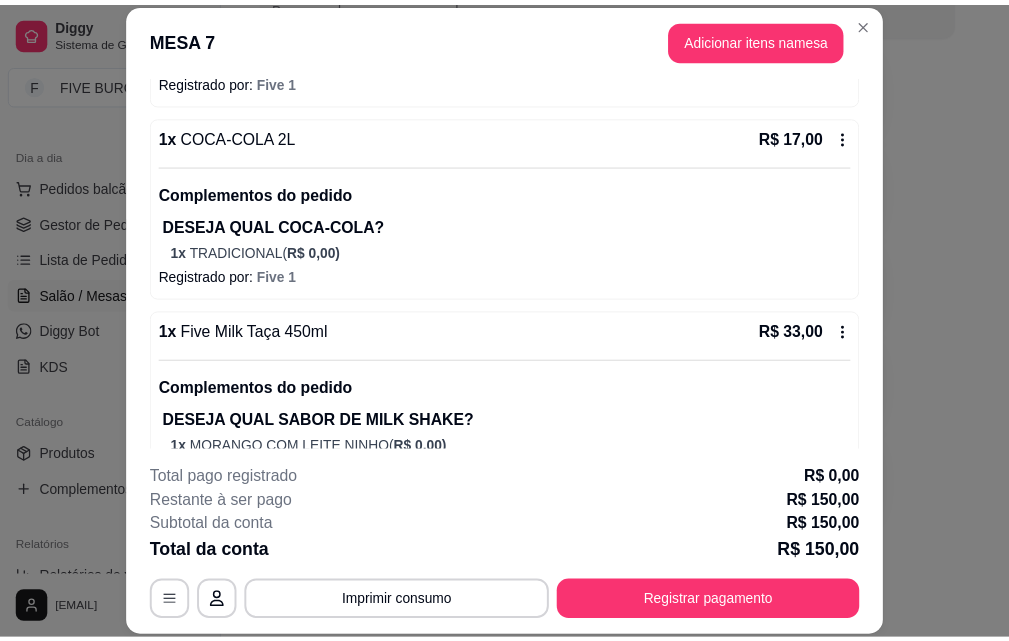 scroll, scrollTop: 0, scrollLeft: 0, axis: both 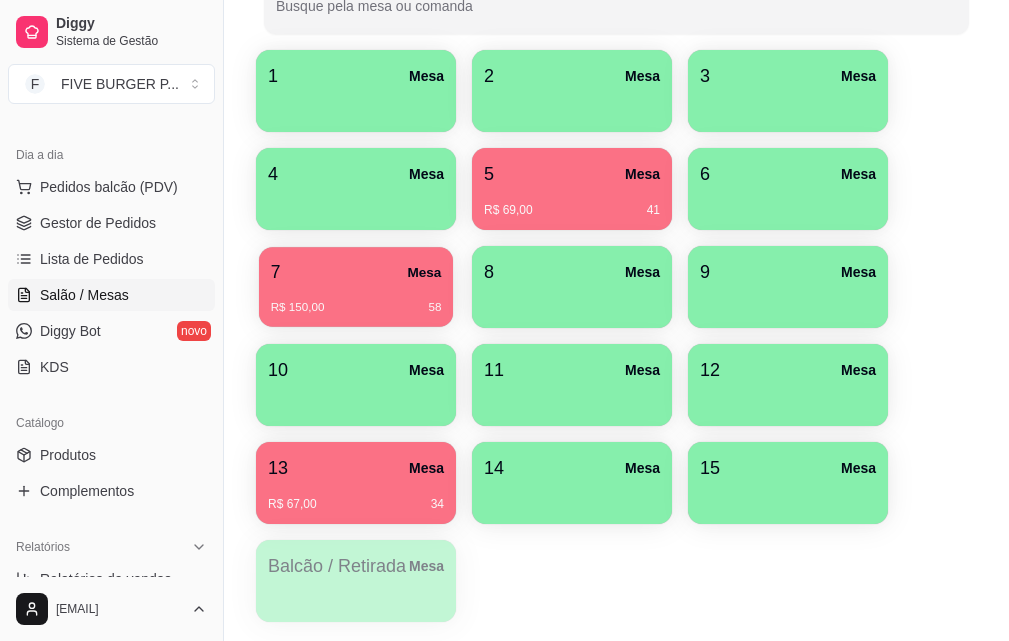 click on "7 Mesa" at bounding box center (356, 272) 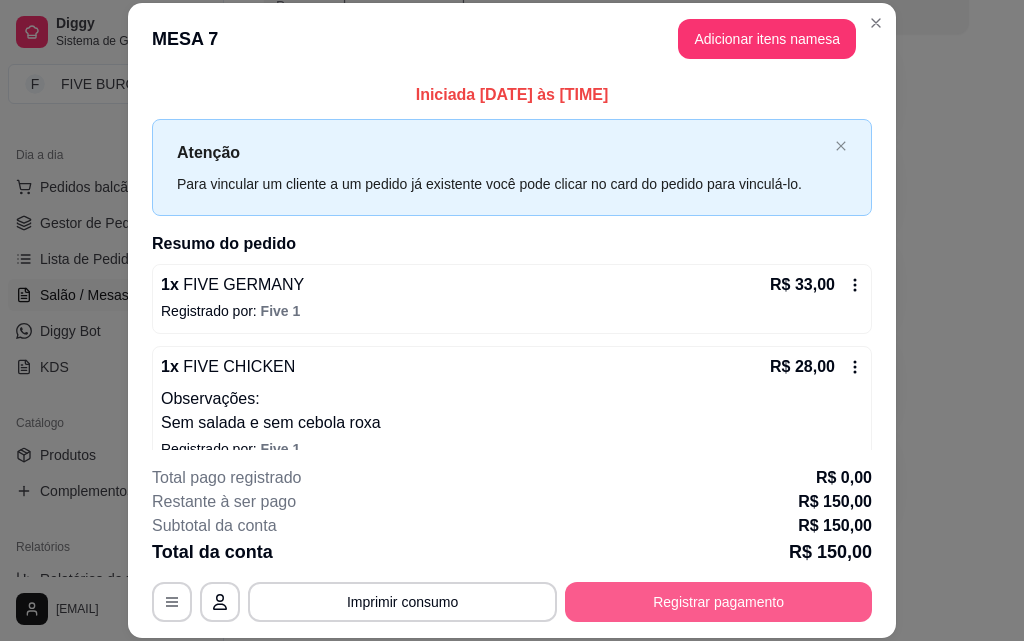 click on "Registrar pagamento" at bounding box center (718, 602) 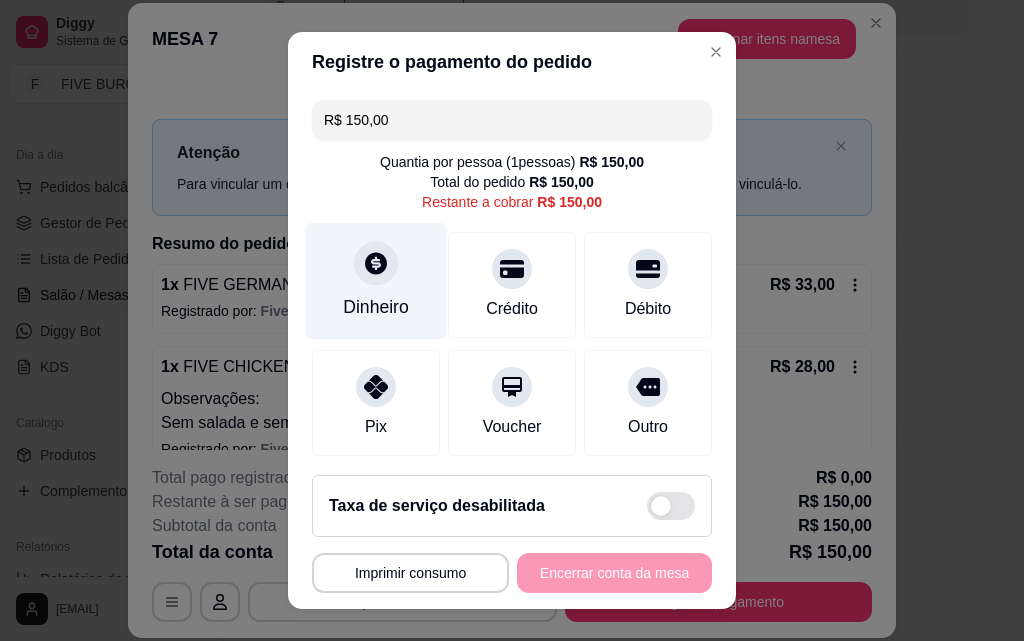 click on "Dinheiro" at bounding box center (376, 281) 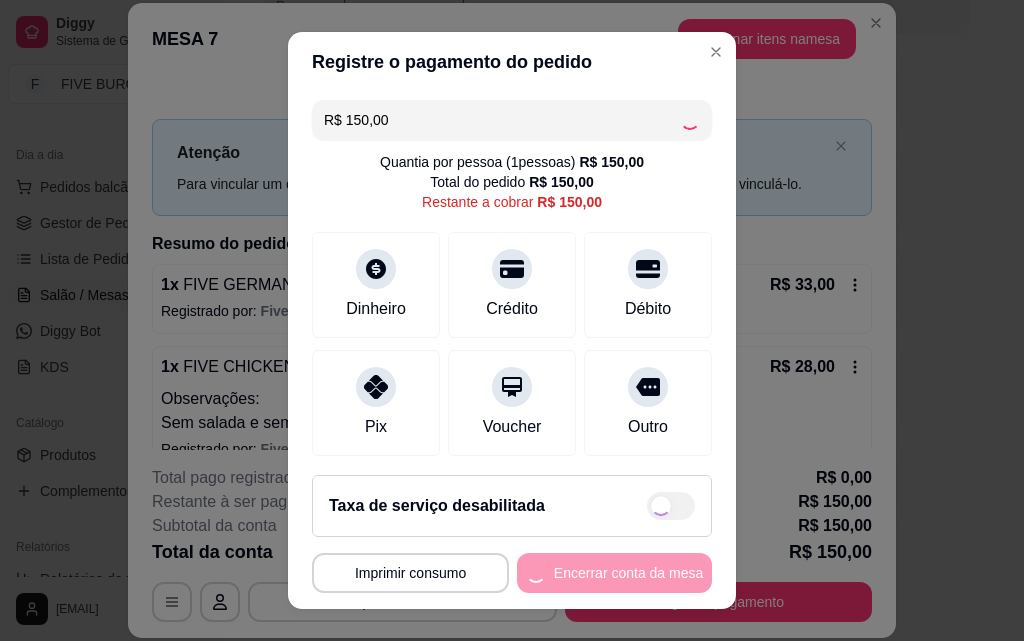 type on "R$ 0,00" 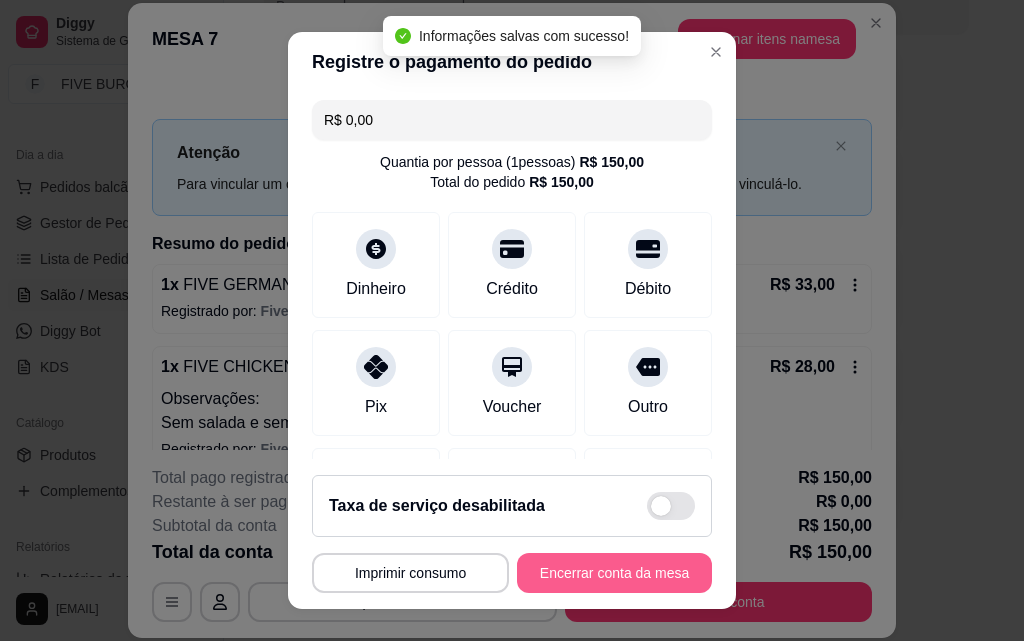 click on "Encerrar conta da mesa" at bounding box center [614, 573] 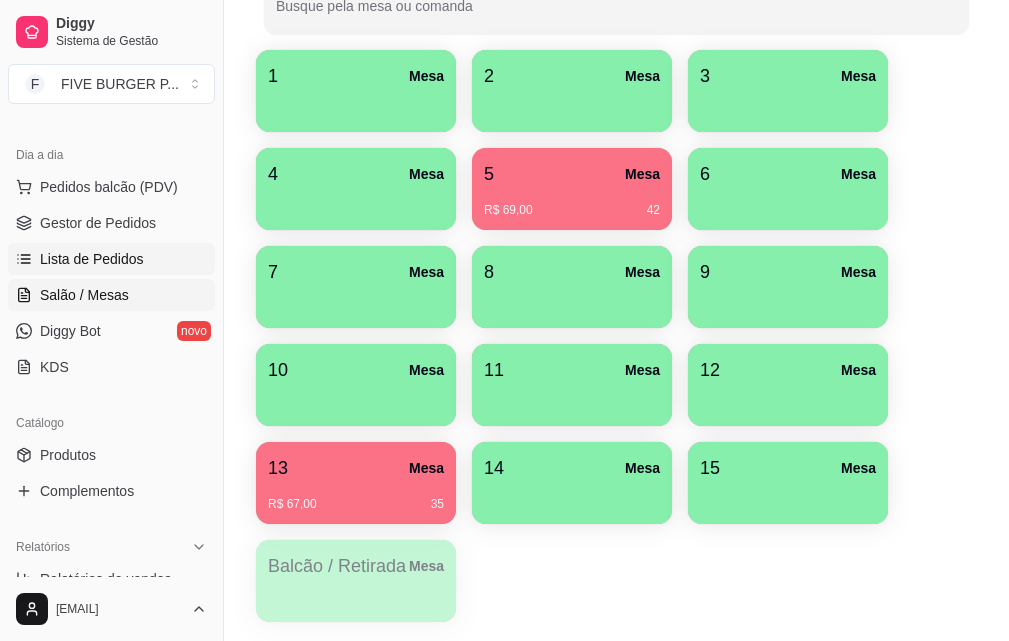 click on "Lista de Pedidos" at bounding box center [92, 259] 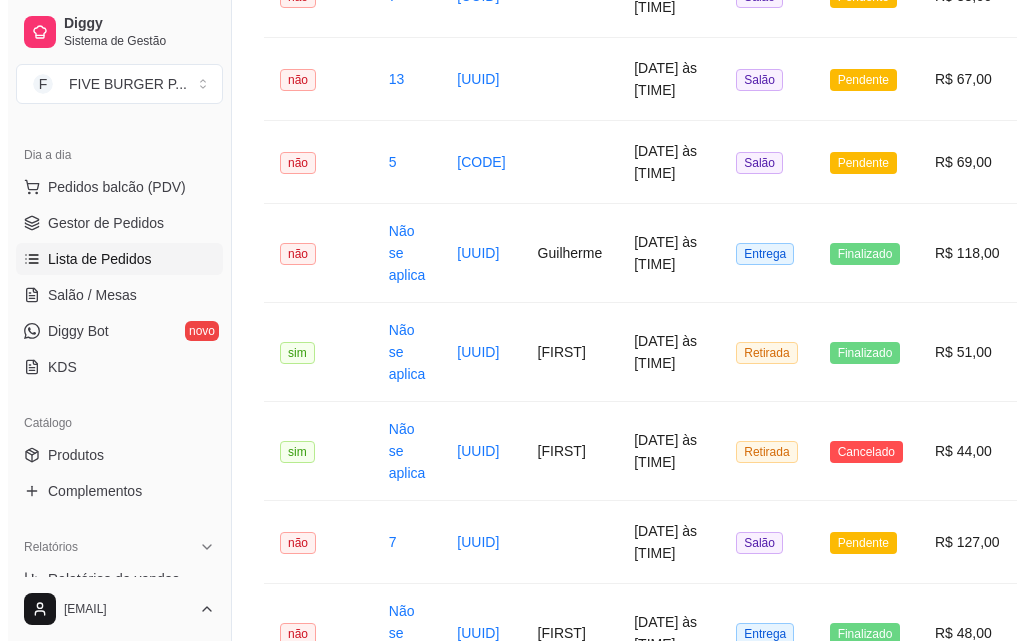 scroll, scrollTop: 0, scrollLeft: 0, axis: both 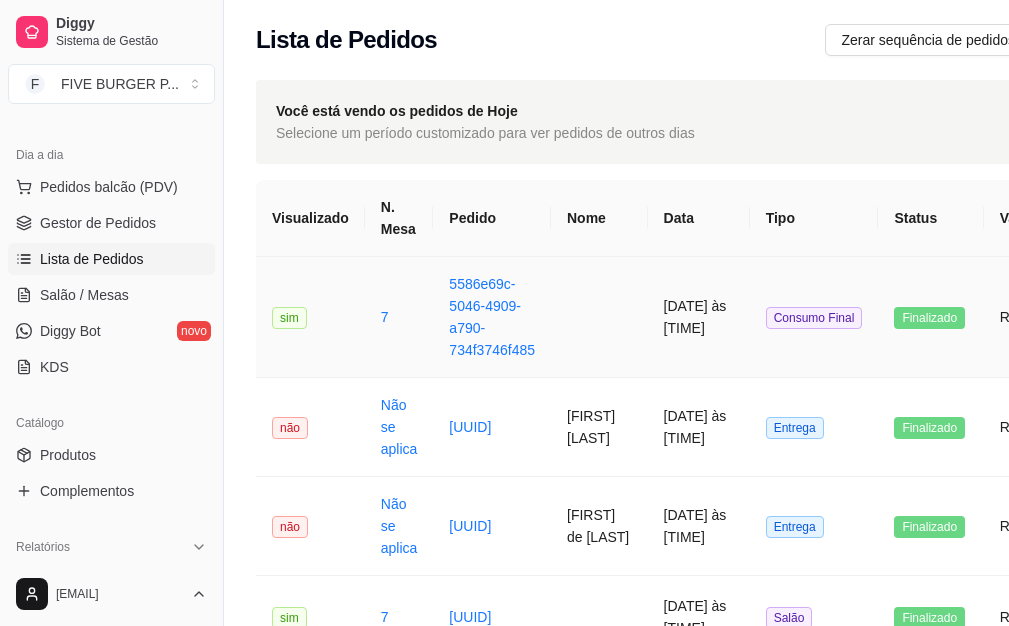 click at bounding box center [599, 317] 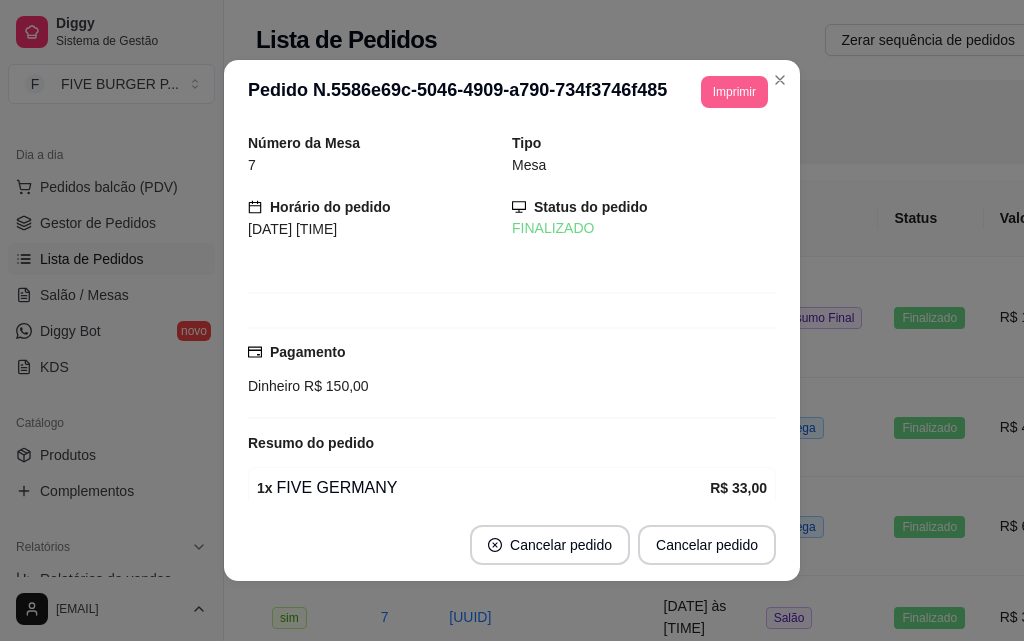 click on "Imprimir" at bounding box center [734, 92] 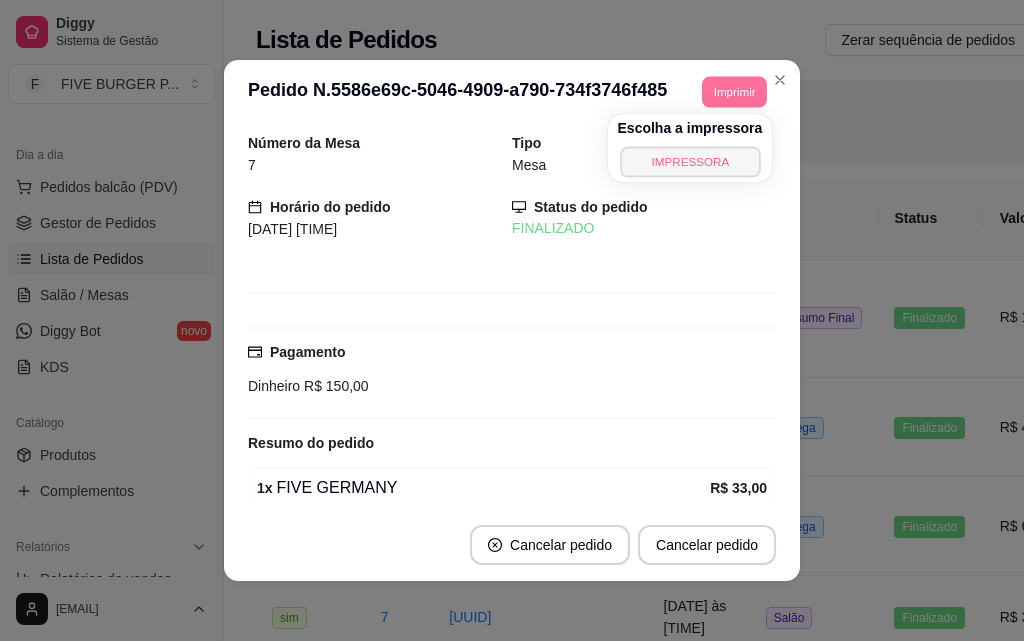 click on "IMPRESSORA" at bounding box center (690, 161) 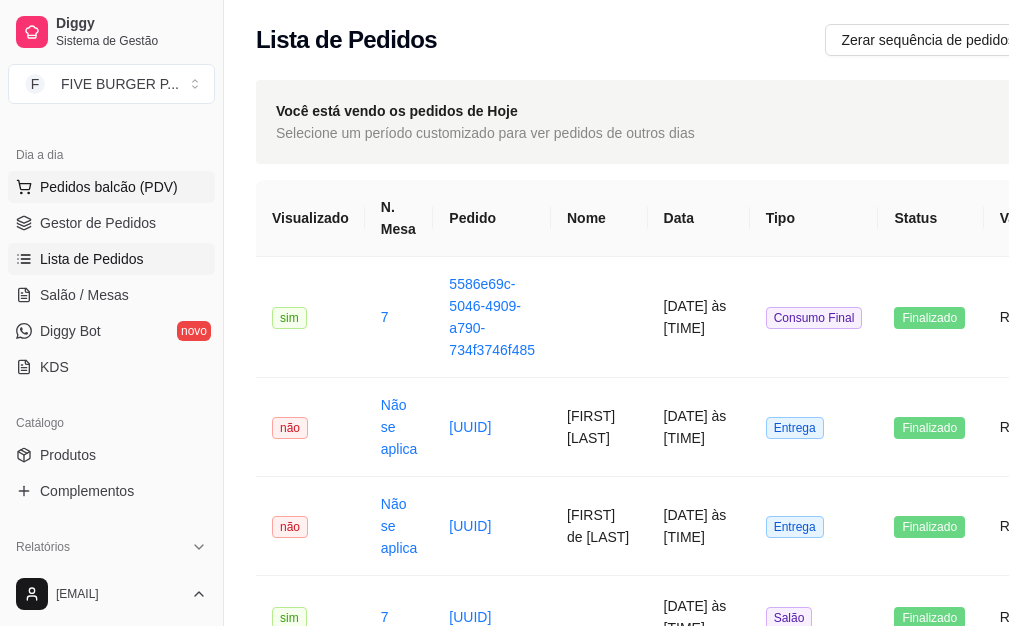 click on "Pedidos balcão (PDV)" at bounding box center (109, 187) 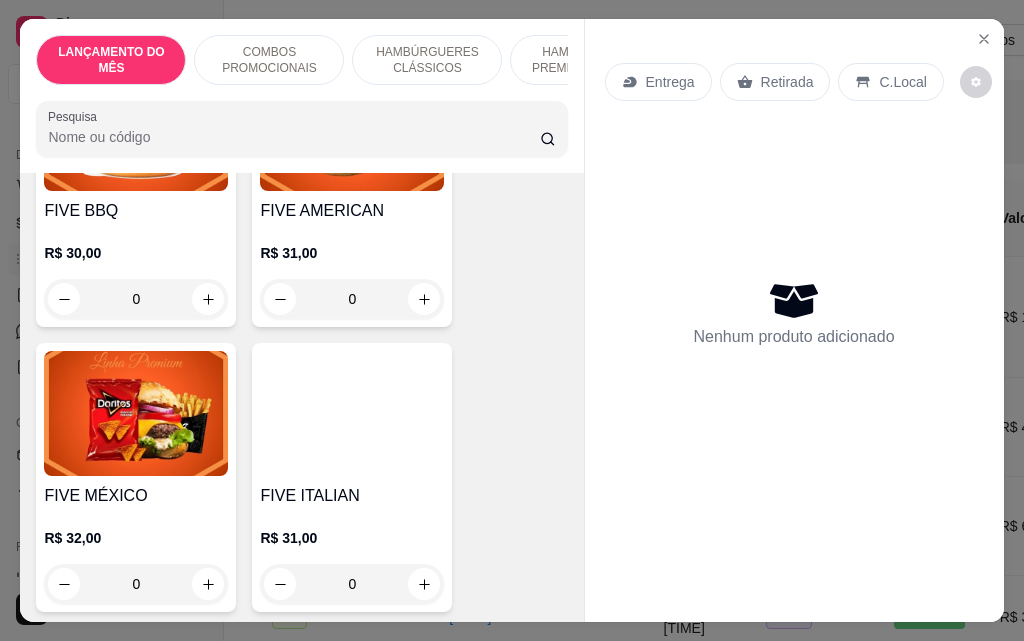 scroll, scrollTop: 1900, scrollLeft: 0, axis: vertical 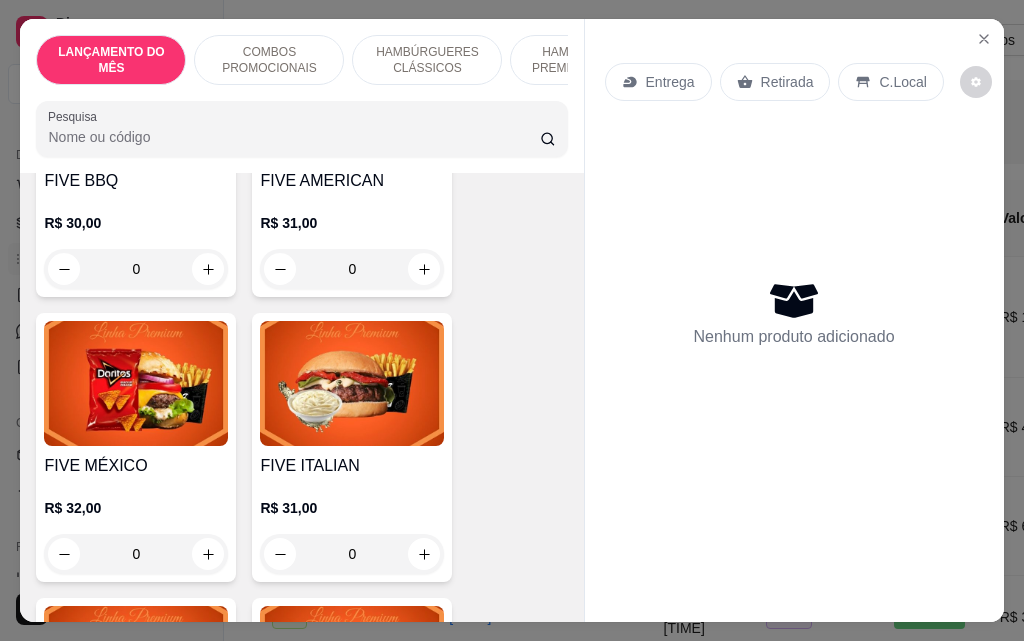 click on "0" at bounding box center (352, 269) 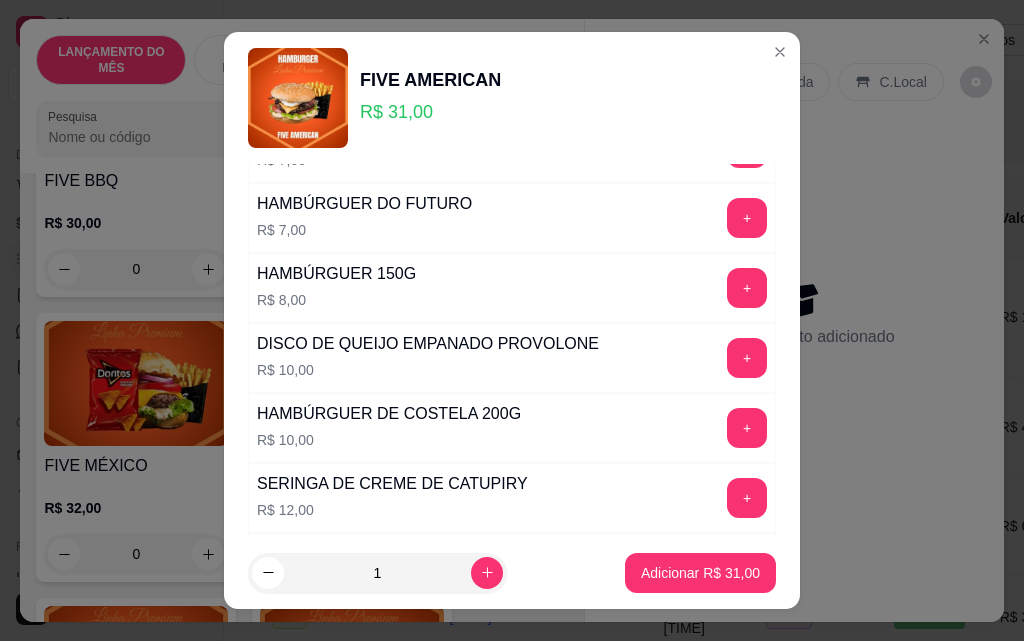 scroll, scrollTop: 1100, scrollLeft: 0, axis: vertical 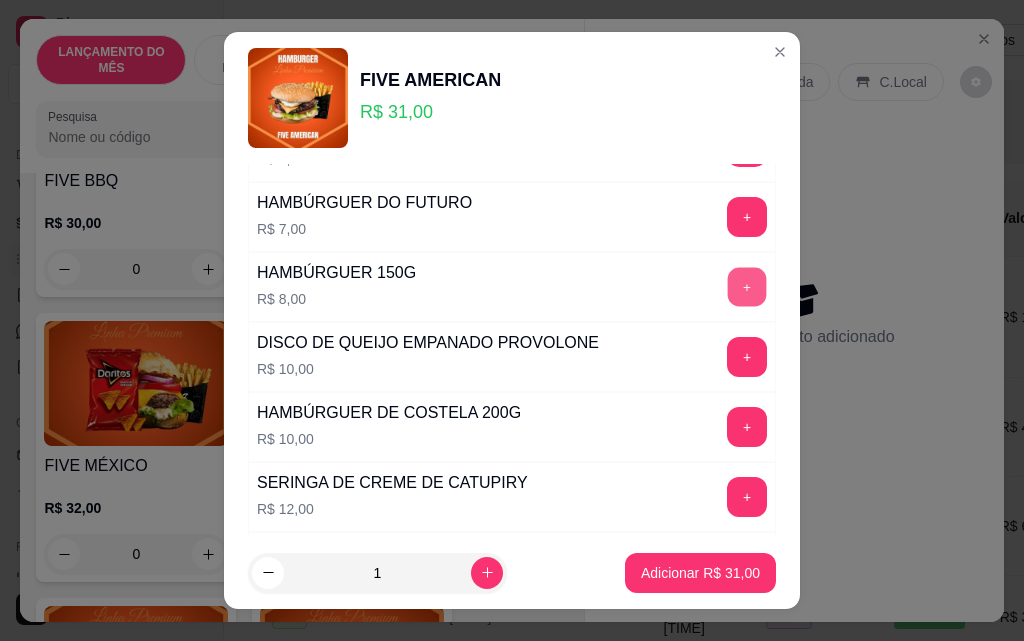 click on "+" at bounding box center (747, 287) 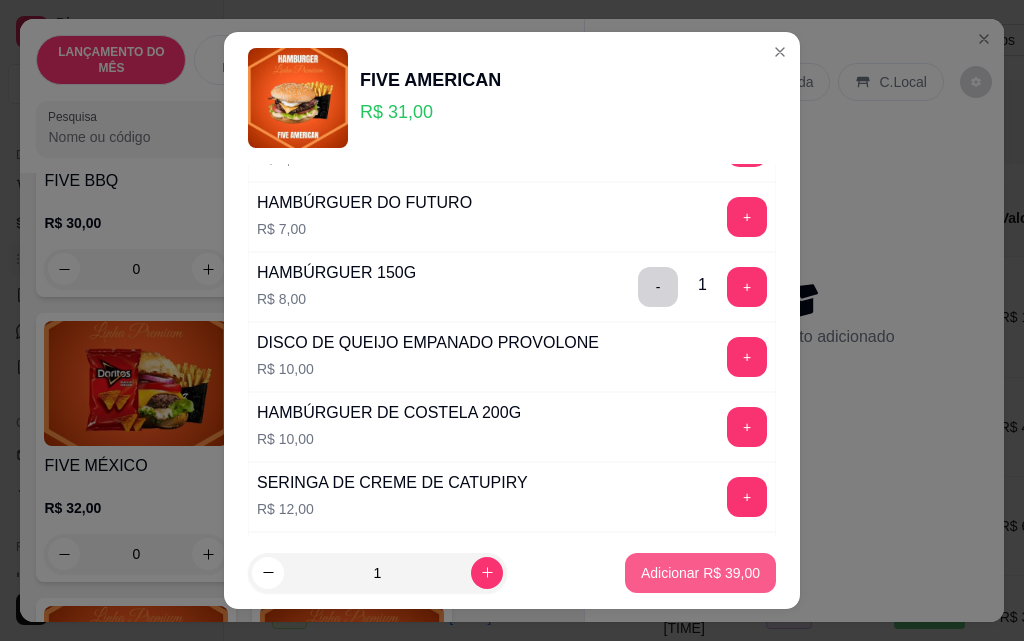 click on "Adicionar   R$ 39,00" at bounding box center (700, 573) 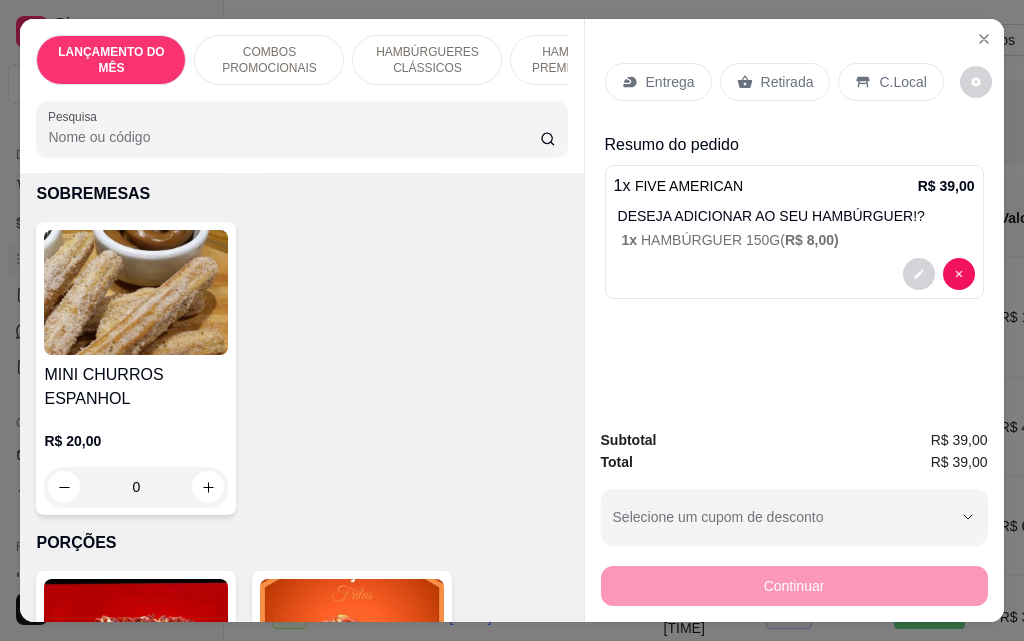 scroll, scrollTop: 5900, scrollLeft: 0, axis: vertical 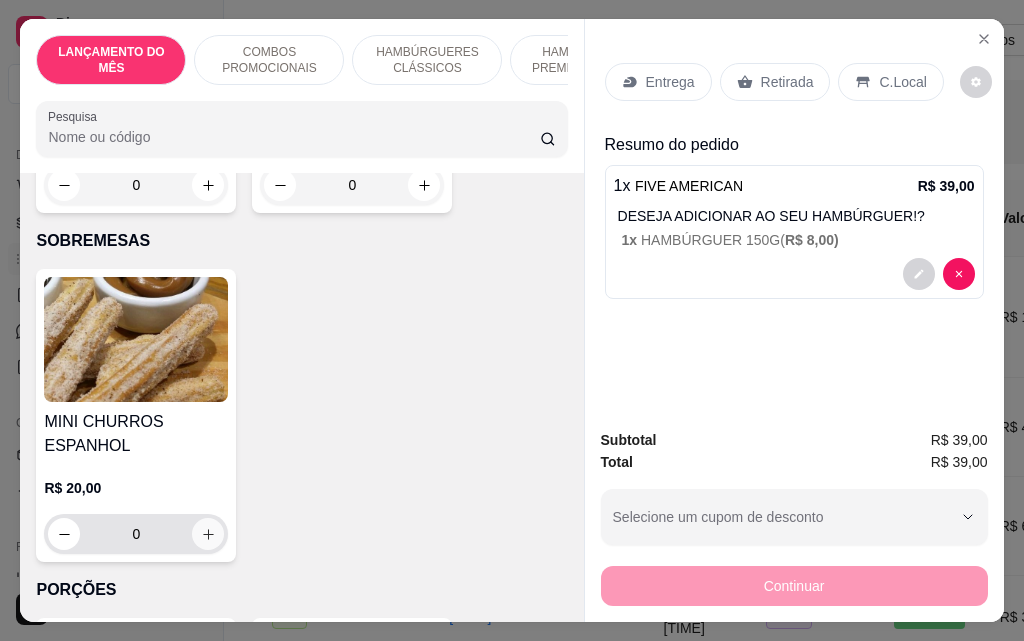 click 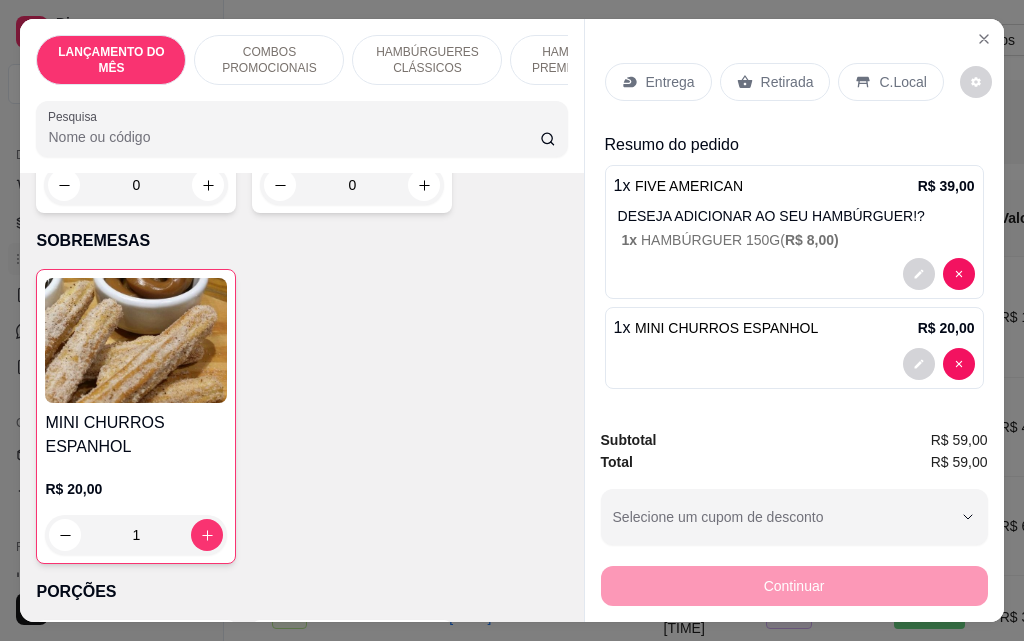 click on "Entrega" at bounding box center [658, 82] 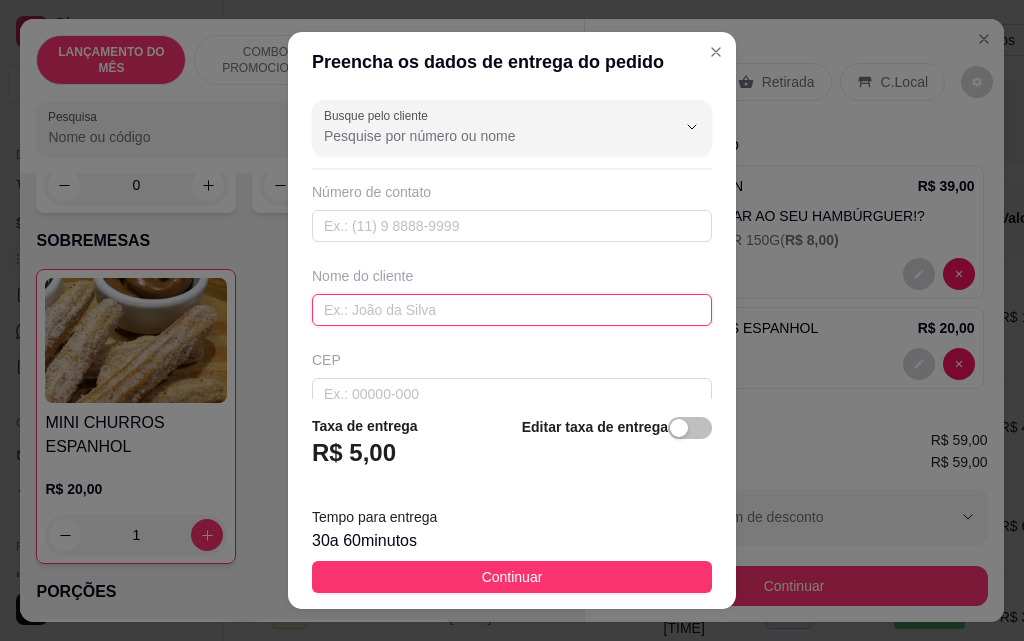 click at bounding box center (512, 310) 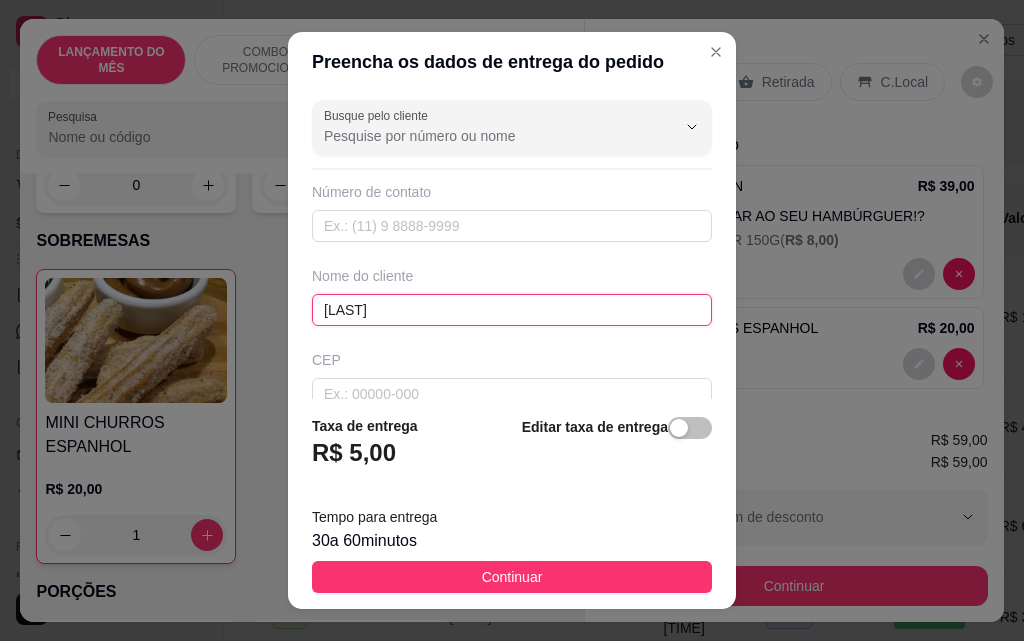 type on "[LAST]" 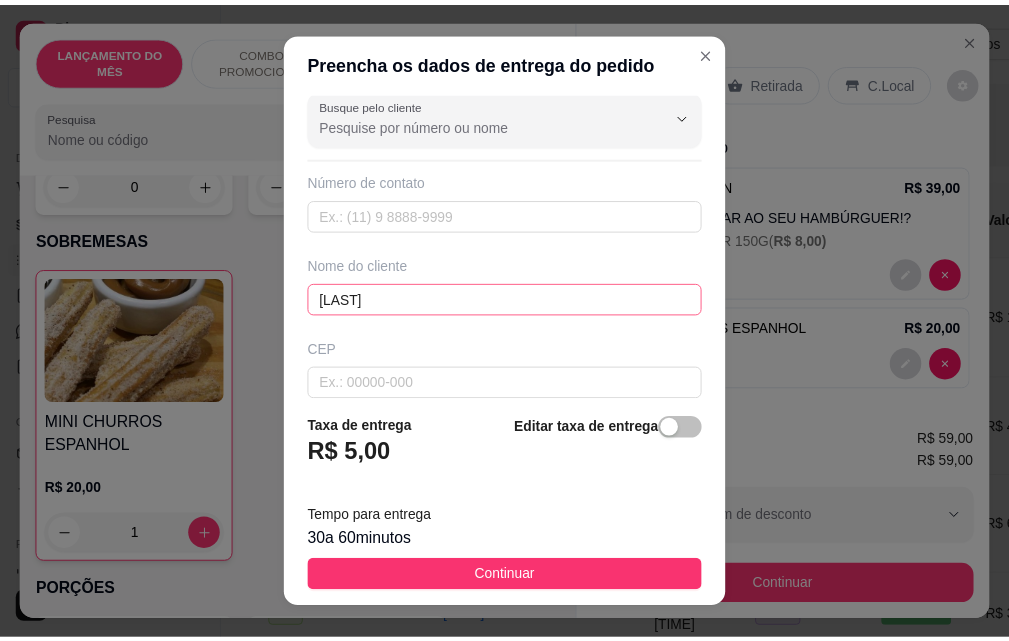 scroll, scrollTop: 233, scrollLeft: 0, axis: vertical 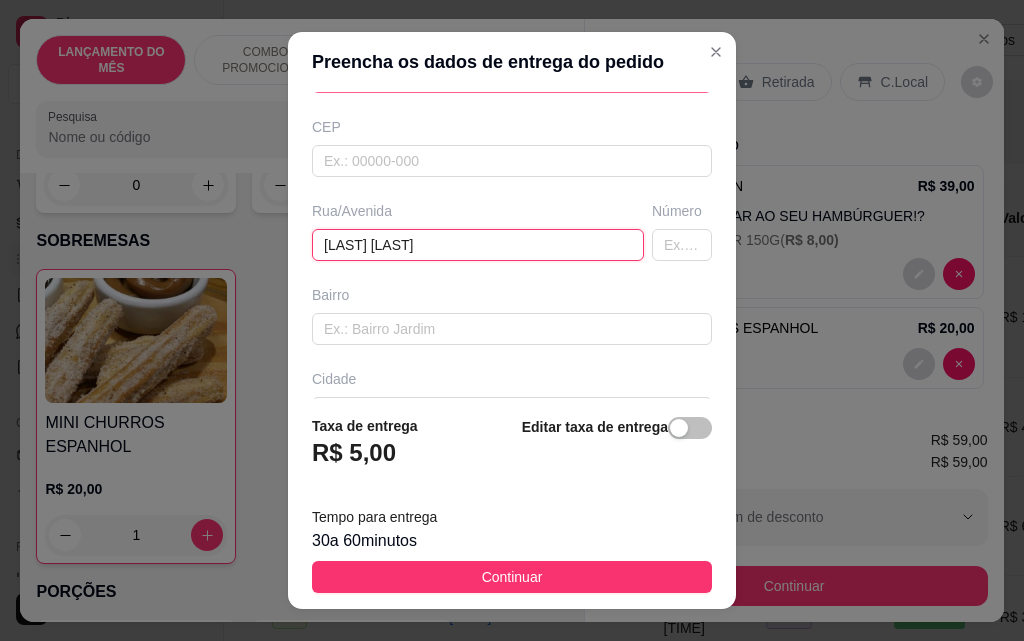 type on "[LAST] [LAST]" 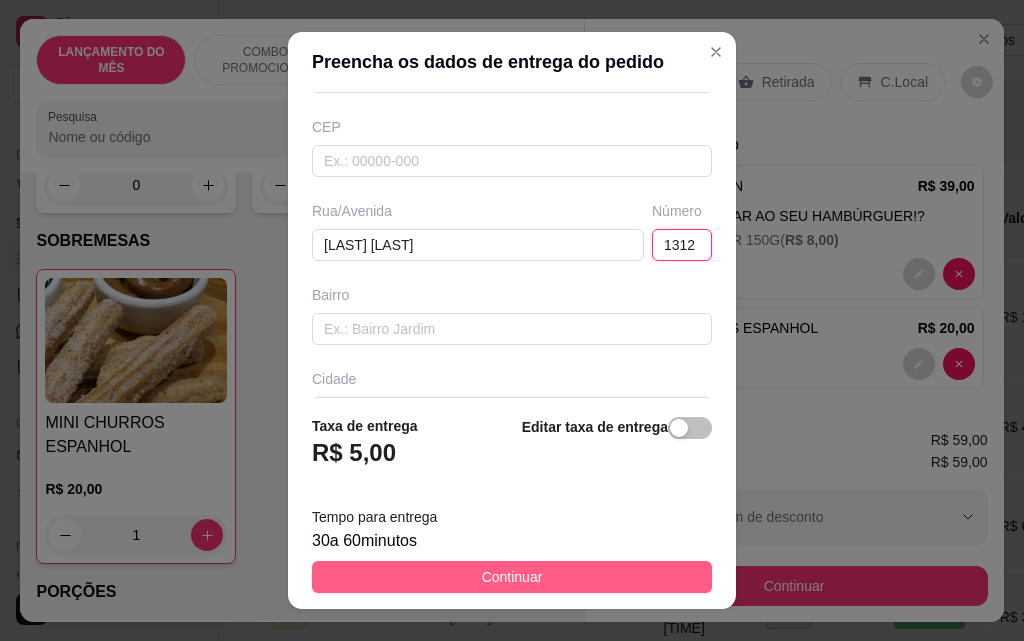 type on "1312" 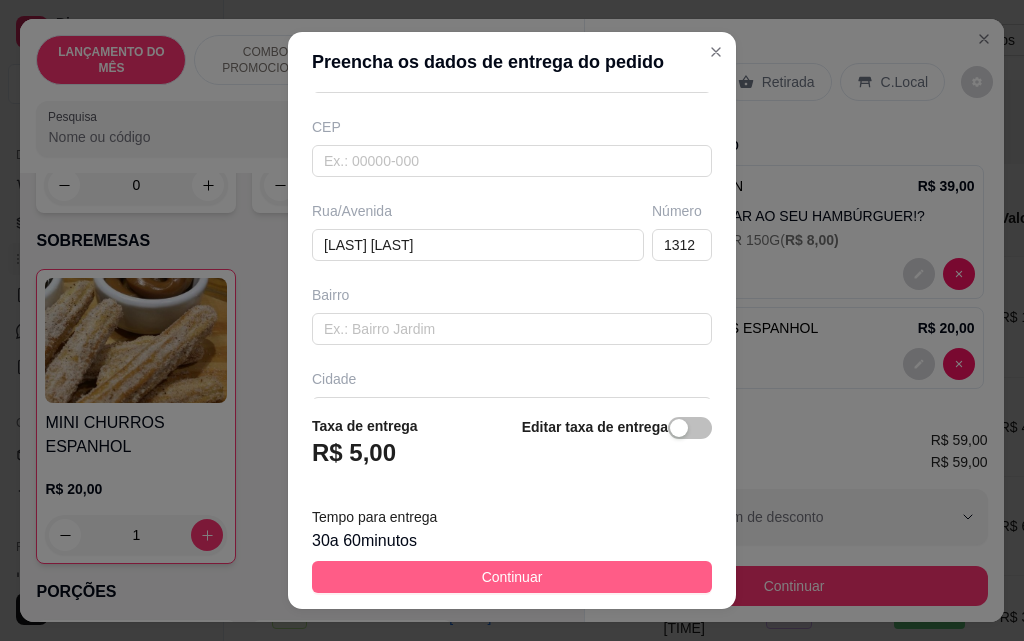 click on "Continuar" at bounding box center [512, 577] 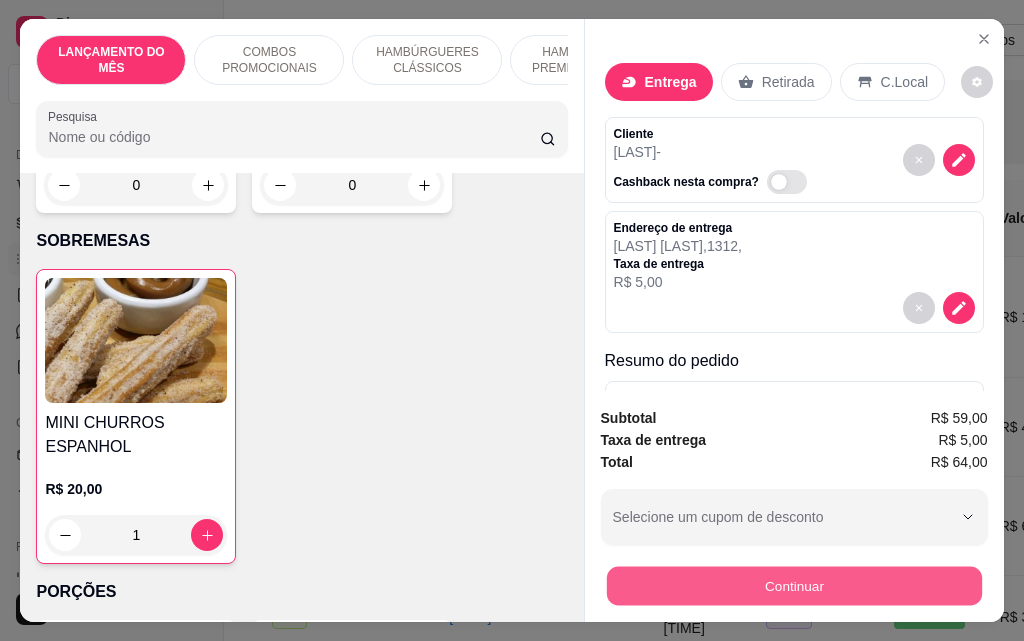 click on "Continuar" at bounding box center (793, 585) 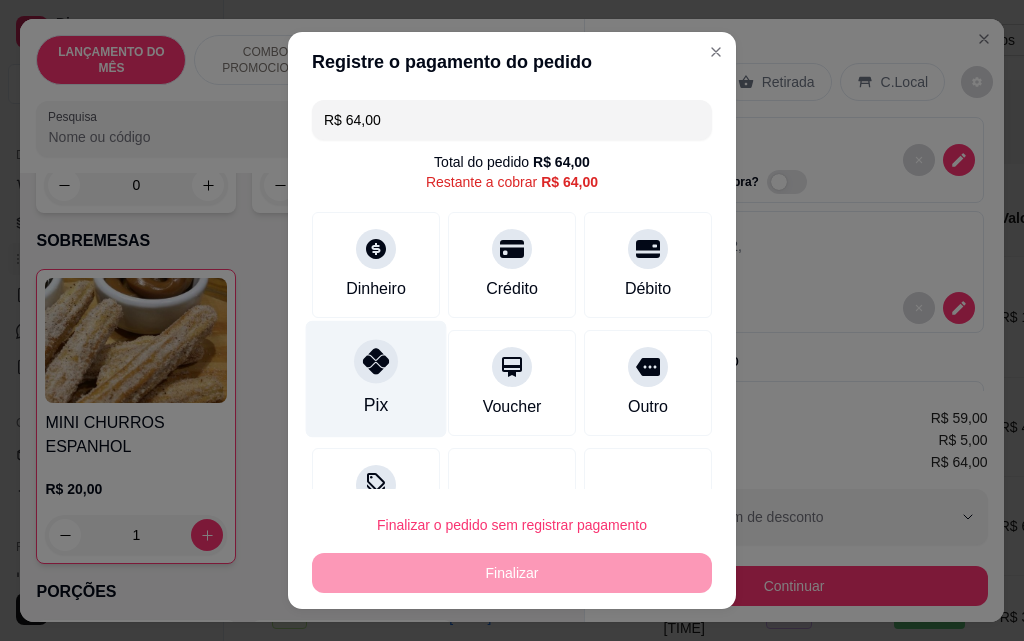 click on "Pix" at bounding box center (376, 379) 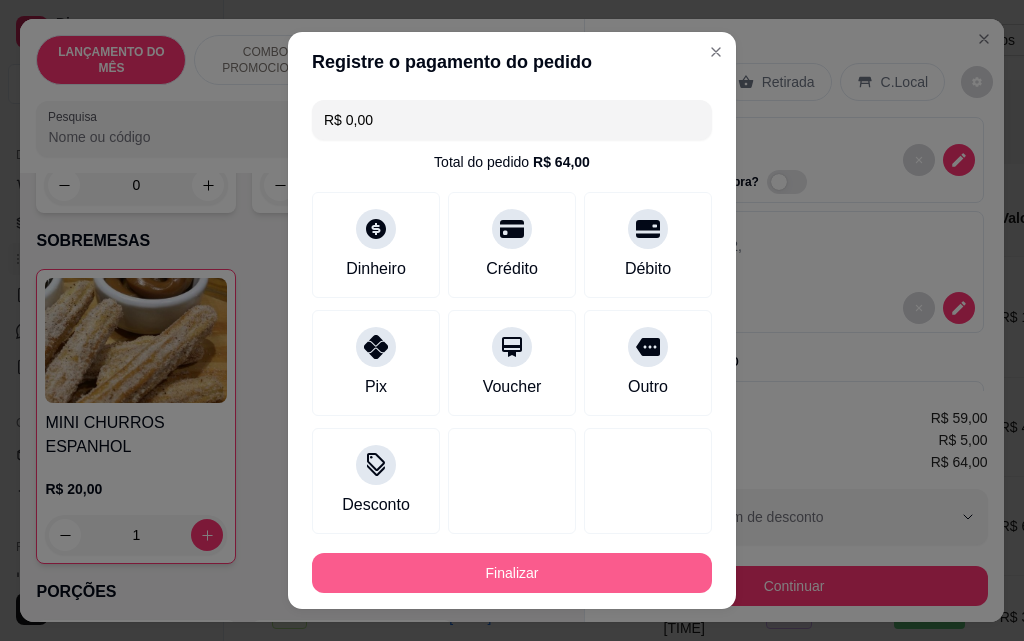 click on "Finalizar" at bounding box center (512, 573) 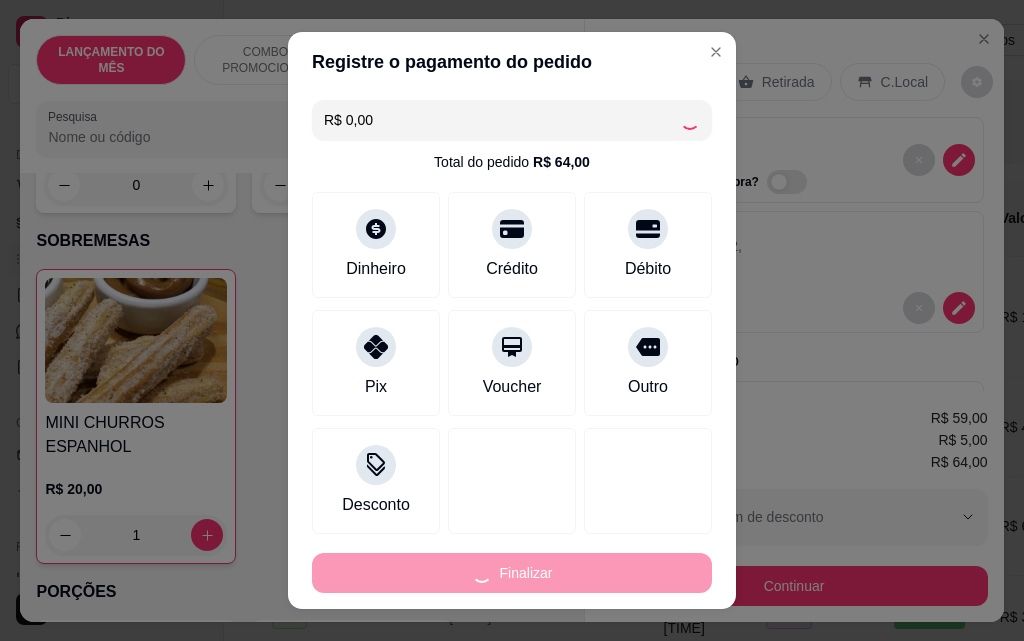 type on "0" 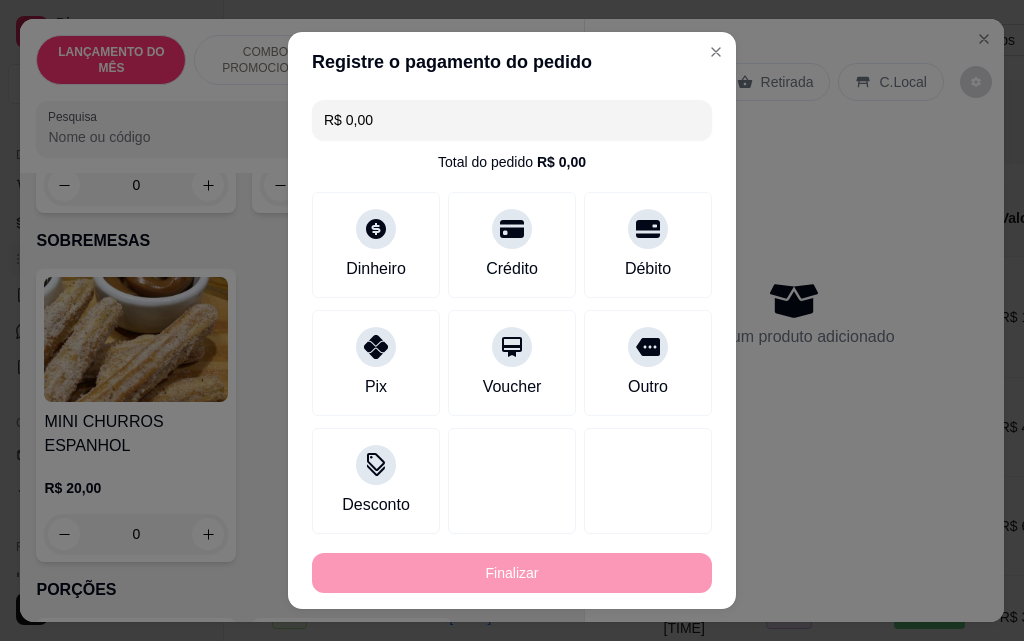 type on "-R$ 64,00" 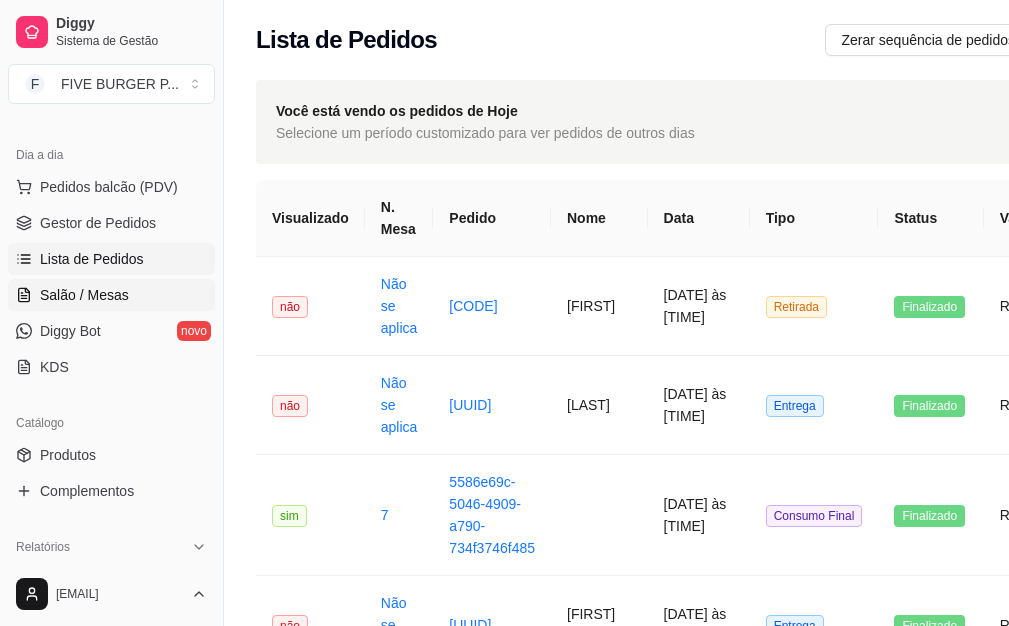 click on "Salão / Mesas" at bounding box center [111, 295] 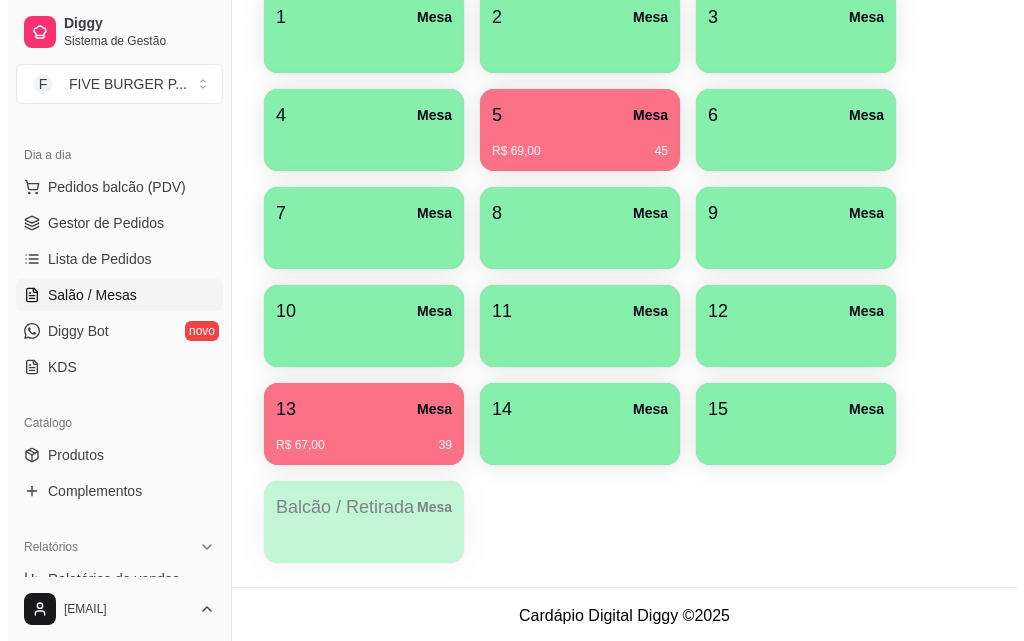 scroll, scrollTop: 562, scrollLeft: 0, axis: vertical 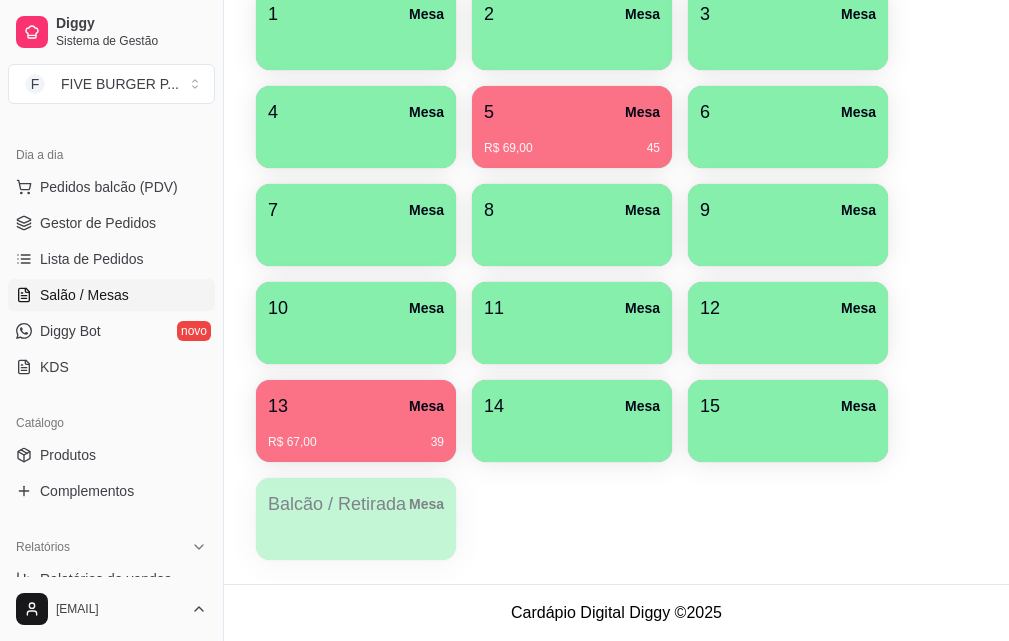 click on "R$ 67,00 39" at bounding box center [356, 442] 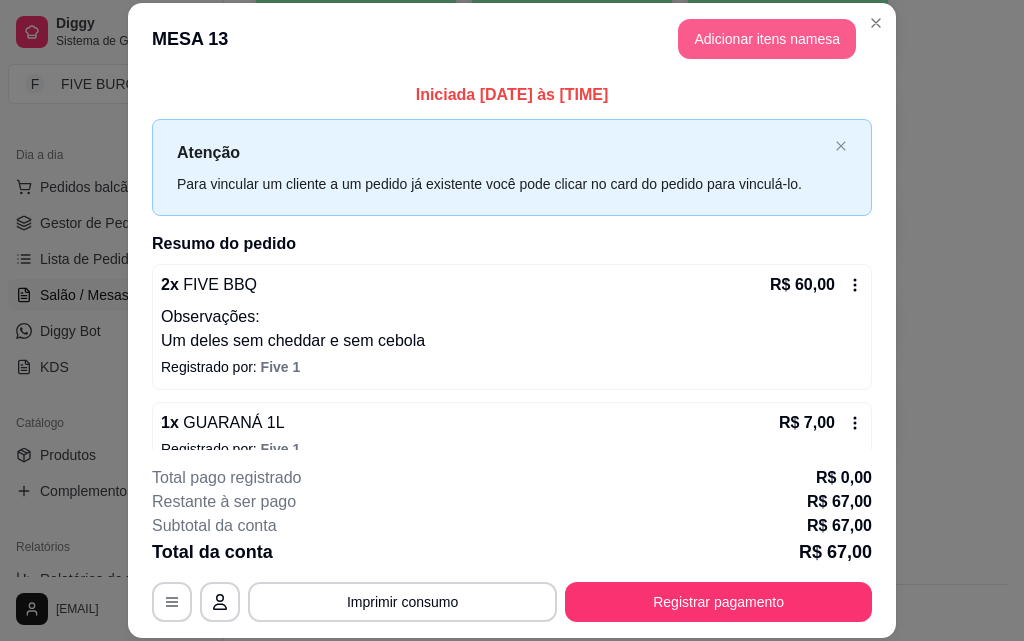 click on "Adicionar itens na  mesa" at bounding box center (767, 39) 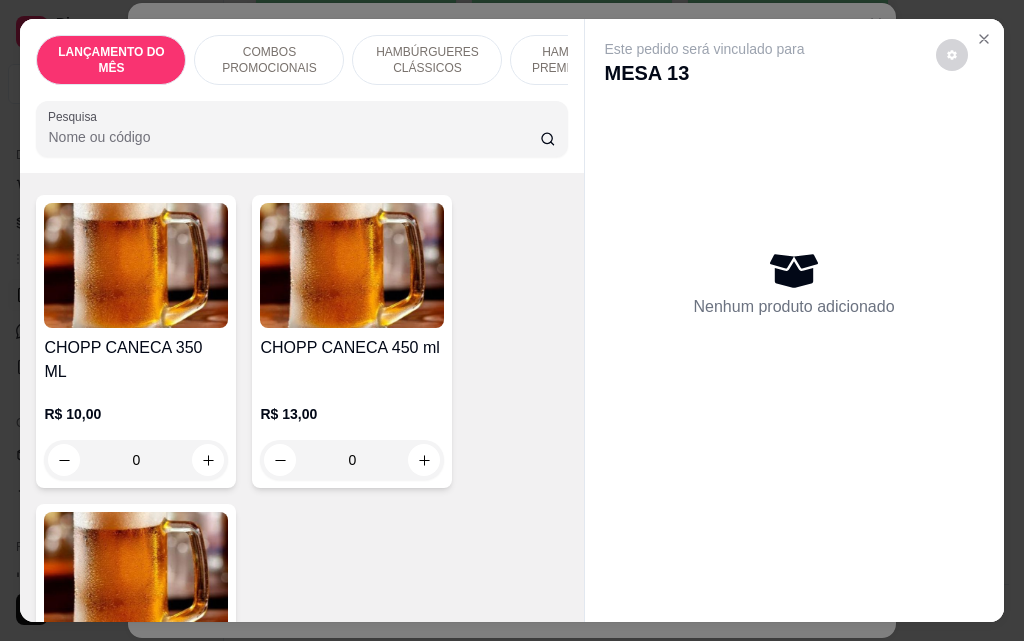scroll, scrollTop: 11200, scrollLeft: 0, axis: vertical 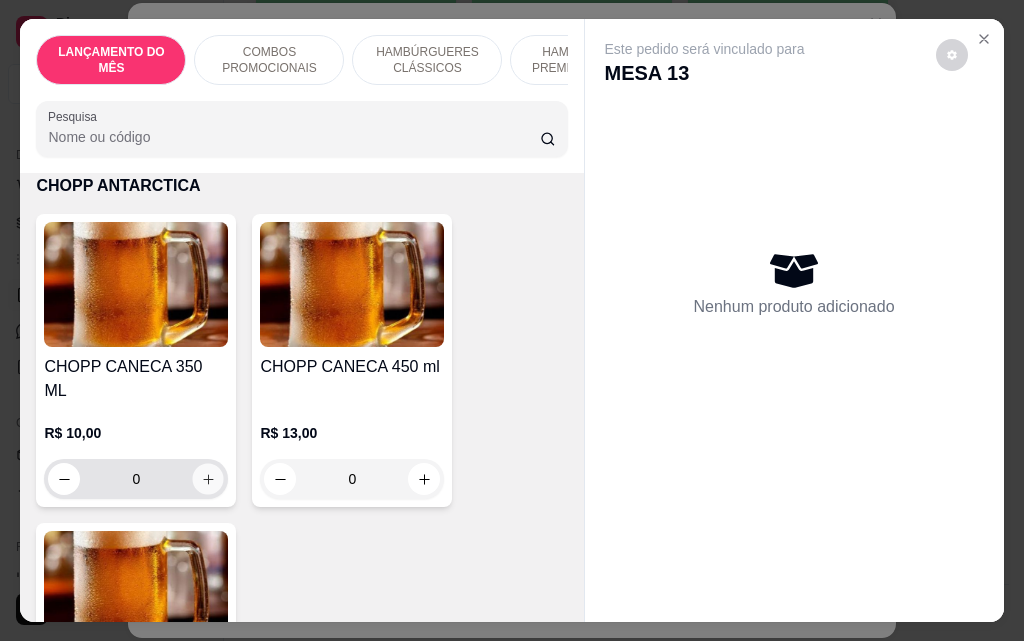 click 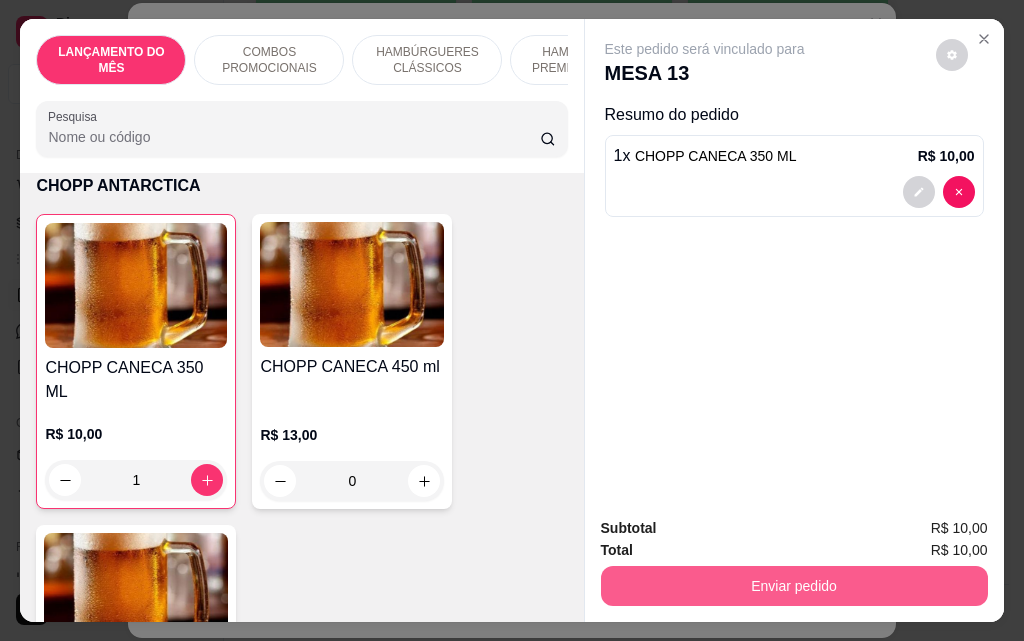 click on "Enviar pedido" at bounding box center [794, 586] 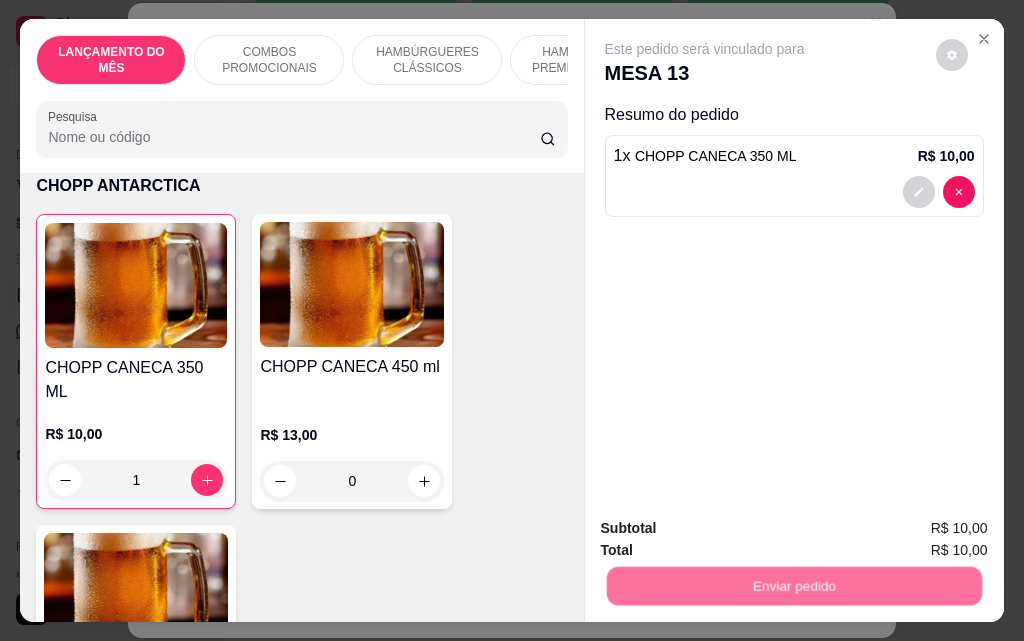 click on "Não registrar e enviar pedido" at bounding box center (728, 528) 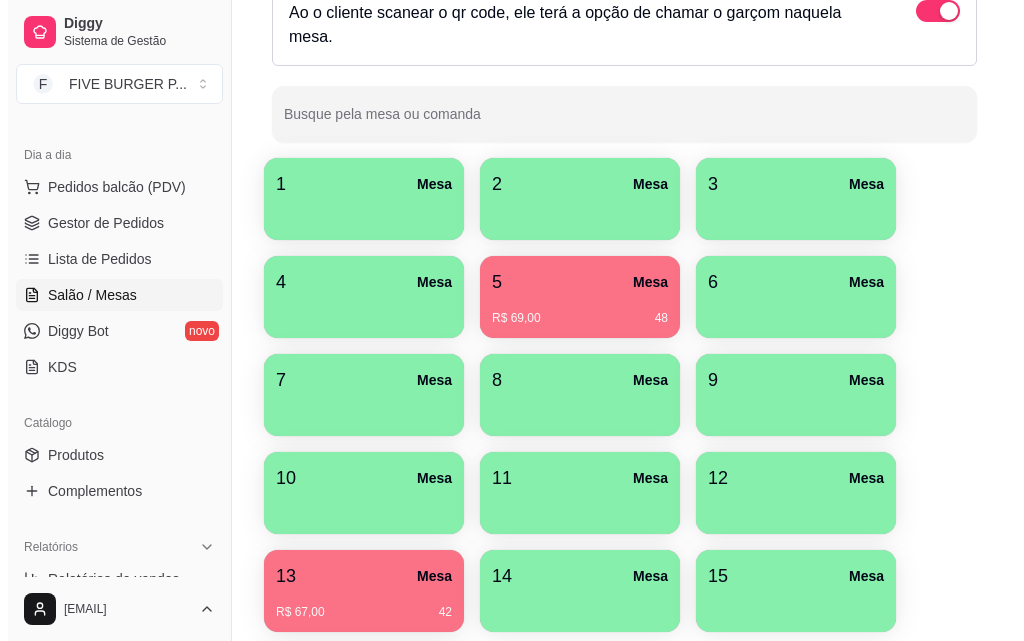 scroll, scrollTop: 400, scrollLeft: 0, axis: vertical 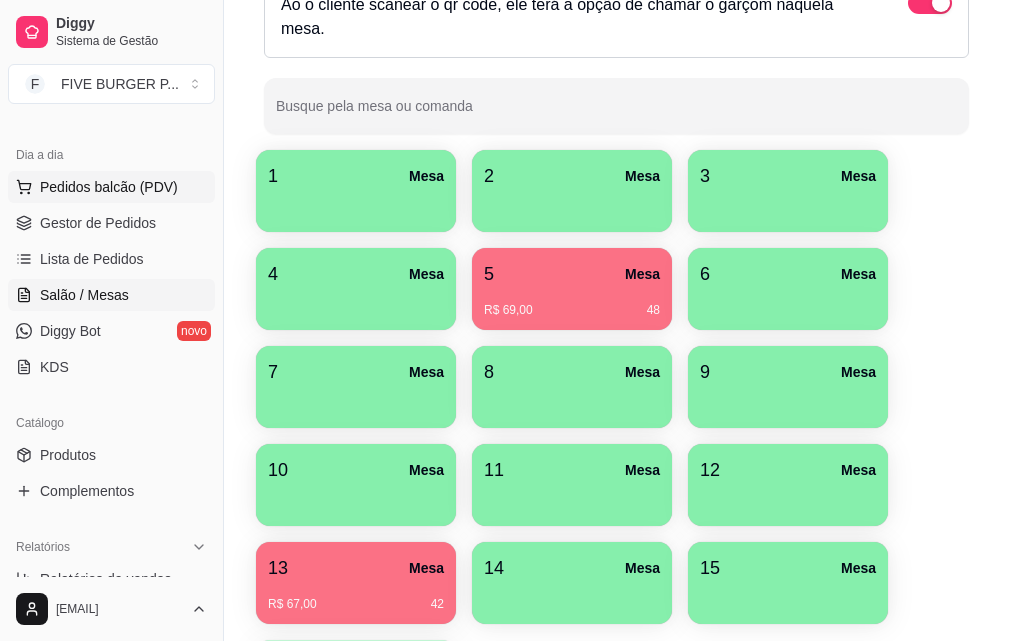 click on "Pedidos balcão (PDV)" at bounding box center (109, 187) 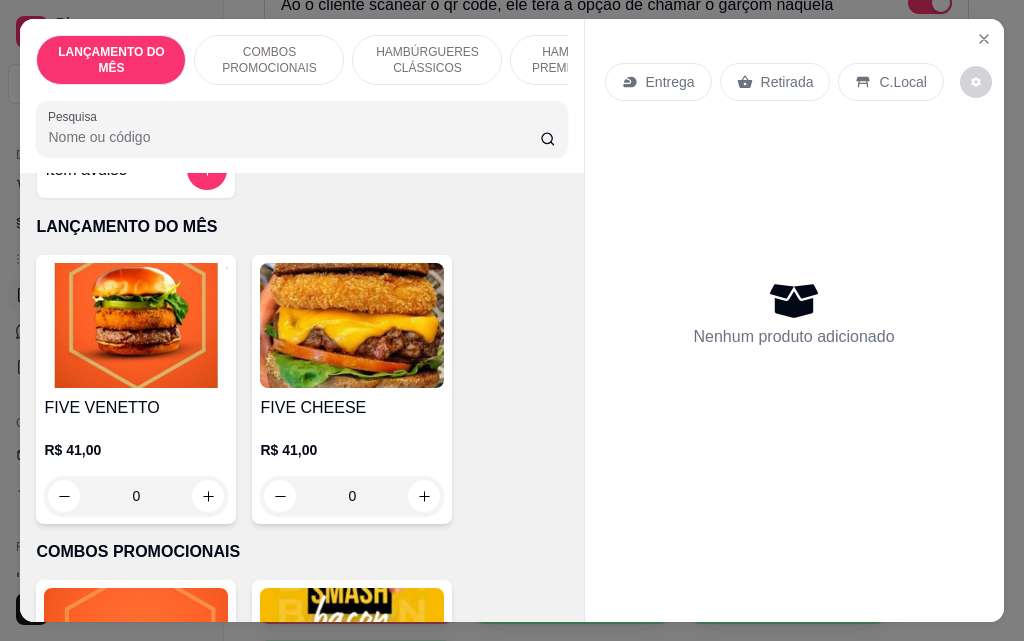 scroll, scrollTop: 0, scrollLeft: 0, axis: both 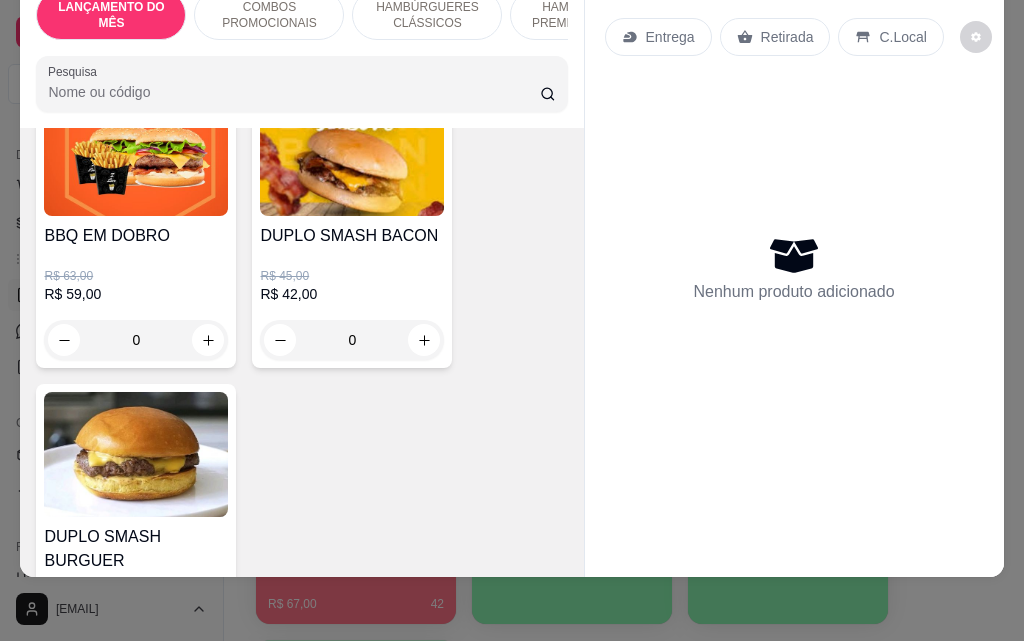 click on "0" at bounding box center (136, 340) 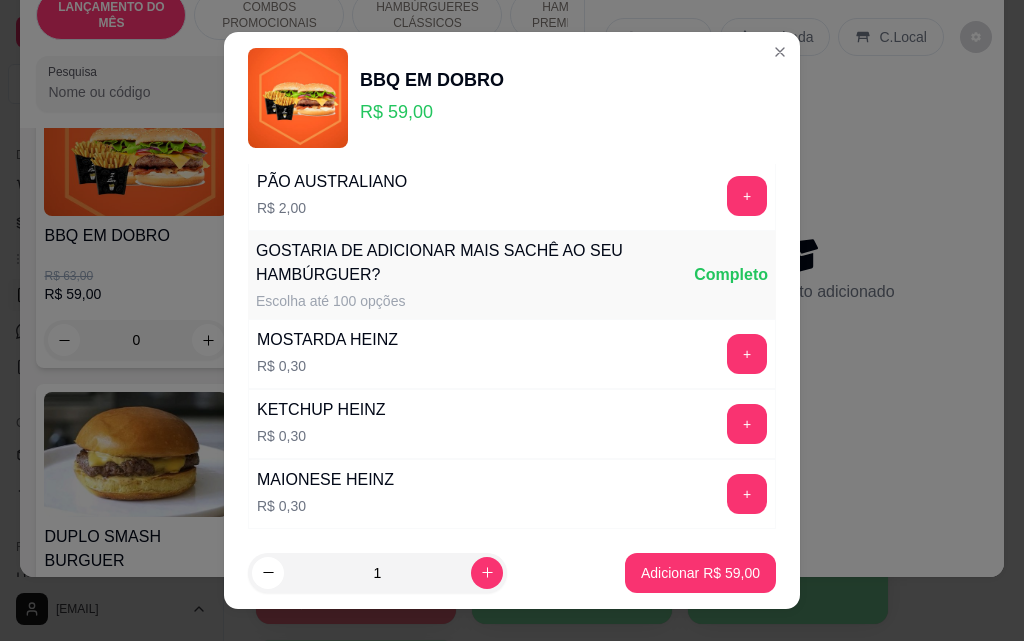 scroll, scrollTop: 289, scrollLeft: 0, axis: vertical 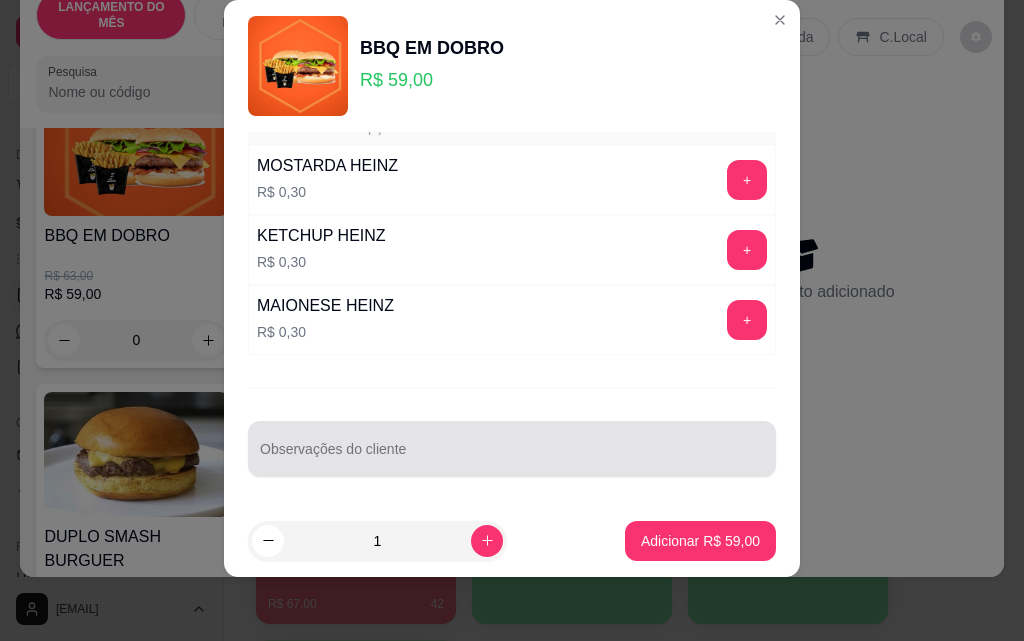 click at bounding box center (512, 449) 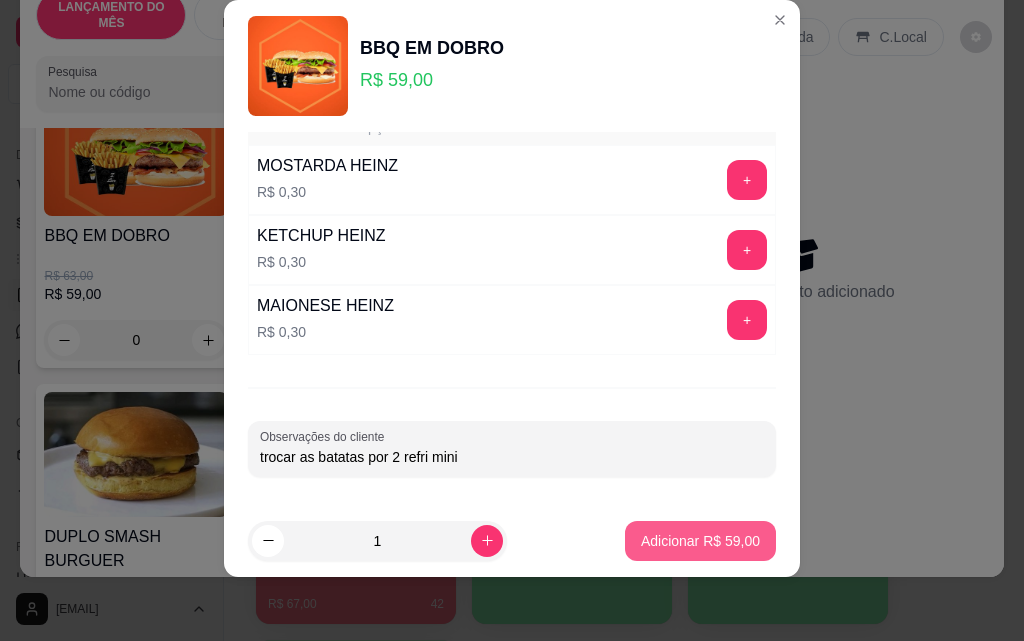 type on "trocar as batatas por 2 refri mini" 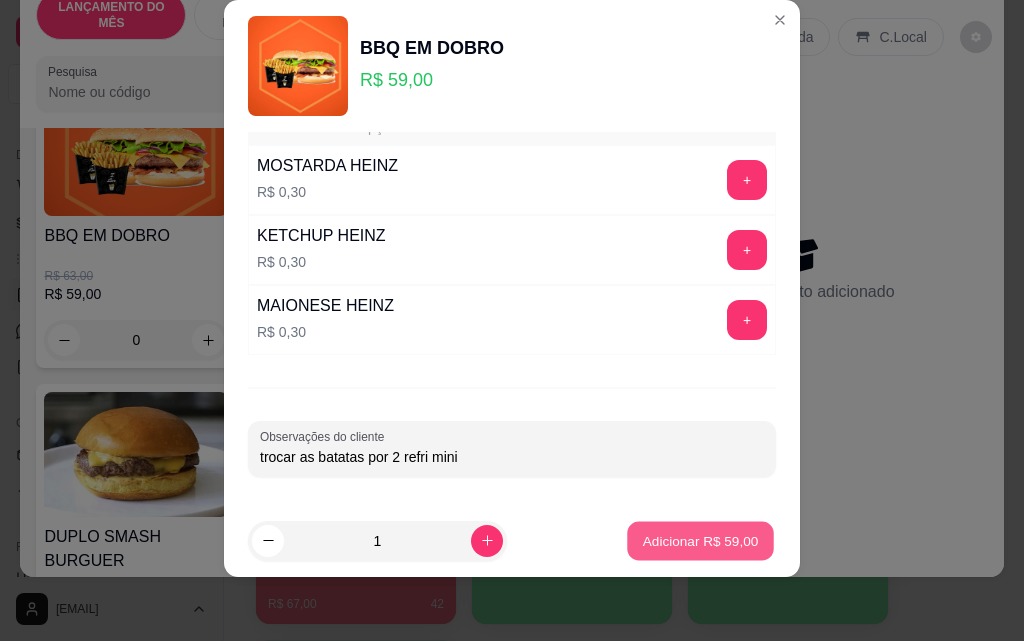 click on "Adicionar   R$ 59,00" at bounding box center [701, 540] 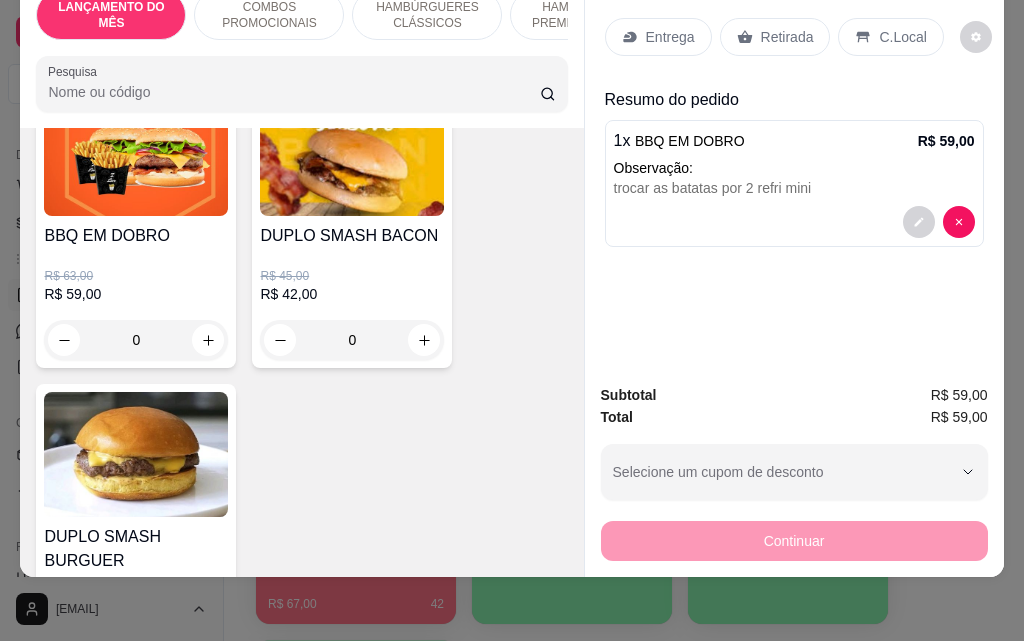 click on "Entrega" at bounding box center (670, 37) 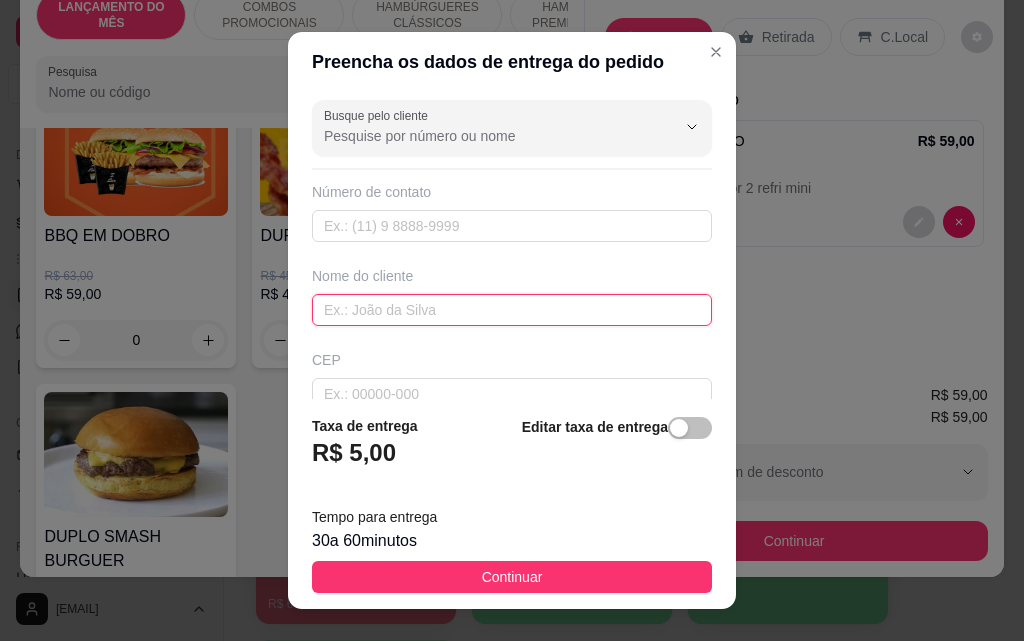 click at bounding box center [512, 310] 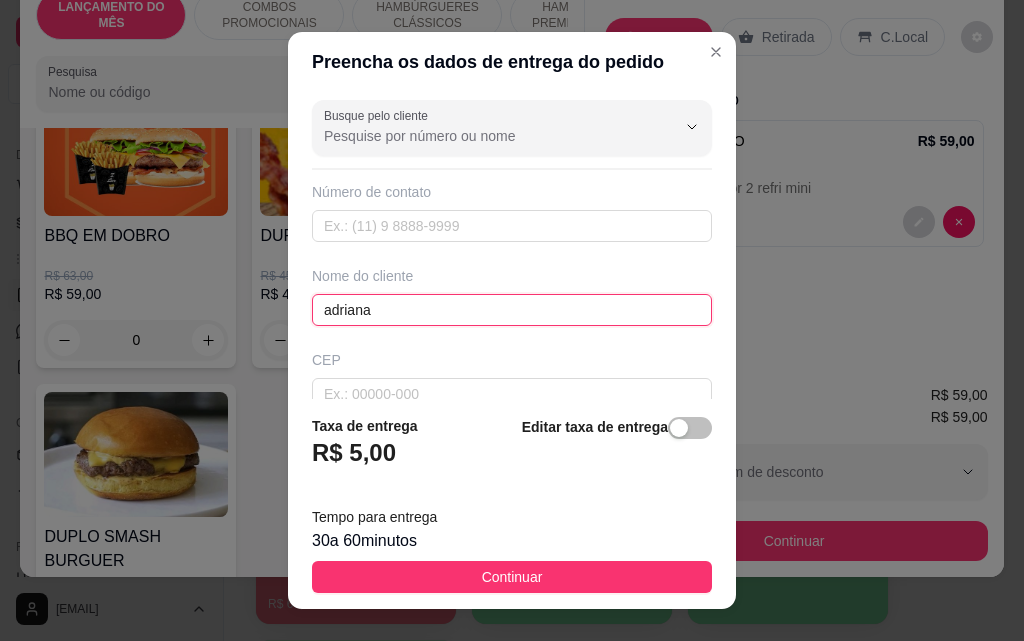 type on "adriana" 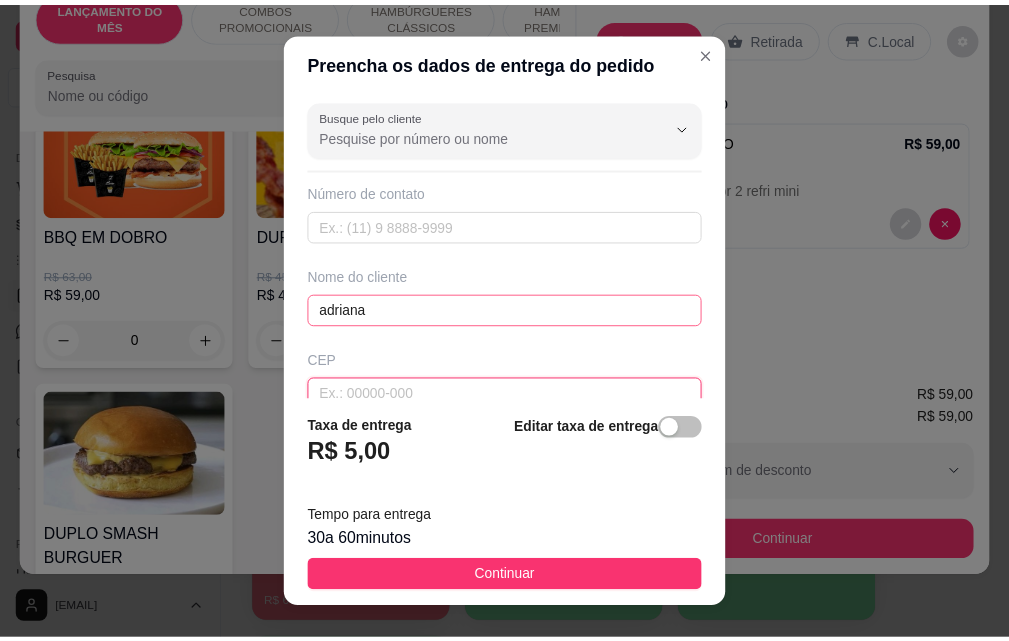 scroll, scrollTop: 233, scrollLeft: 0, axis: vertical 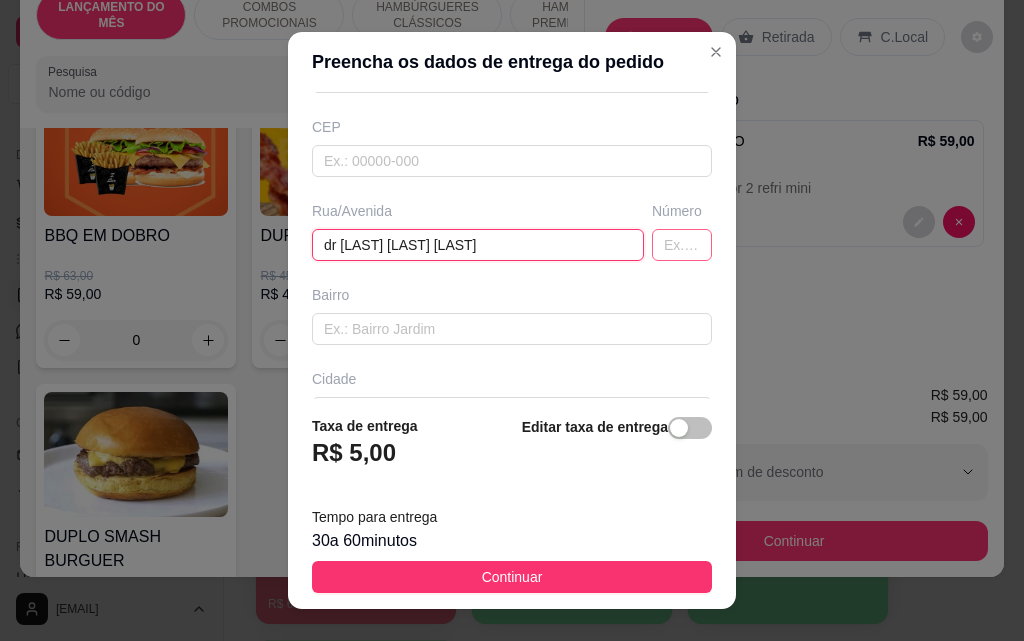 type on "dr [LAST] [LAST] [LAST]" 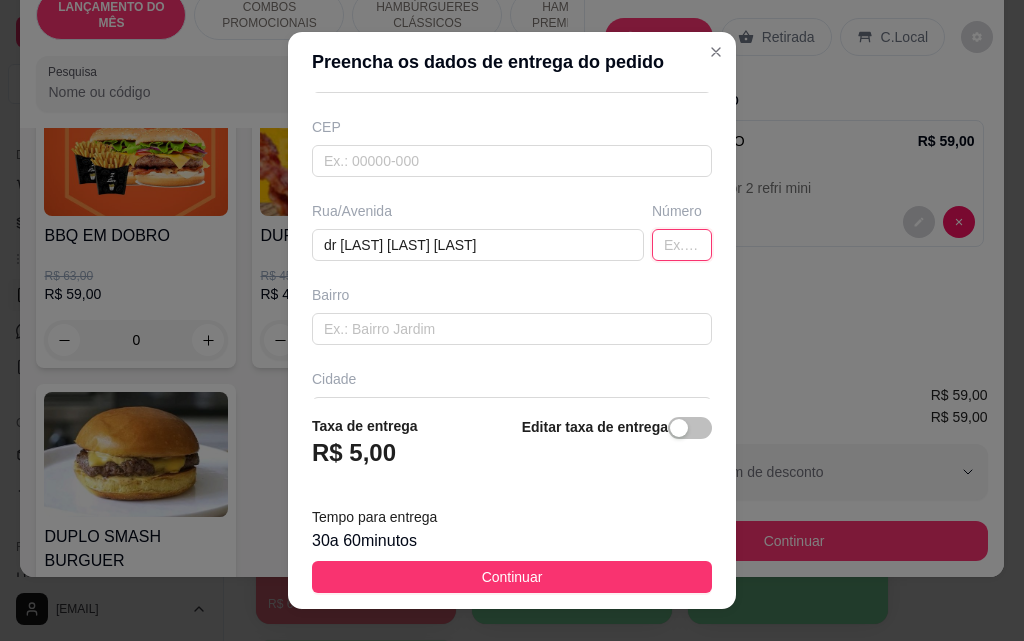 click at bounding box center (682, 245) 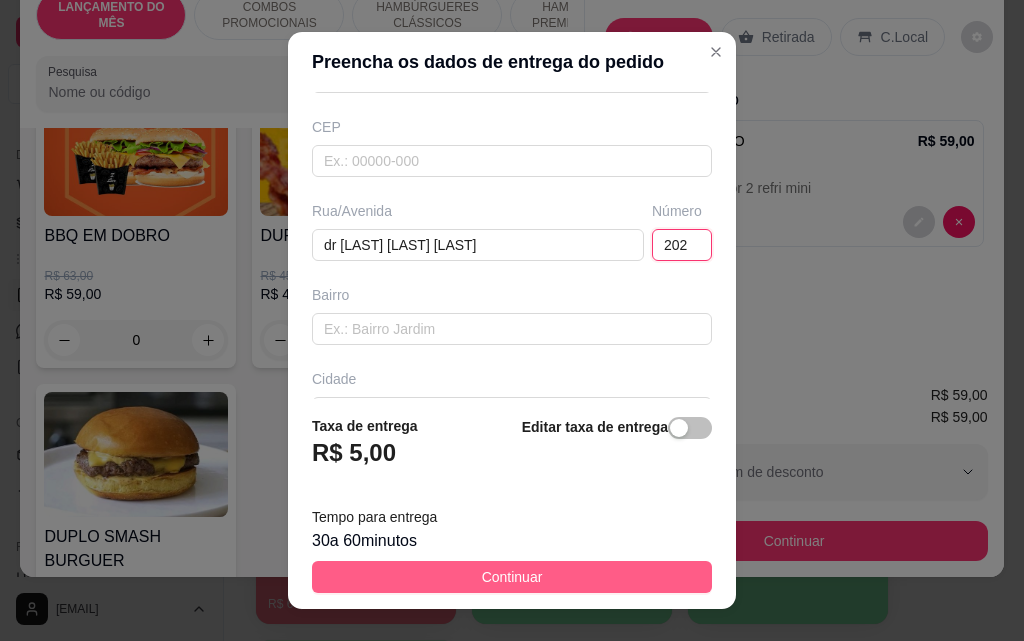 type on "202" 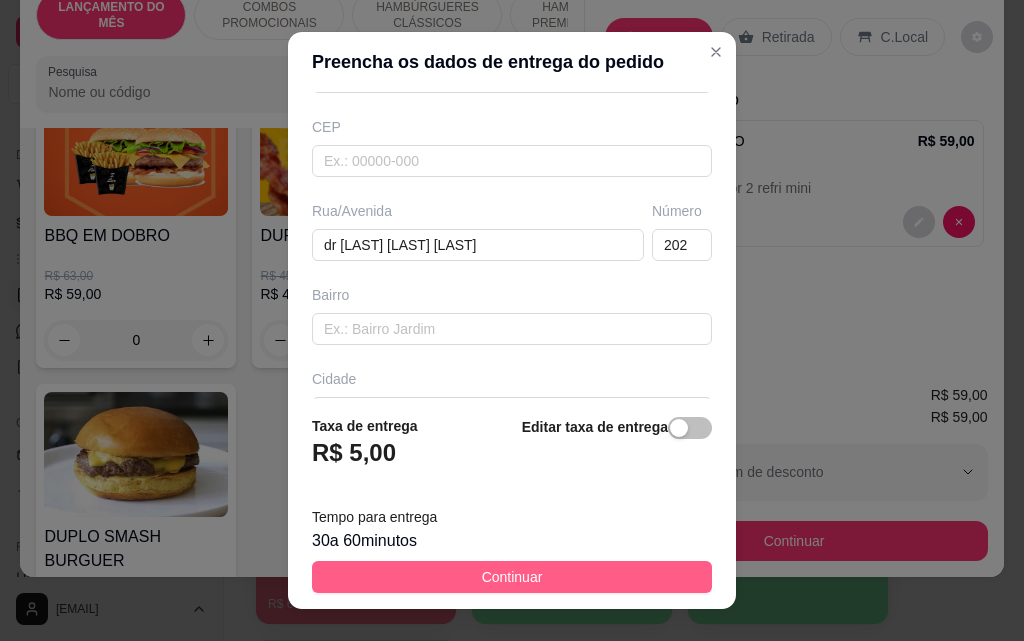 click on "Continuar" at bounding box center [512, 577] 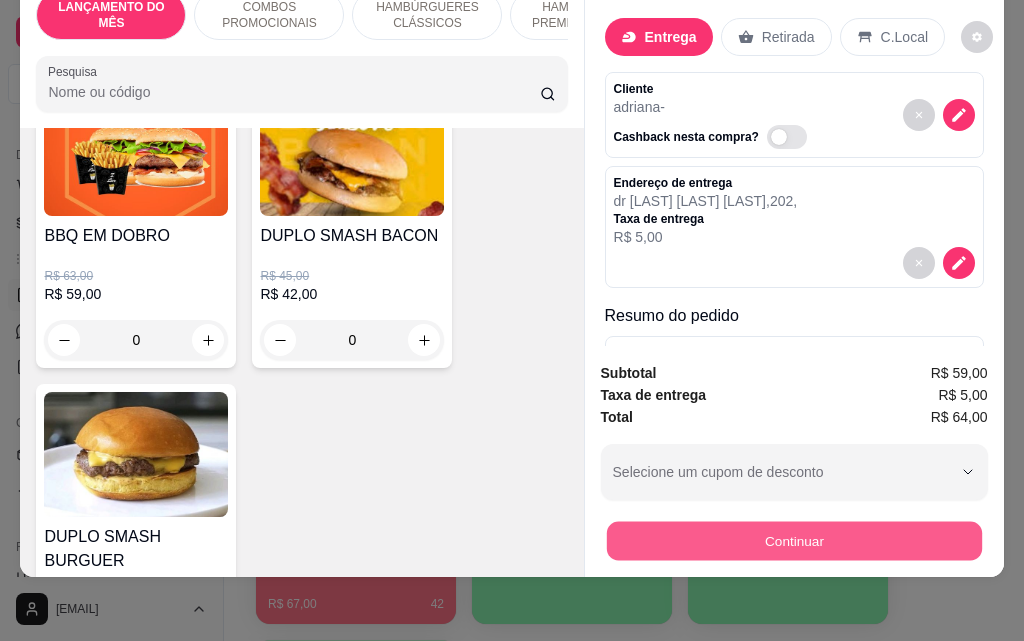 click on "Continuar" at bounding box center [793, 540] 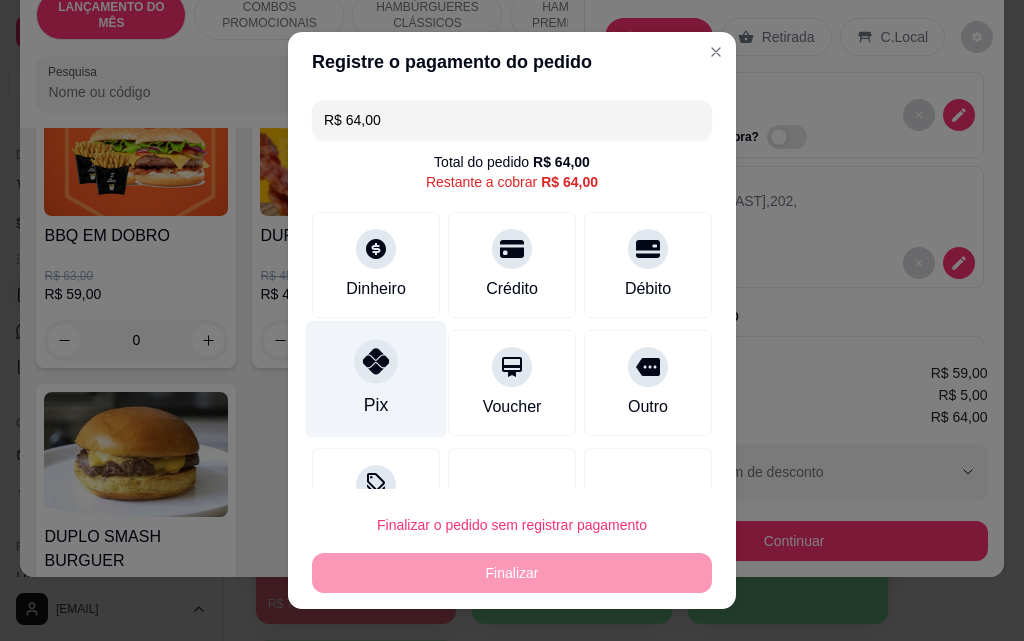 click at bounding box center [376, 361] 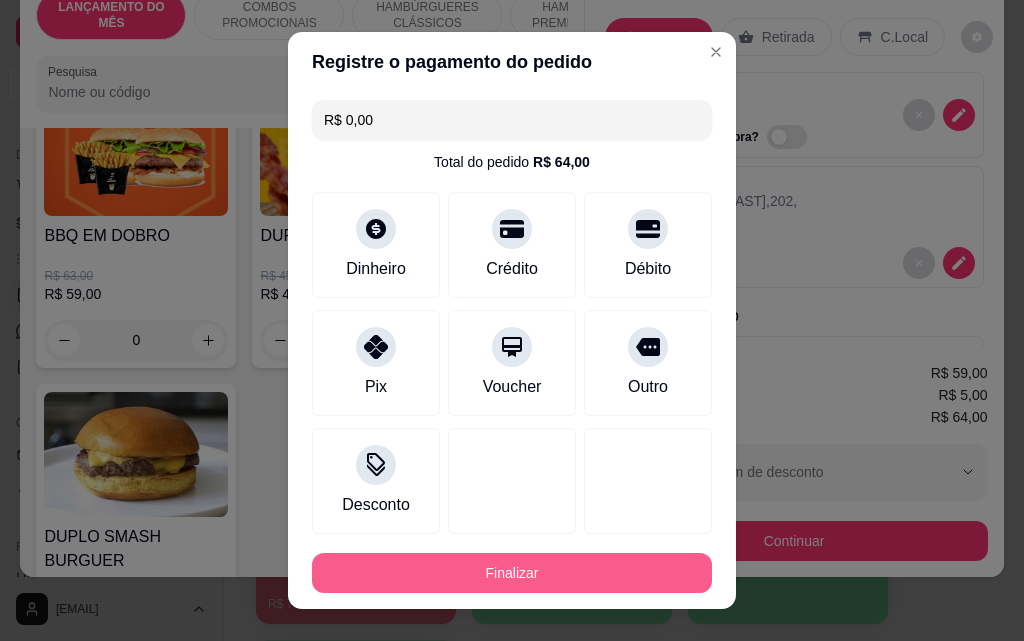 click on "Finalizar" at bounding box center (512, 573) 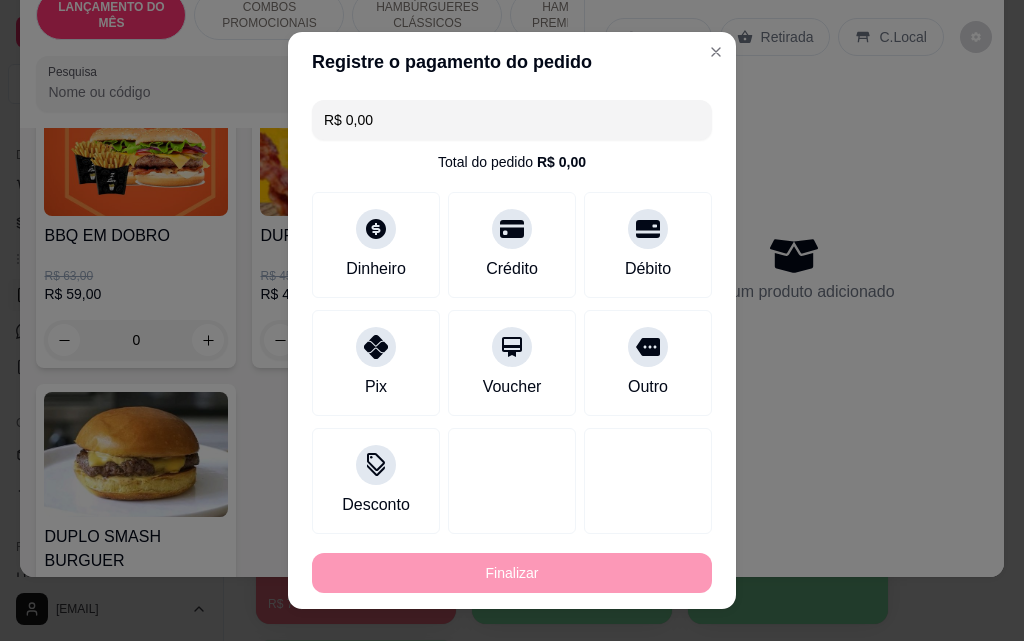 type on "-R$ 64,00" 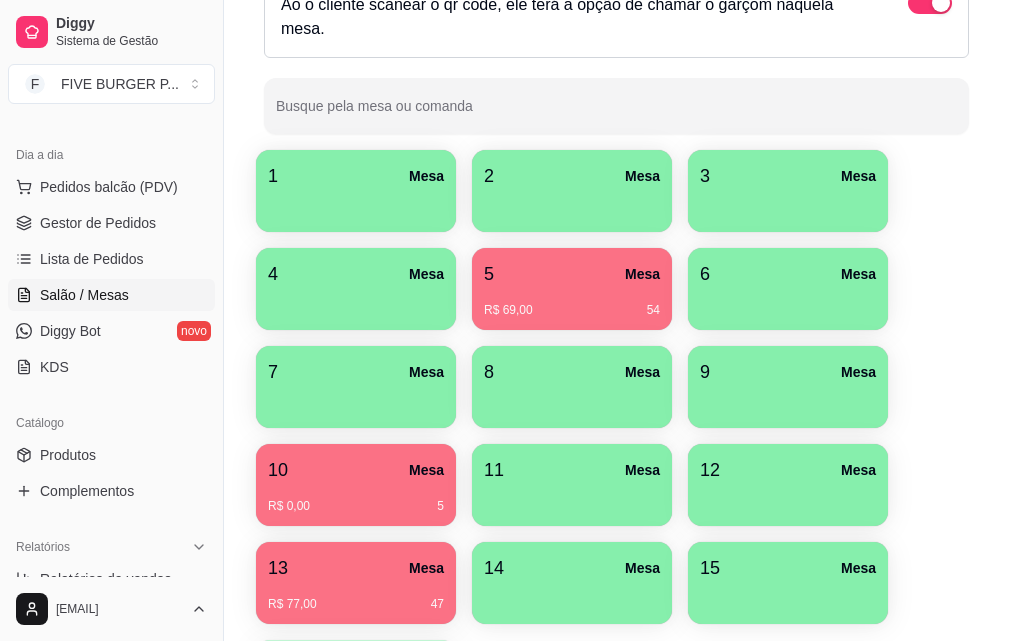 click on "Todos Mesas Comandas Deixar cliente chamar o garçom na mesa Ao o cliente scanear o qr code, ele terá a opção de chamar o garçom naquela mesa. Busque pela mesa ou comanda" at bounding box center [616, 15] 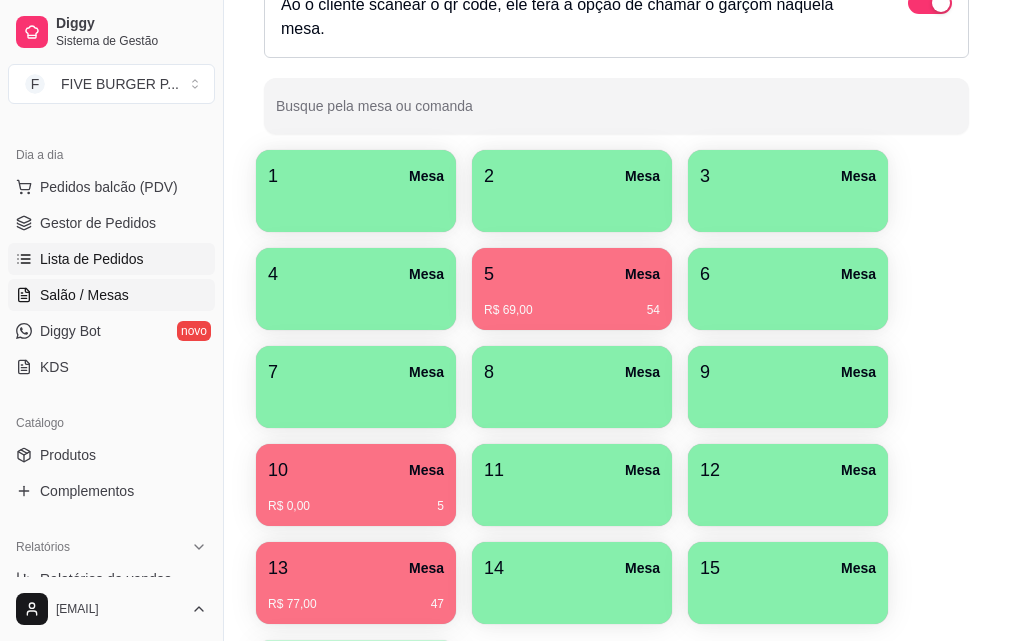 click on "Lista de Pedidos" at bounding box center (92, 259) 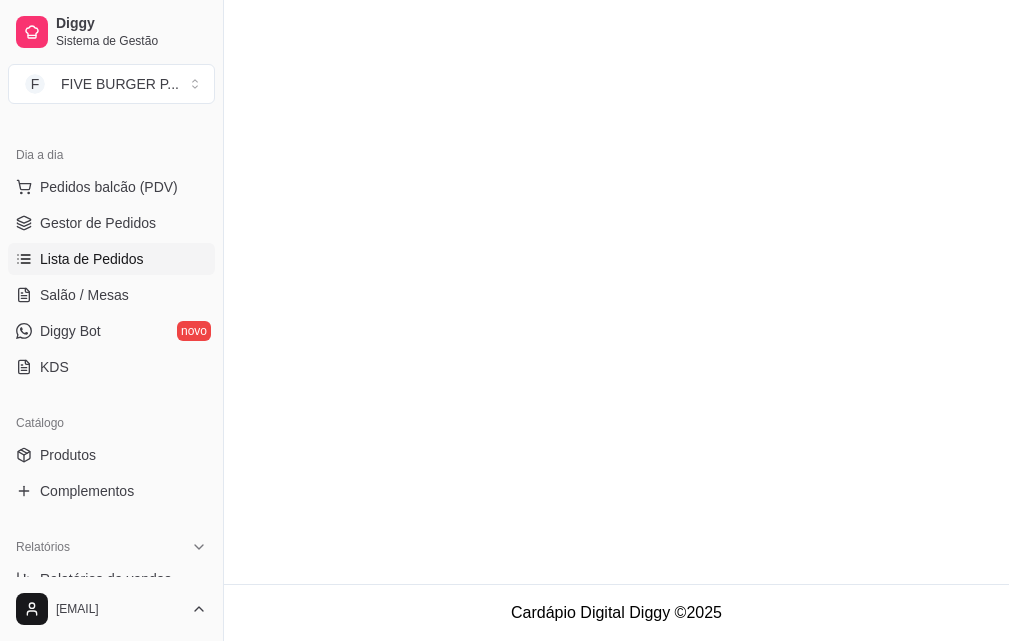scroll, scrollTop: 0, scrollLeft: 0, axis: both 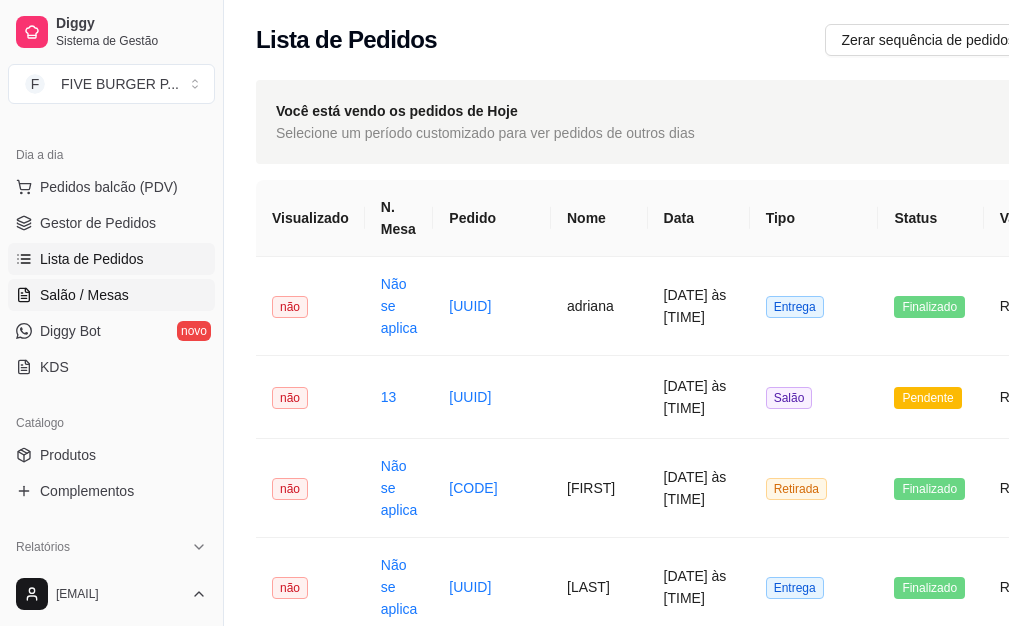 click on "Salão / Mesas" at bounding box center (84, 295) 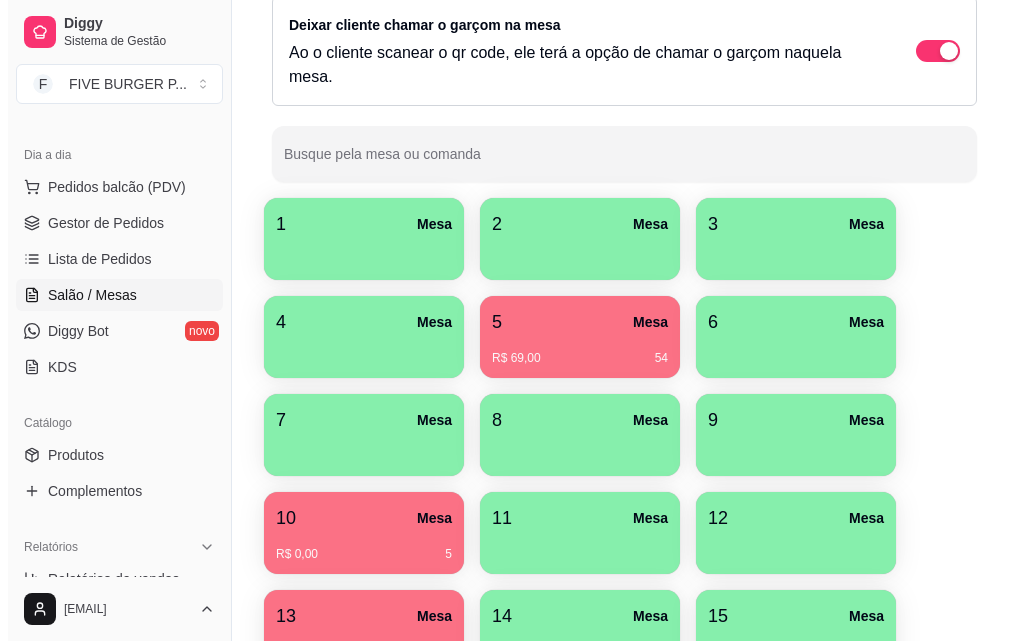 scroll, scrollTop: 562, scrollLeft: 0, axis: vertical 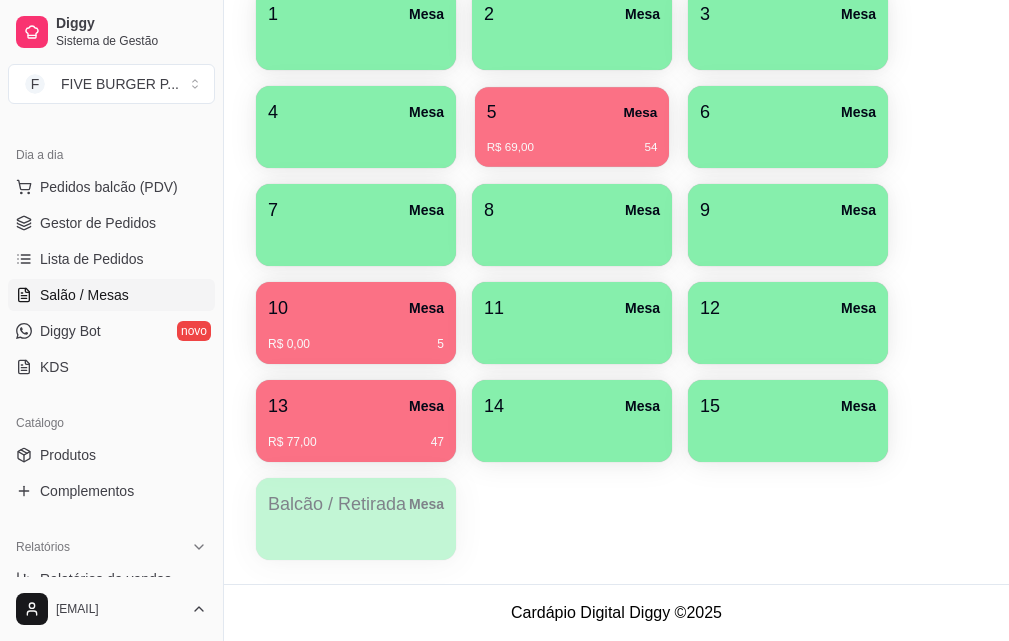 click on "R$ 69,00 54" at bounding box center [572, 140] 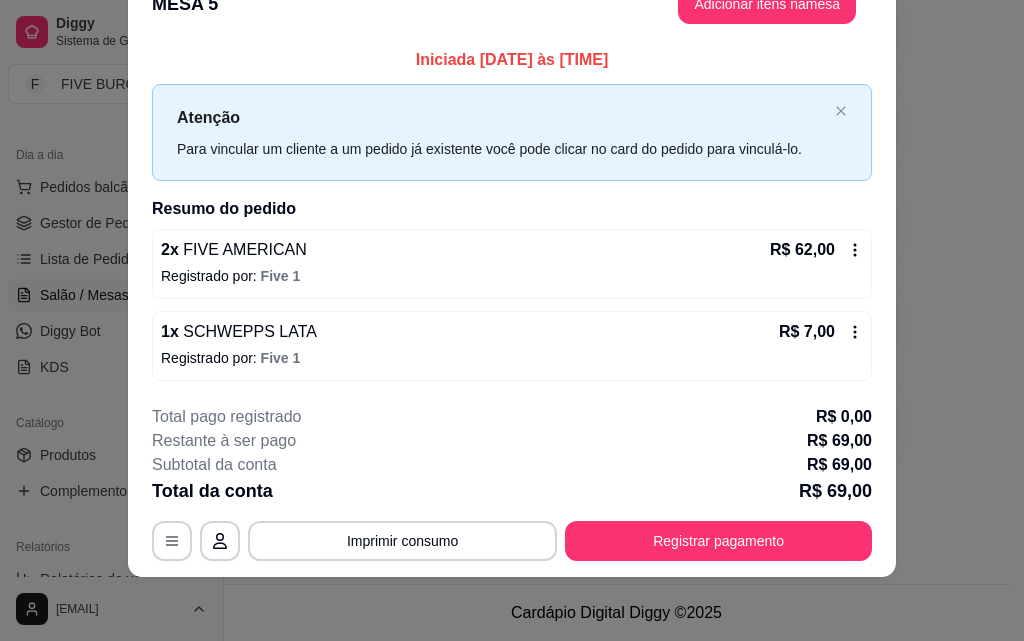 scroll, scrollTop: 0, scrollLeft: 0, axis: both 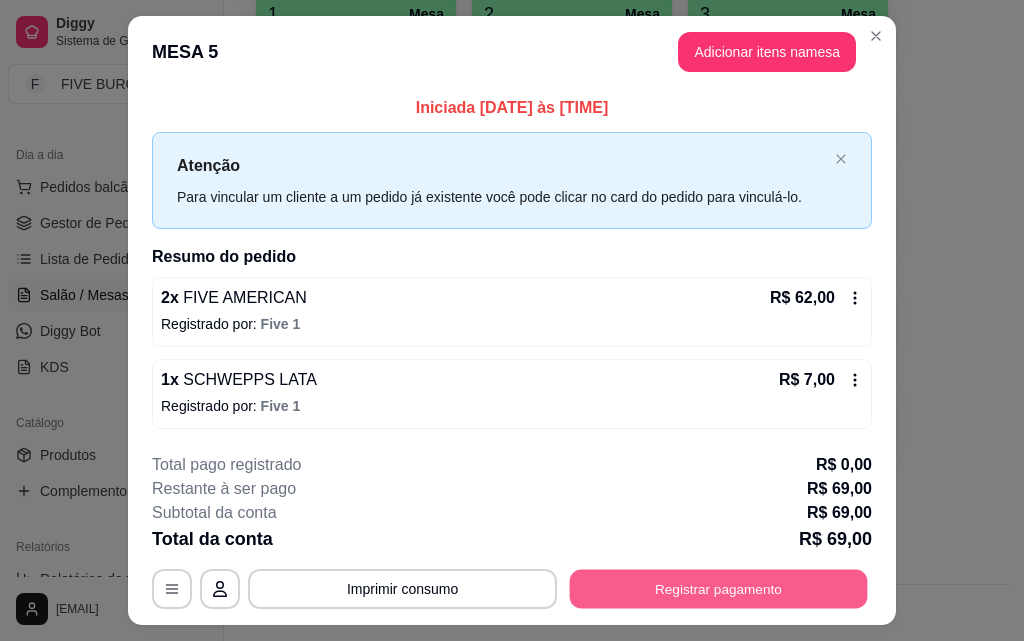 click on "Registrar pagamento" at bounding box center (719, 589) 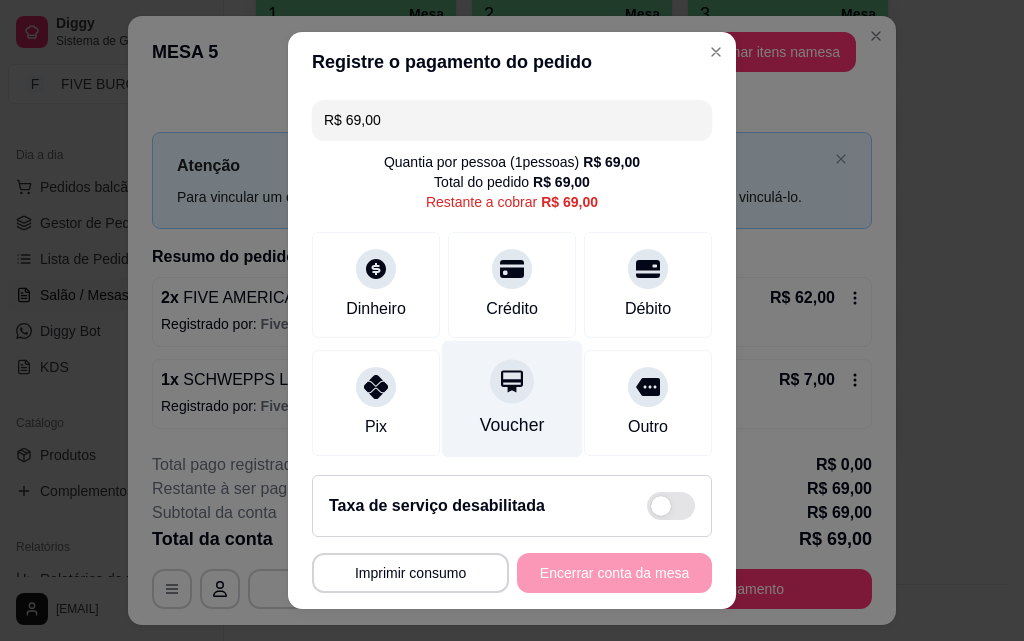 drag, startPoint x: 473, startPoint y: 299, endPoint x: 531, endPoint y: 372, distance: 93.23626 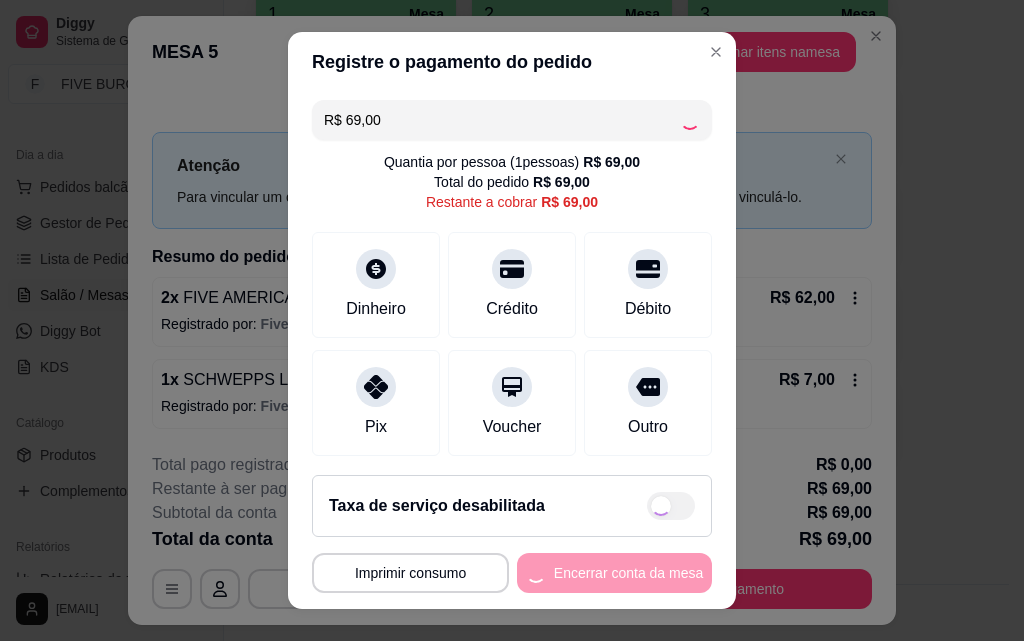 type on "R$ 0,00" 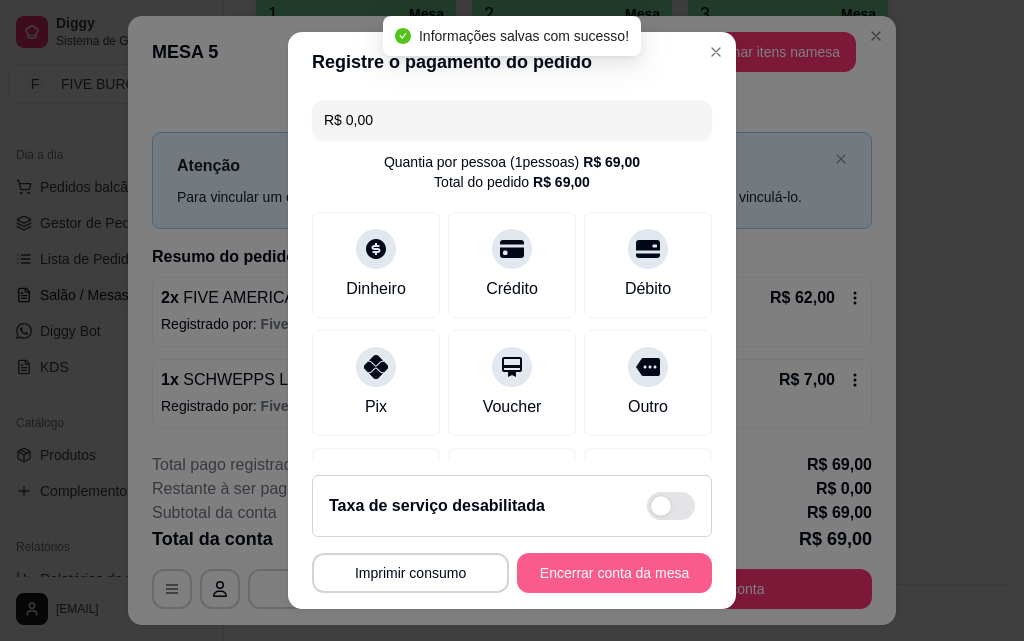 click on "Encerrar conta da mesa" at bounding box center [614, 573] 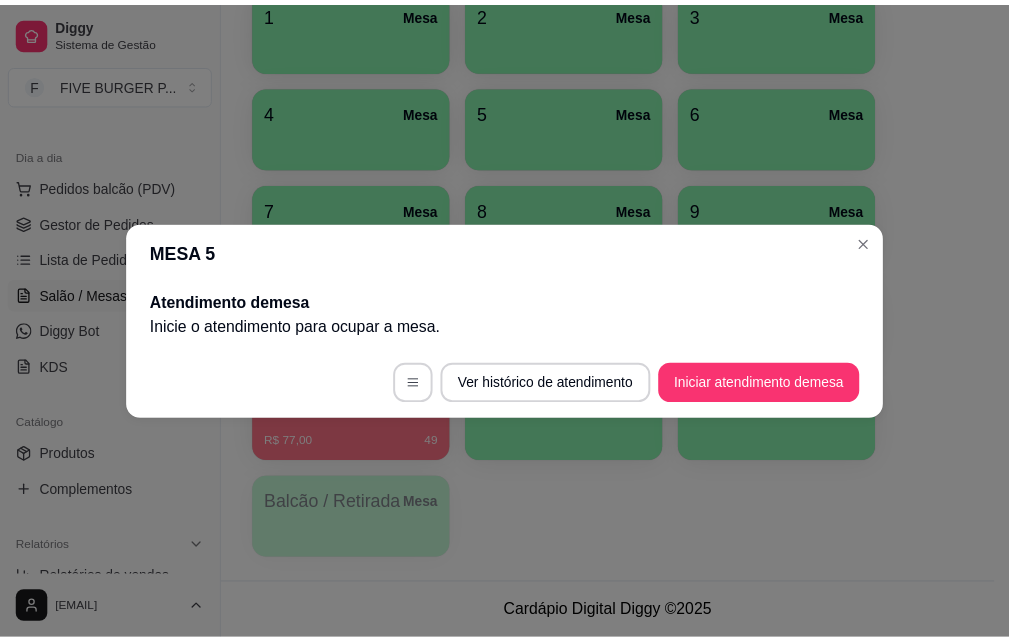 scroll, scrollTop: 538, scrollLeft: 0, axis: vertical 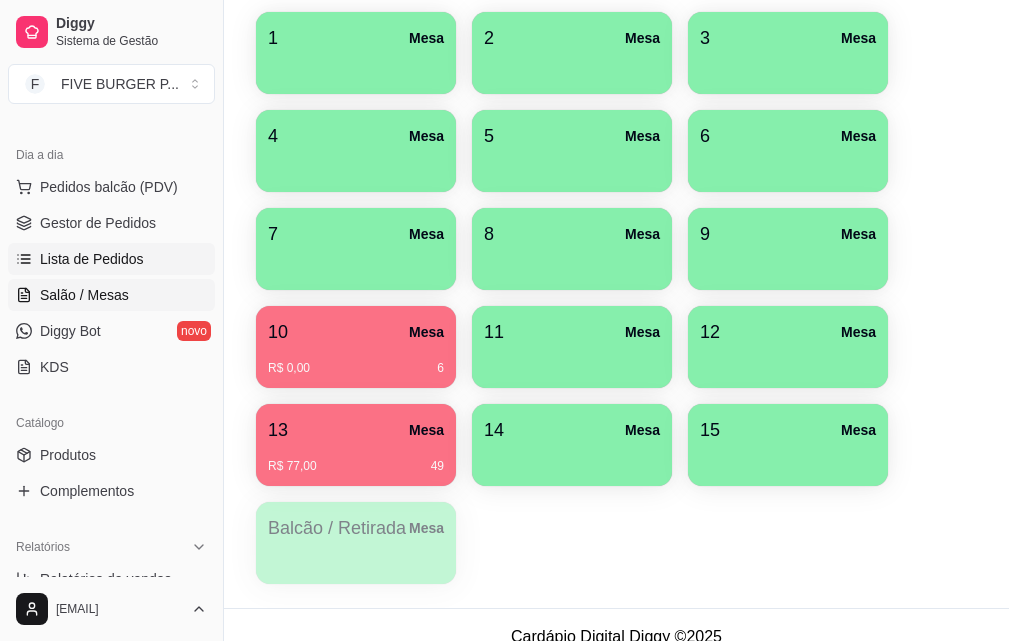 click on "Lista de Pedidos" at bounding box center (111, 259) 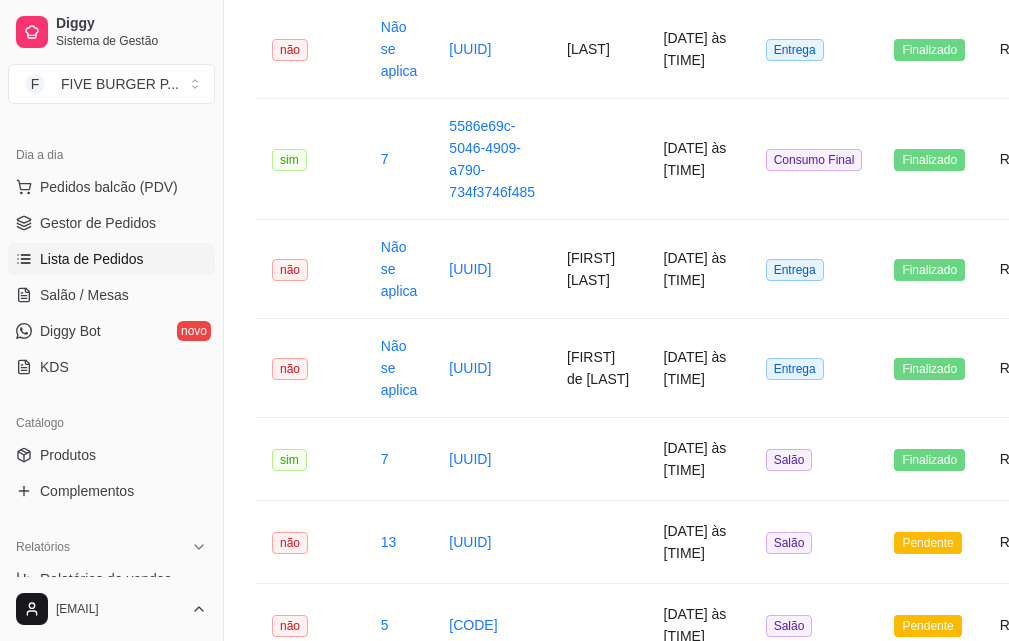scroll, scrollTop: 0, scrollLeft: 0, axis: both 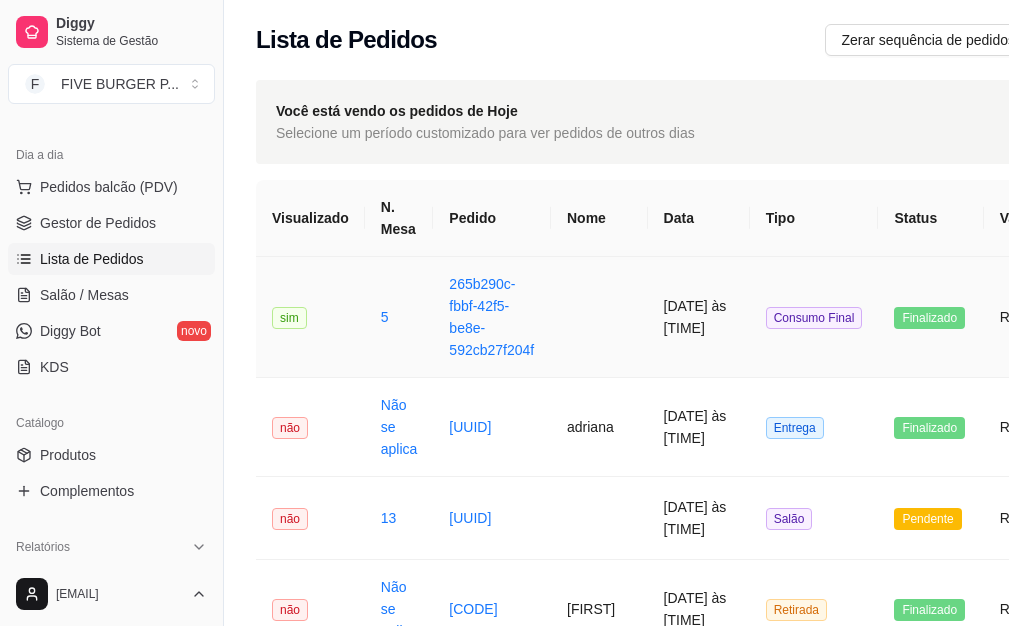 click at bounding box center [599, 317] 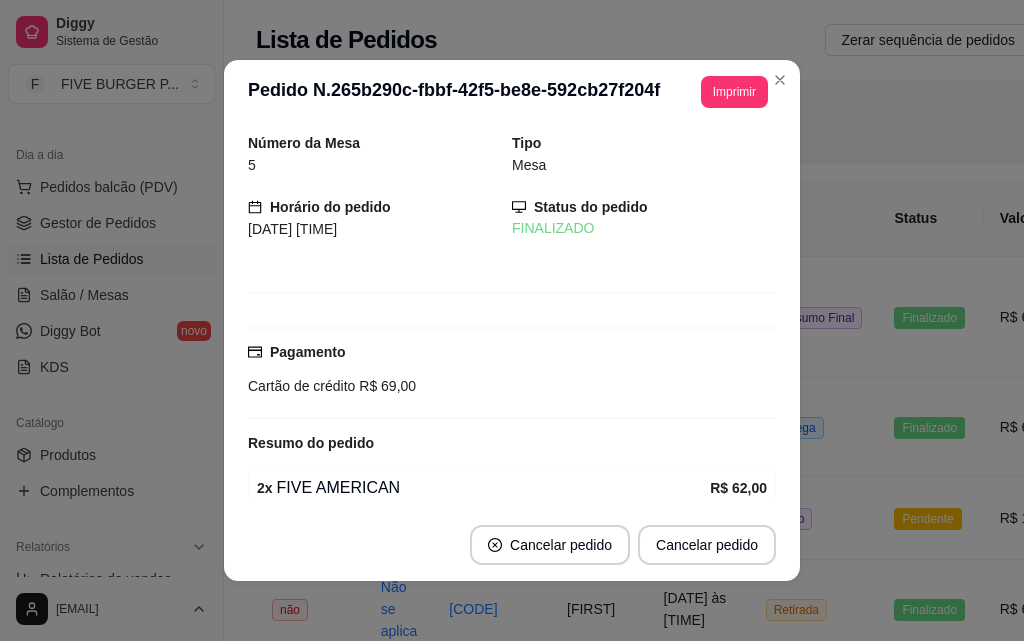 click on "Imprimir" at bounding box center [734, 92] 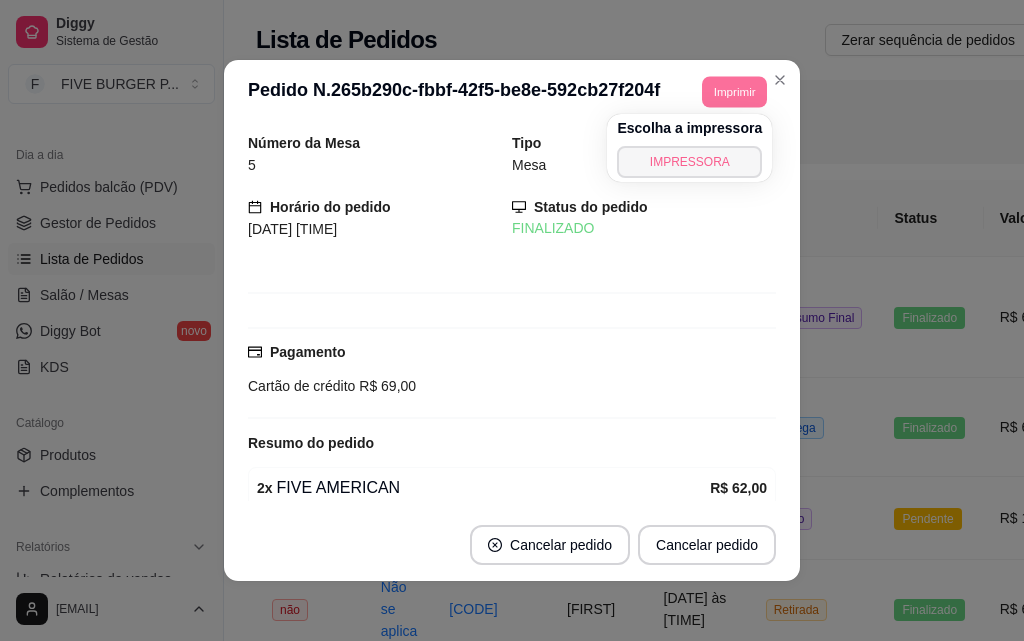 click on "IMPRESSORA" at bounding box center (689, 162) 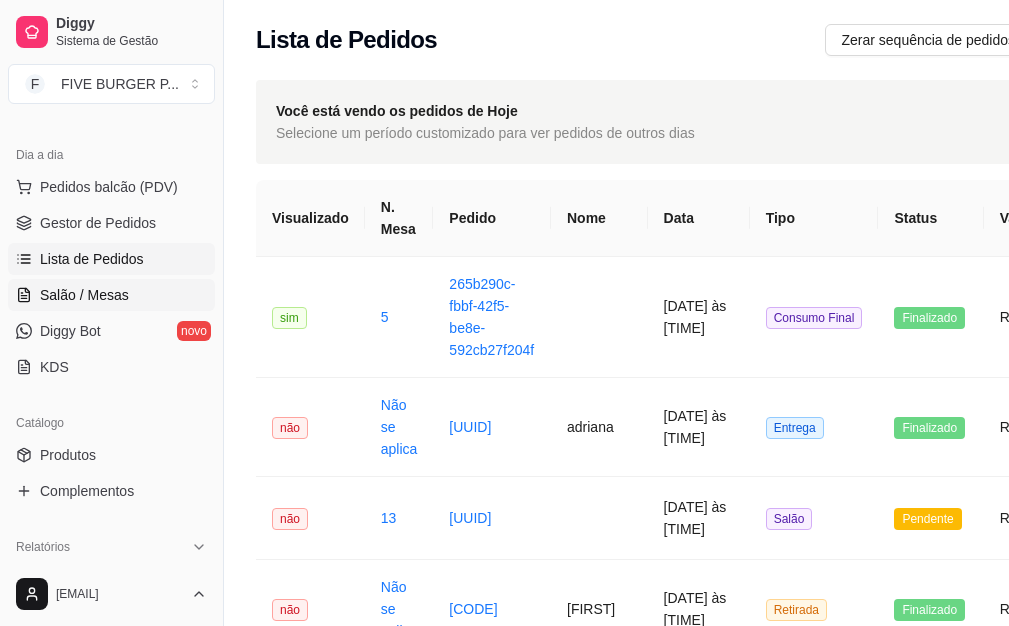 click on "Salão / Mesas" at bounding box center [84, 295] 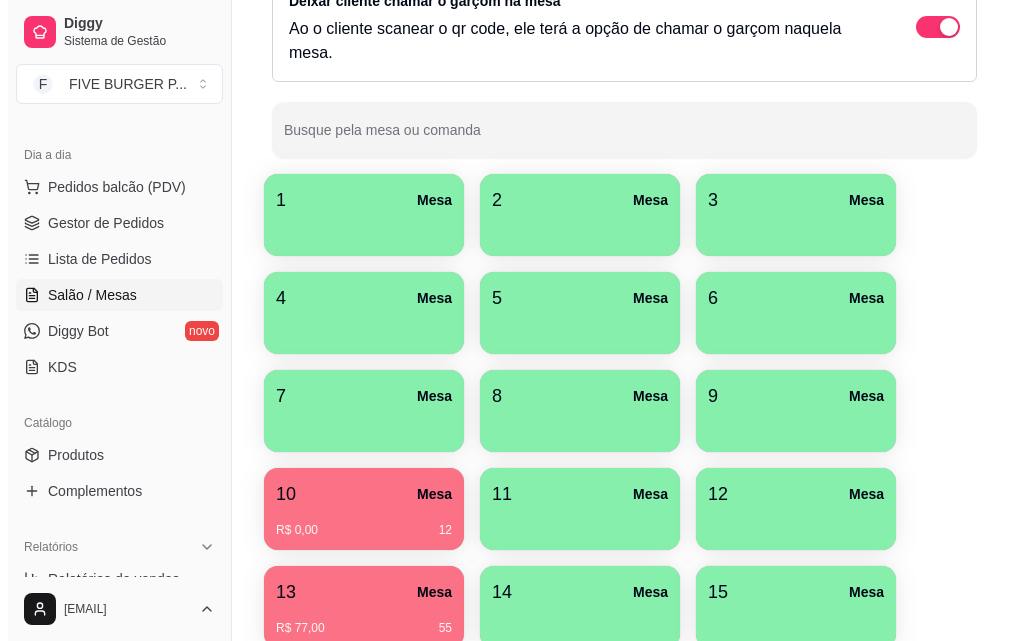 scroll, scrollTop: 500, scrollLeft: 0, axis: vertical 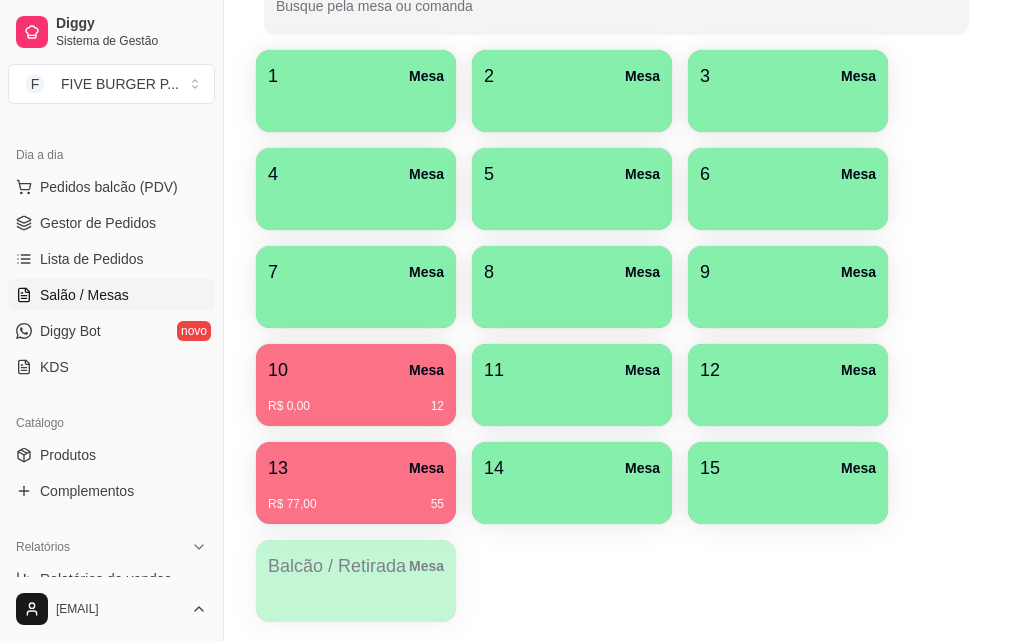 click on "R$ 0,00 12" at bounding box center [356, 406] 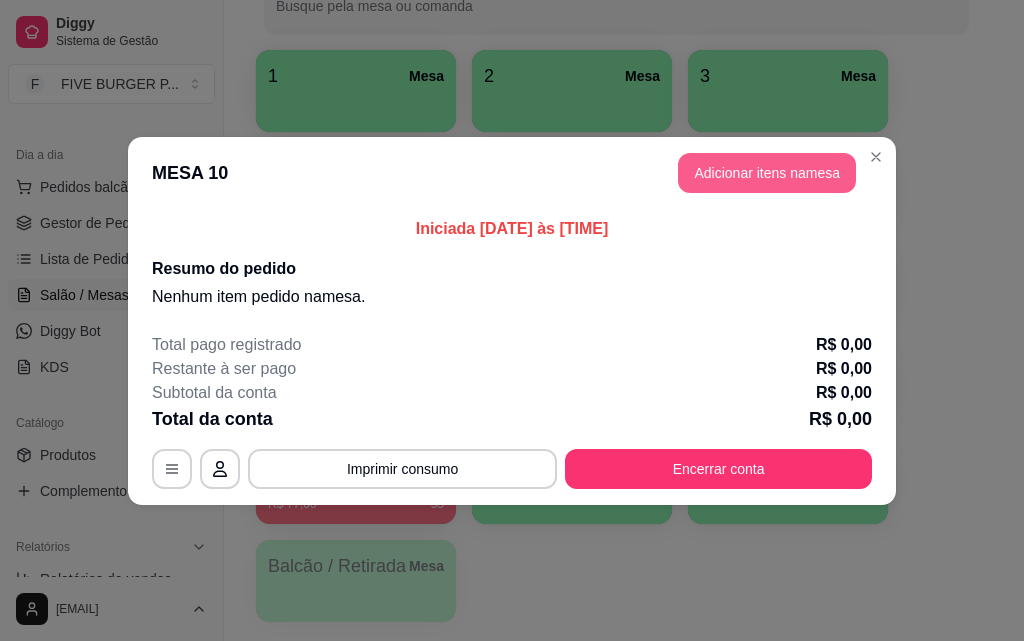 click on "Adicionar itens na  mesa" at bounding box center (767, 173) 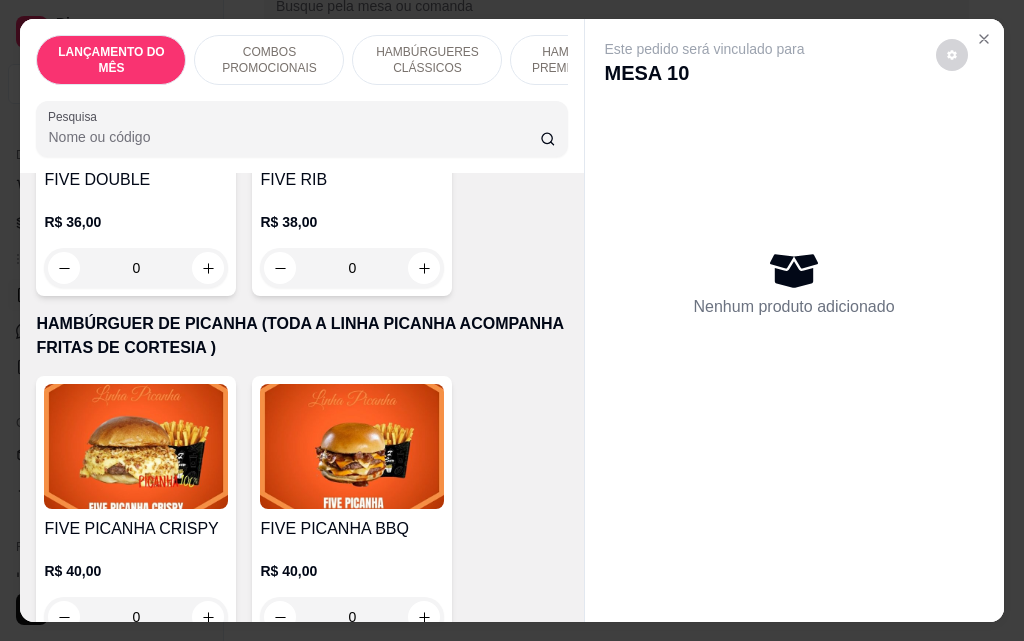 scroll, scrollTop: 3100, scrollLeft: 0, axis: vertical 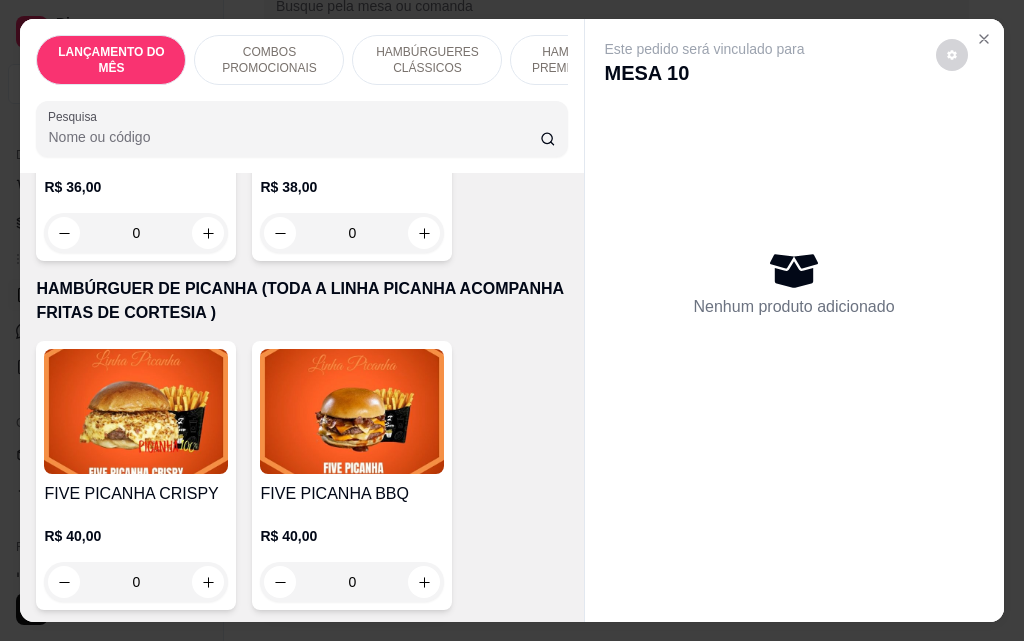 click on "0" at bounding box center (352, 233) 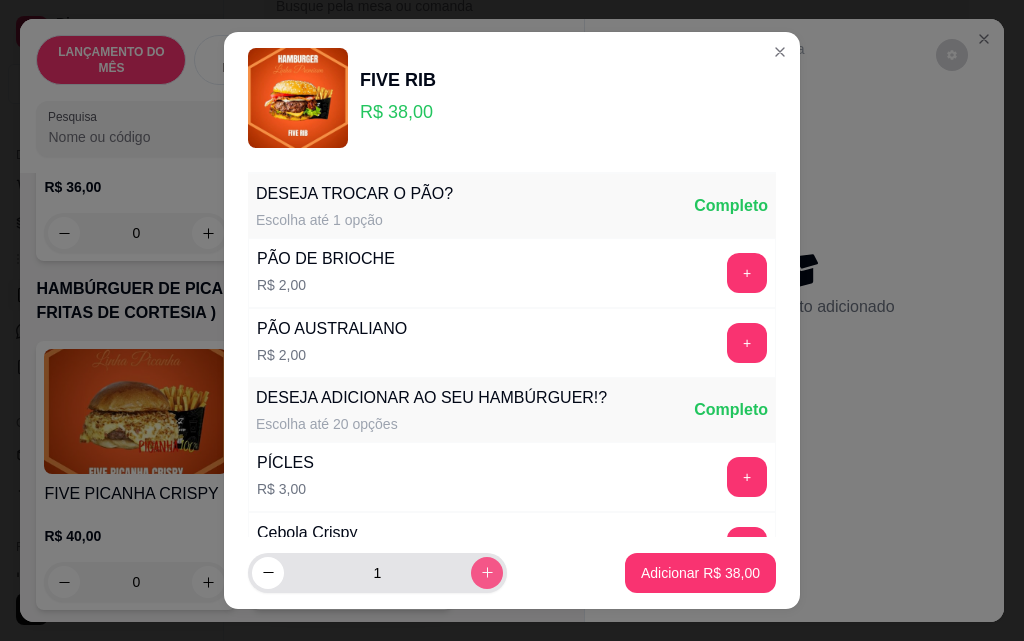 click 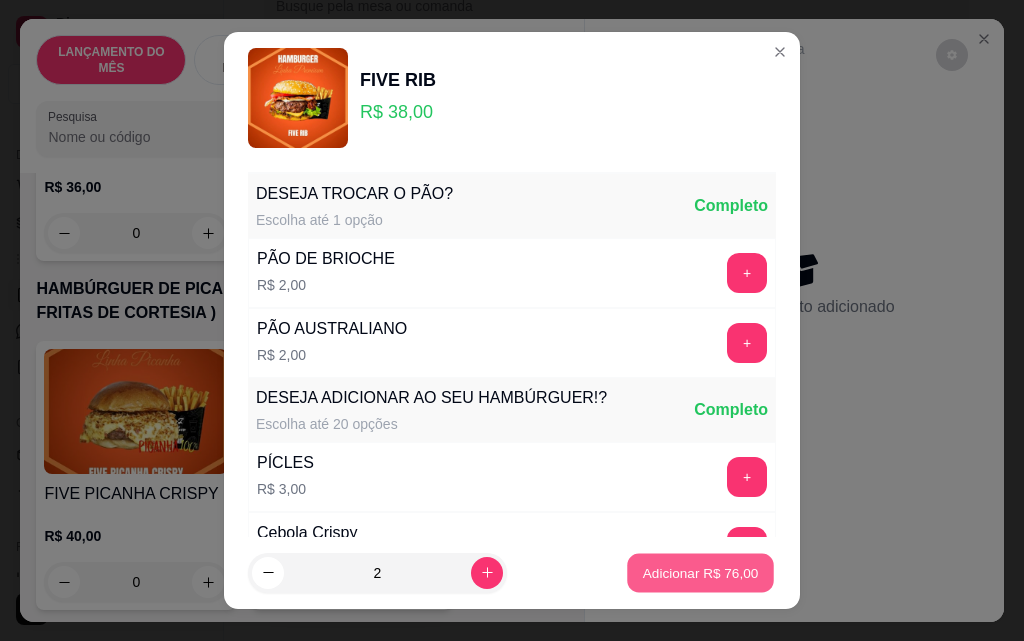 click on "Adicionar   R$ 76,00" at bounding box center [701, 572] 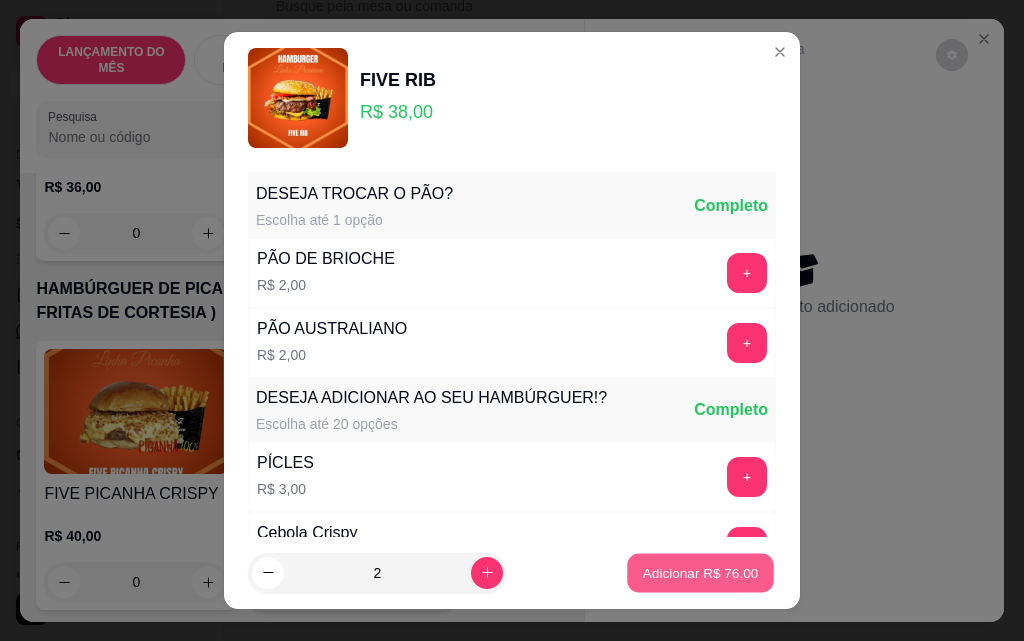 type on "2" 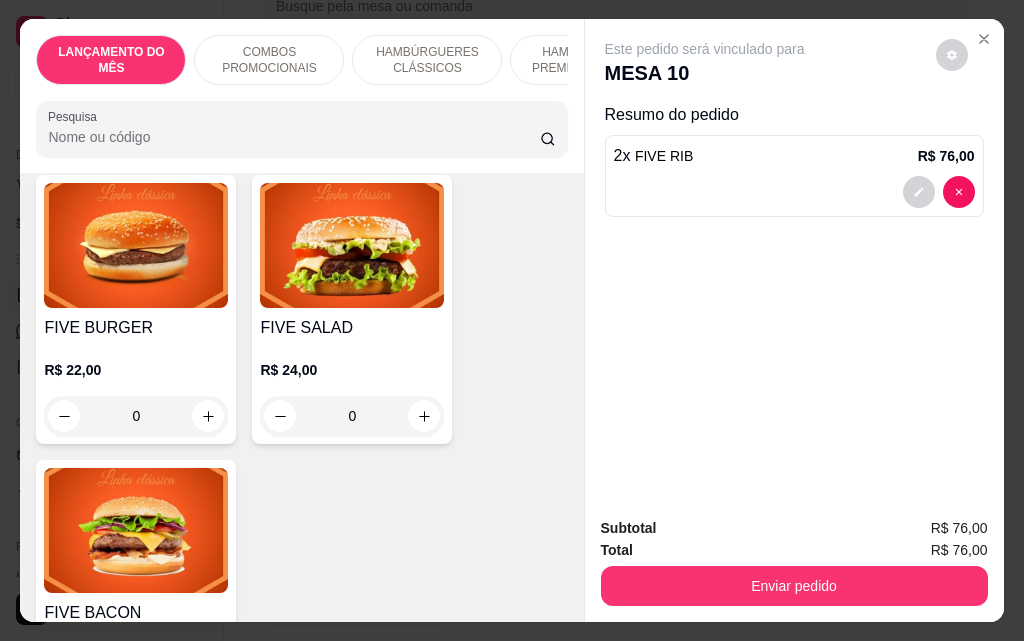 scroll, scrollTop: 1402, scrollLeft: 0, axis: vertical 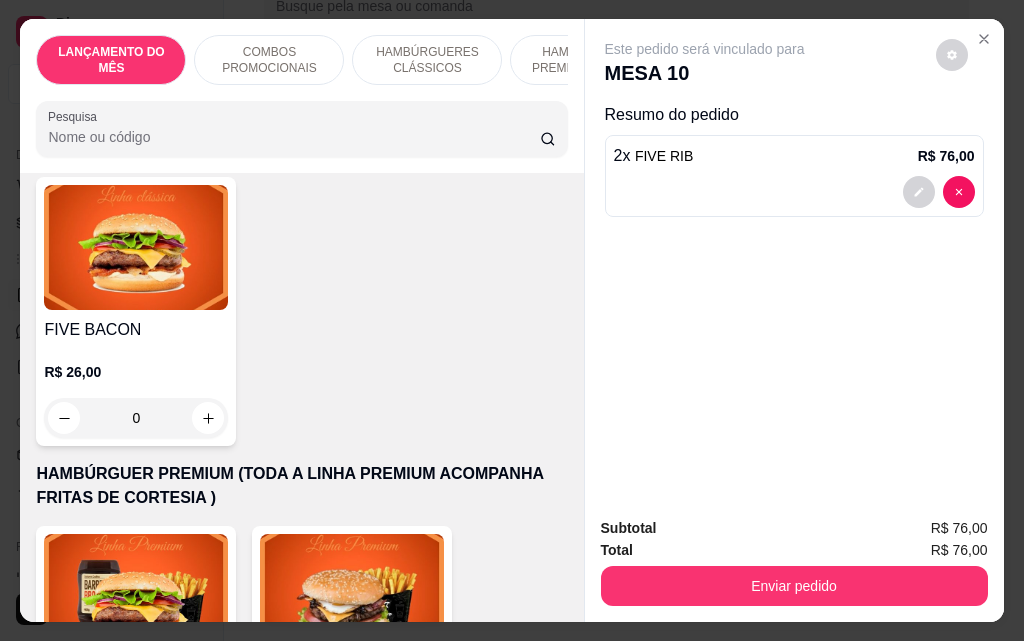 click on "0" at bounding box center [136, 418] 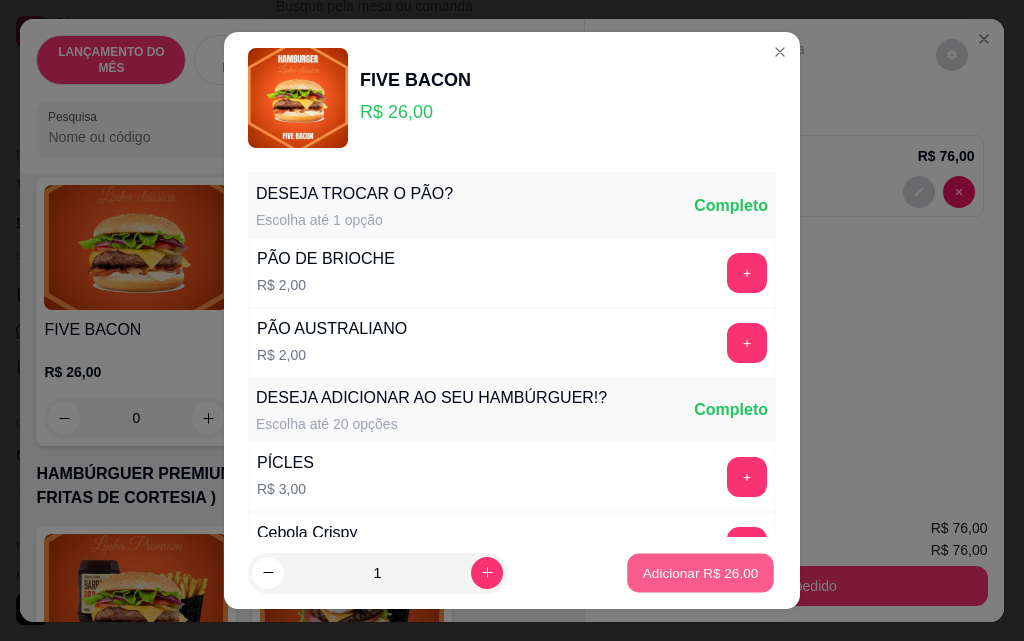 click on "Adicionar   R$ 26,00" at bounding box center (701, 572) 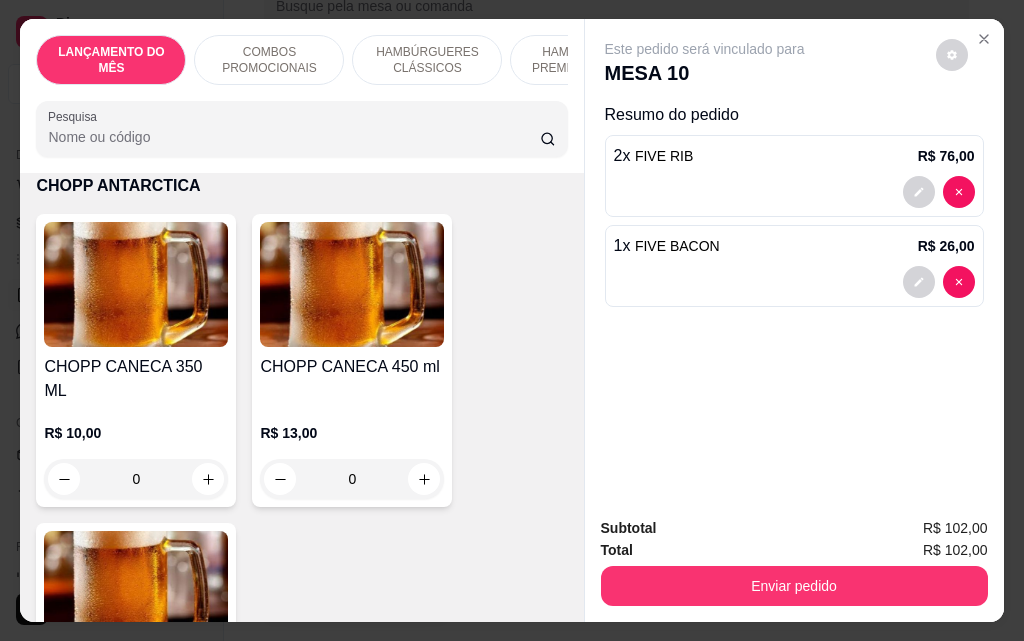 scroll, scrollTop: 11103, scrollLeft: 0, axis: vertical 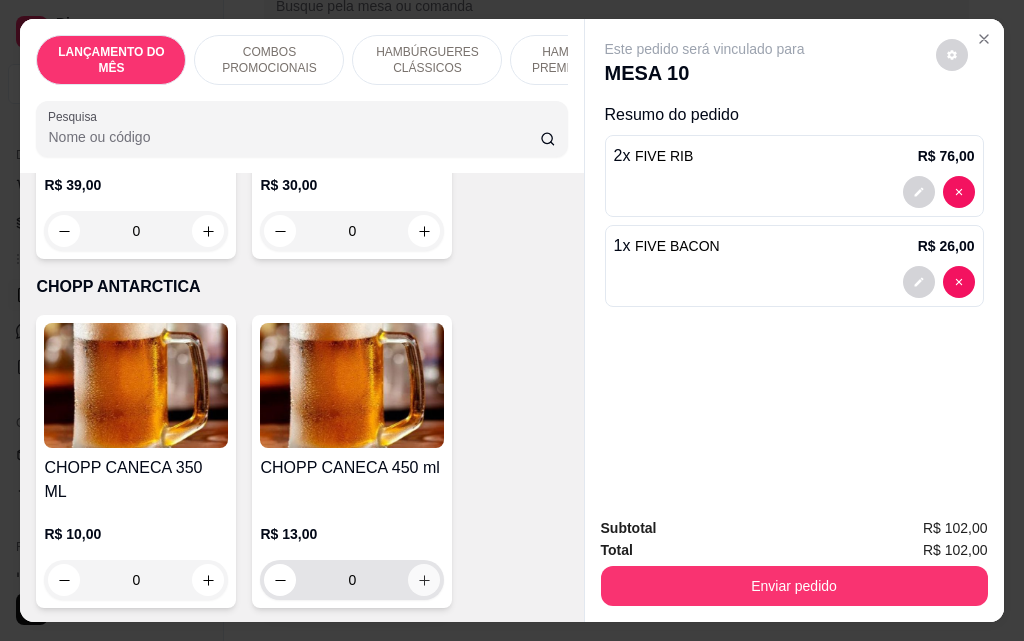 click 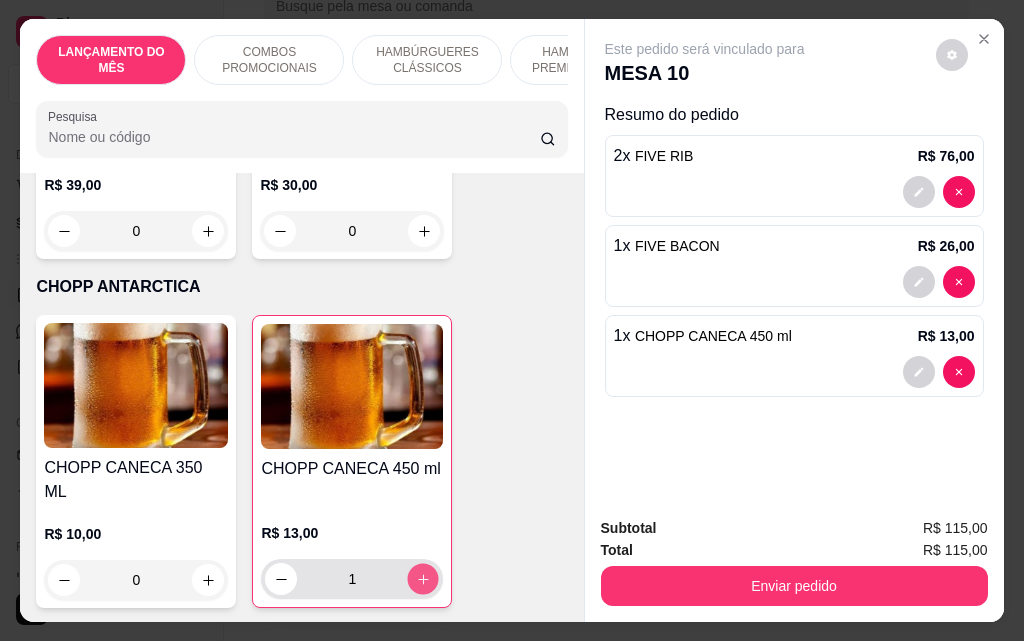 click 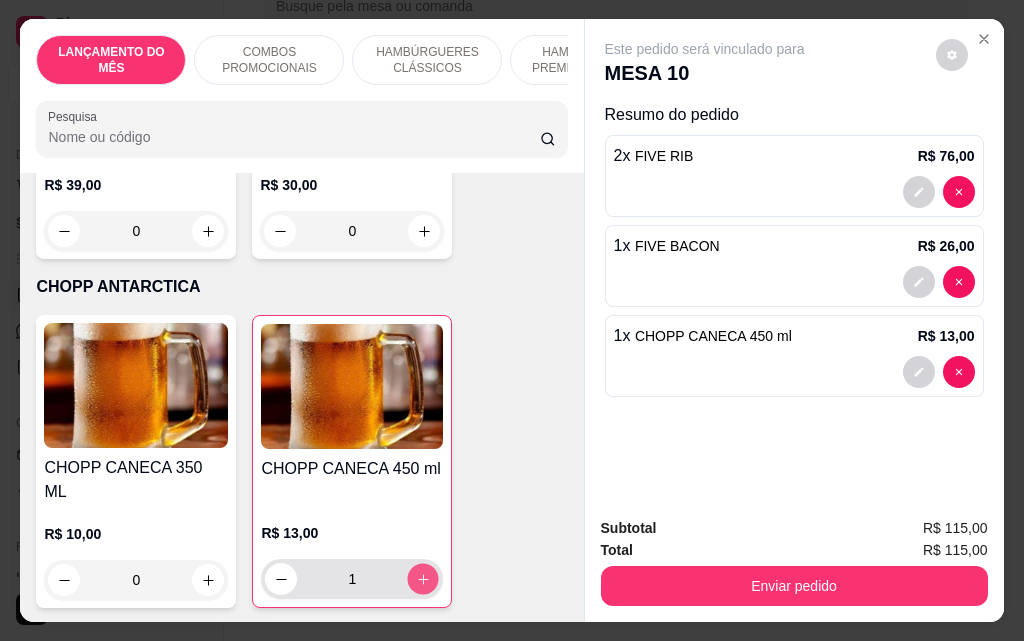 type on "2" 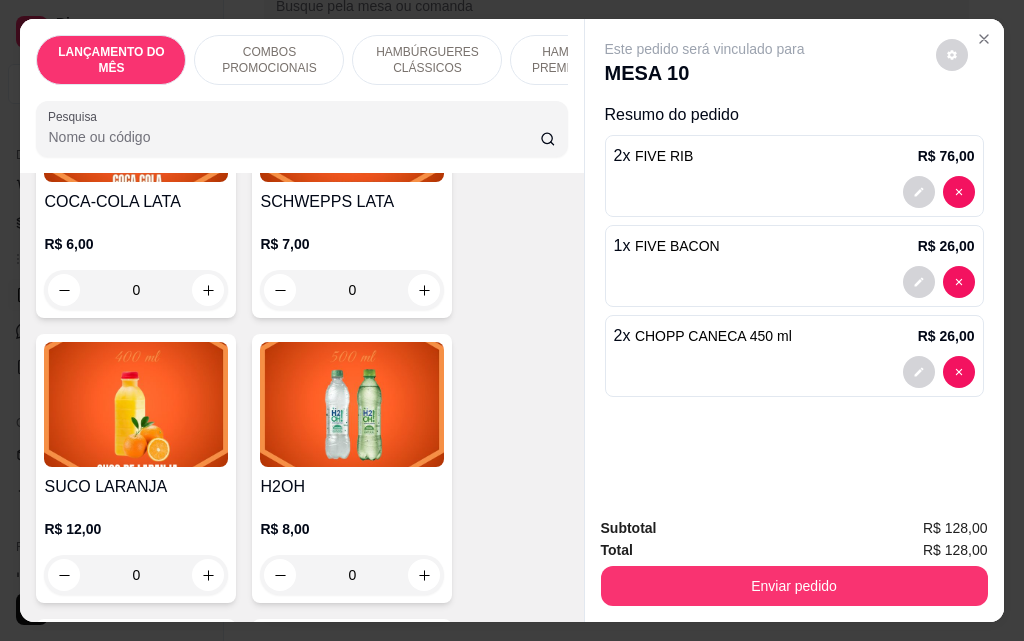 scroll, scrollTop: 8103, scrollLeft: 0, axis: vertical 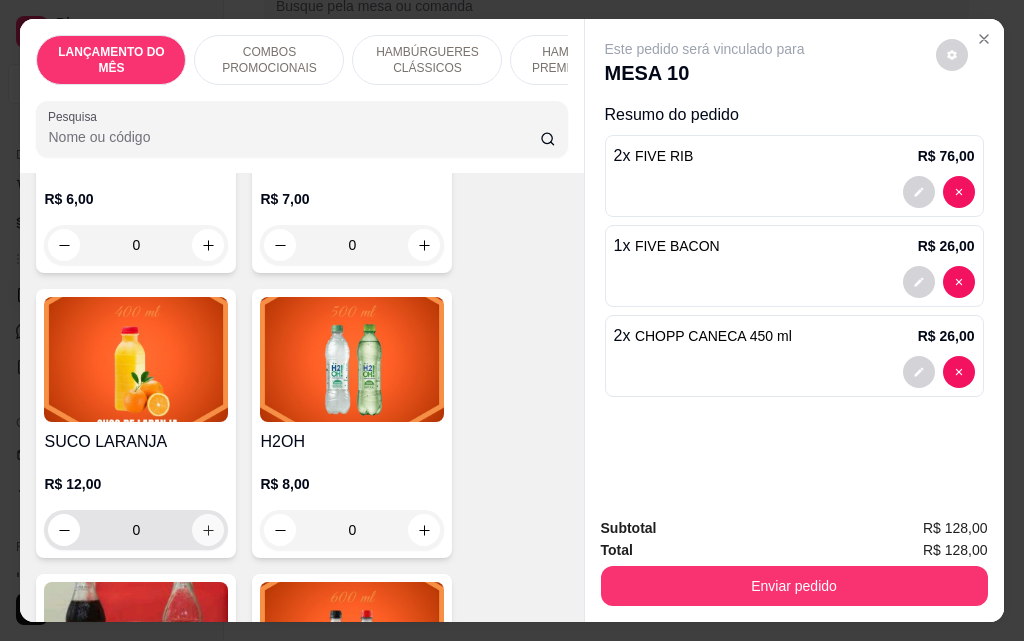 click at bounding box center [208, 530] 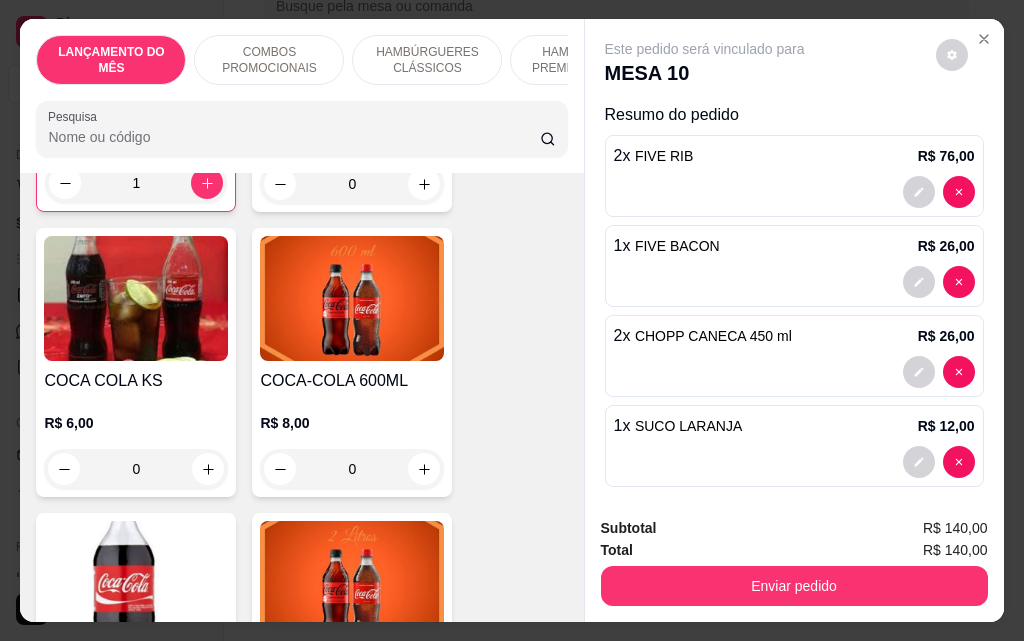 scroll, scrollTop: 8503, scrollLeft: 0, axis: vertical 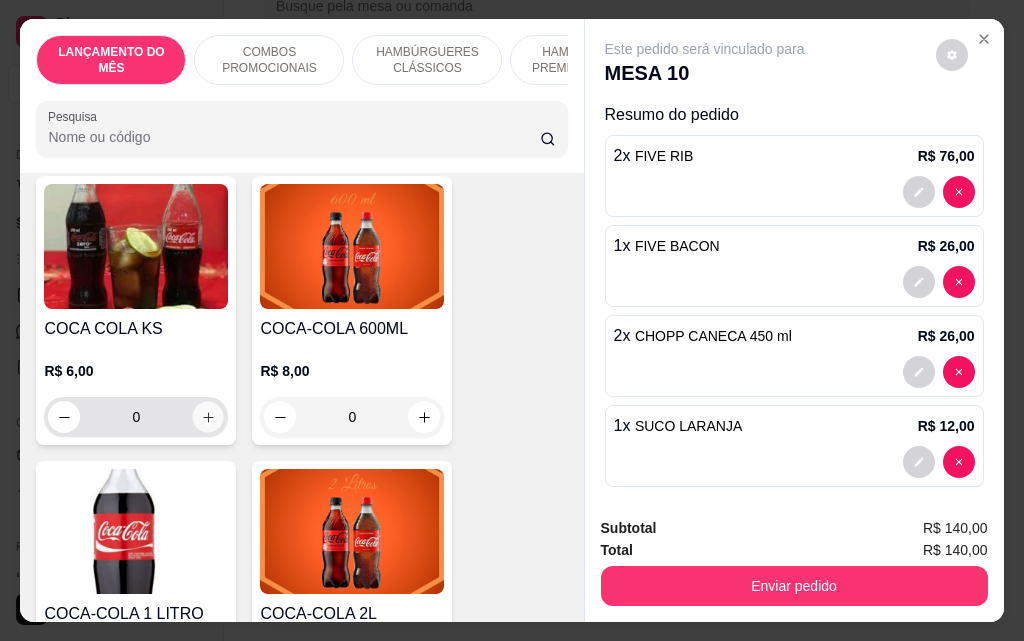 click 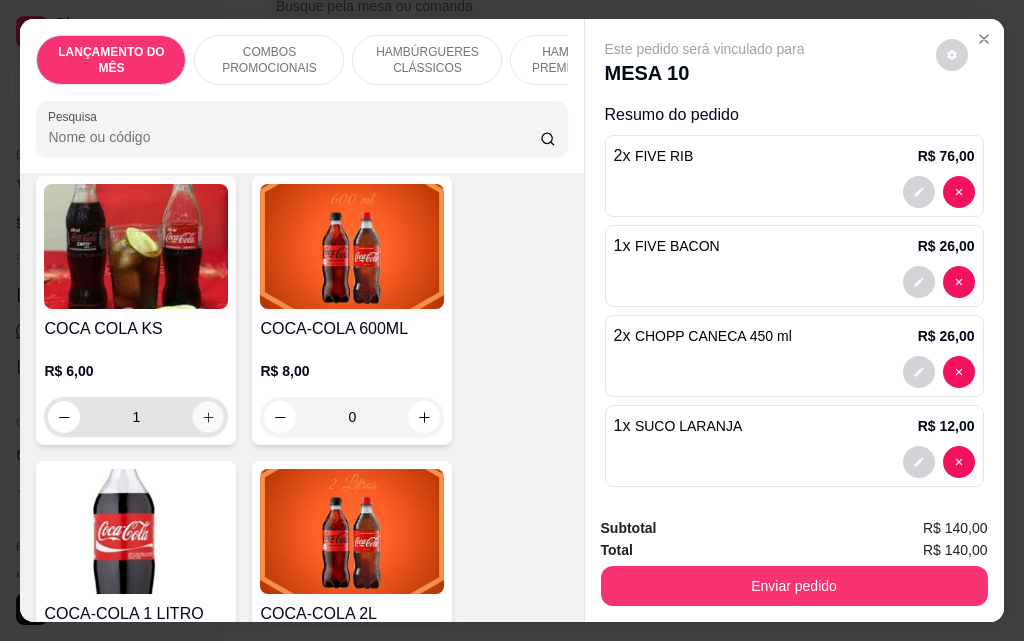 scroll, scrollTop: 8504, scrollLeft: 0, axis: vertical 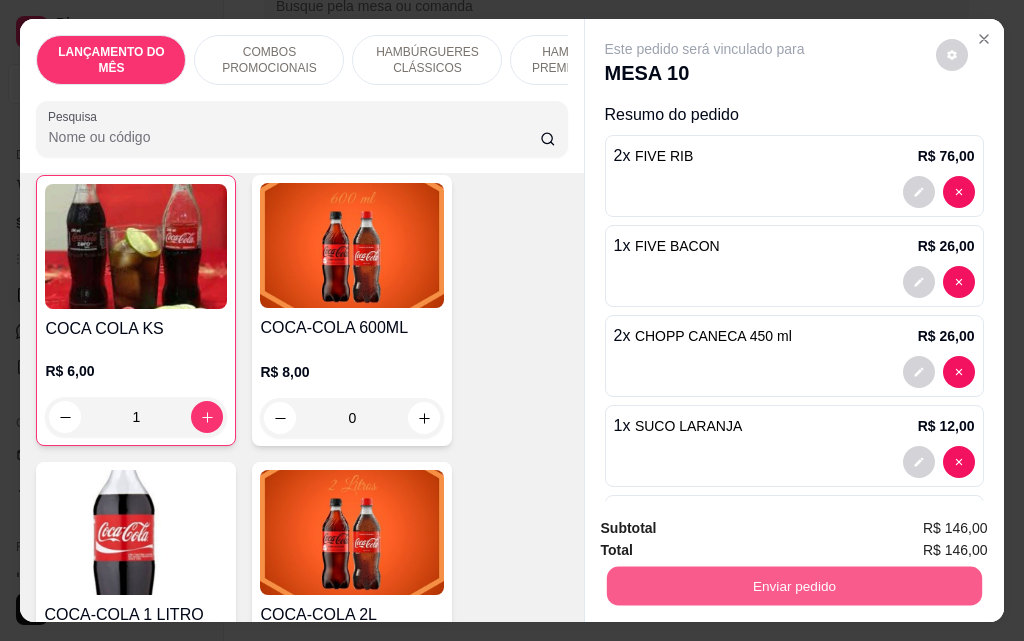 click on "Enviar pedido" at bounding box center (793, 585) 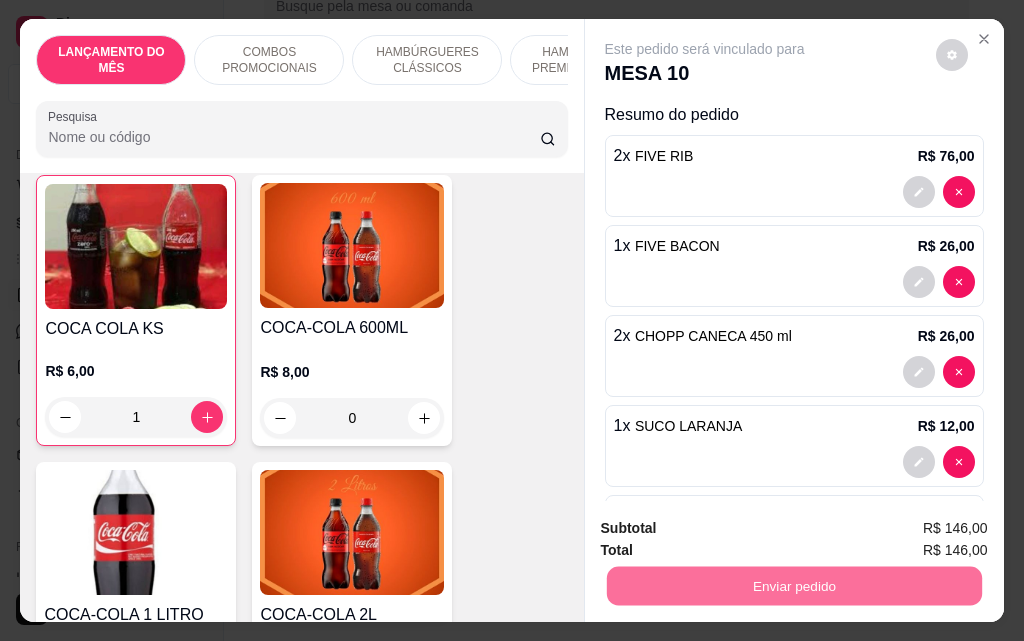 click on "Não registrar e enviar pedido" at bounding box center (728, 529) 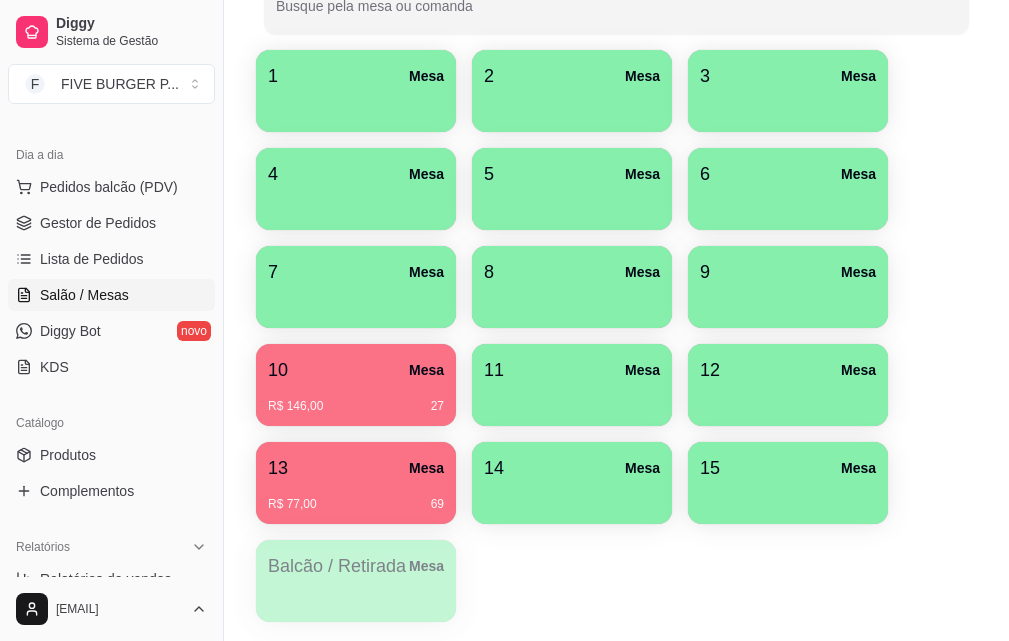 click on "R$ 77,00 69" at bounding box center (356, 497) 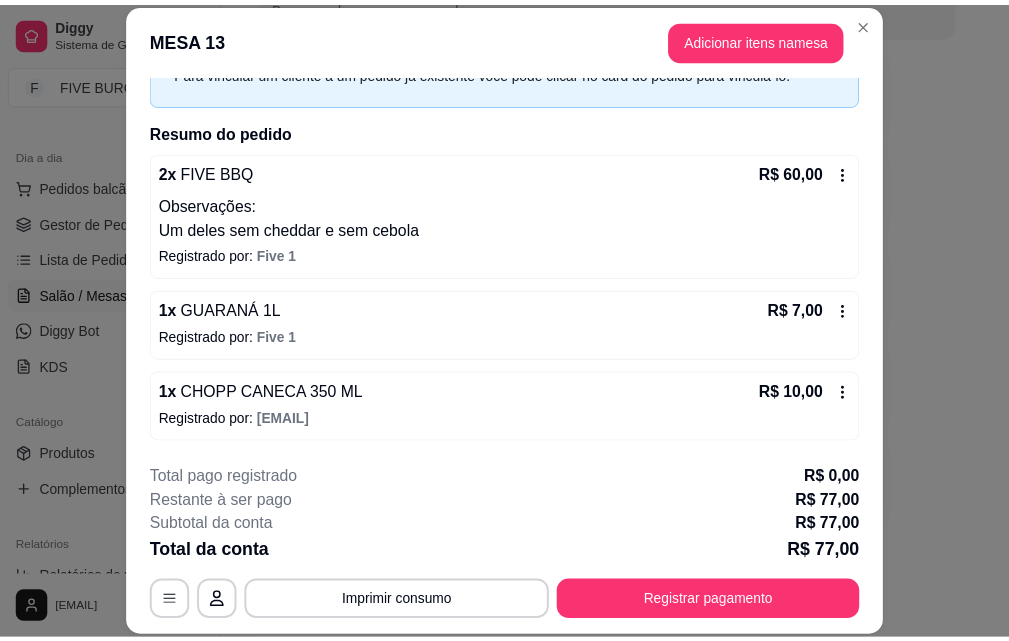 scroll, scrollTop: 0, scrollLeft: 0, axis: both 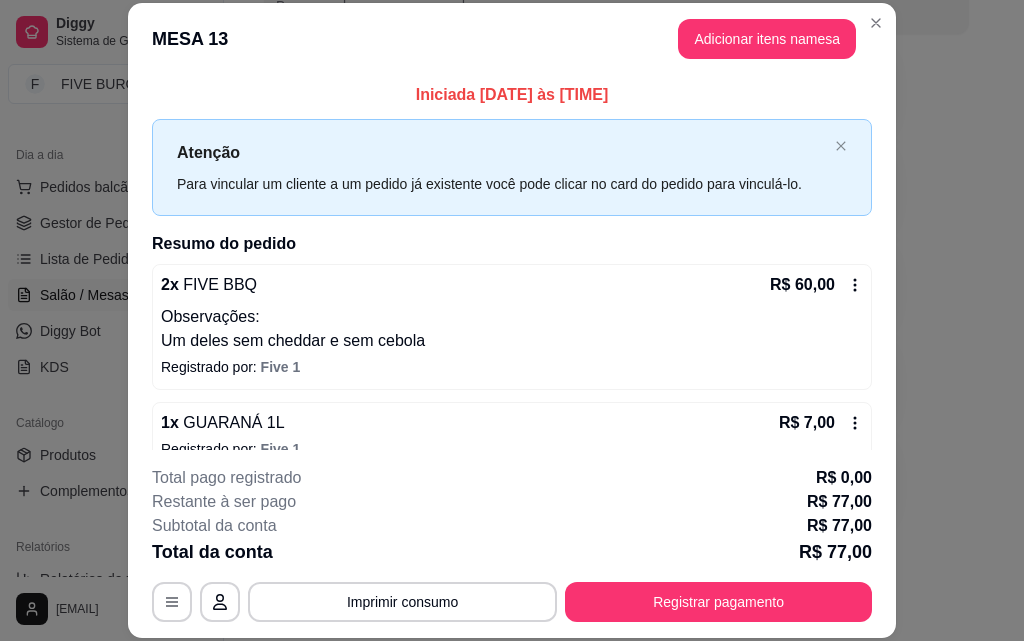 click on "Registrar pagamento" at bounding box center [718, 602] 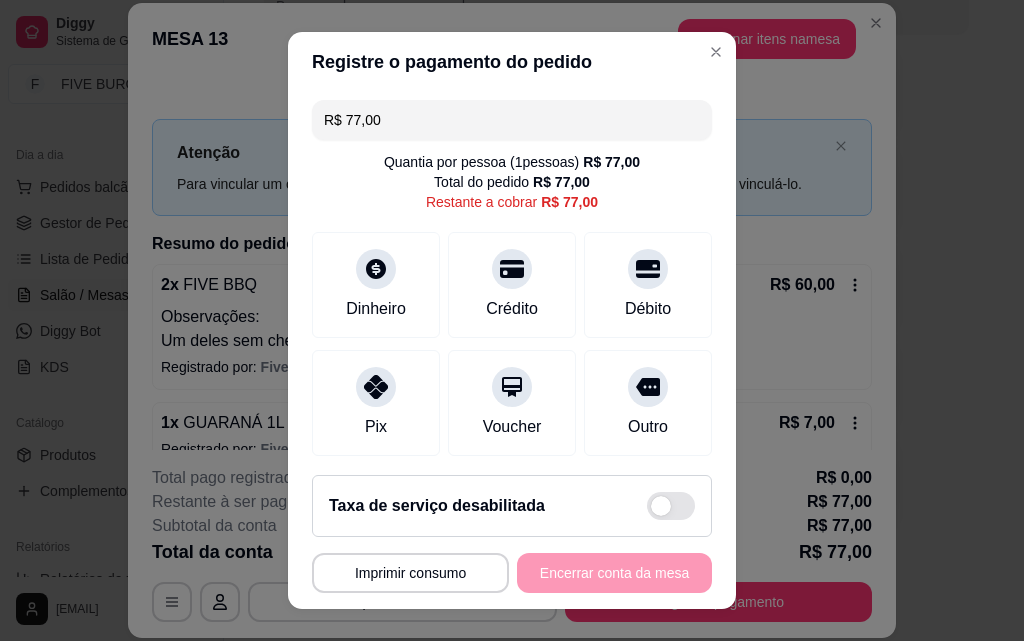 drag, startPoint x: 501, startPoint y: 103, endPoint x: 205, endPoint y: 135, distance: 297.7247 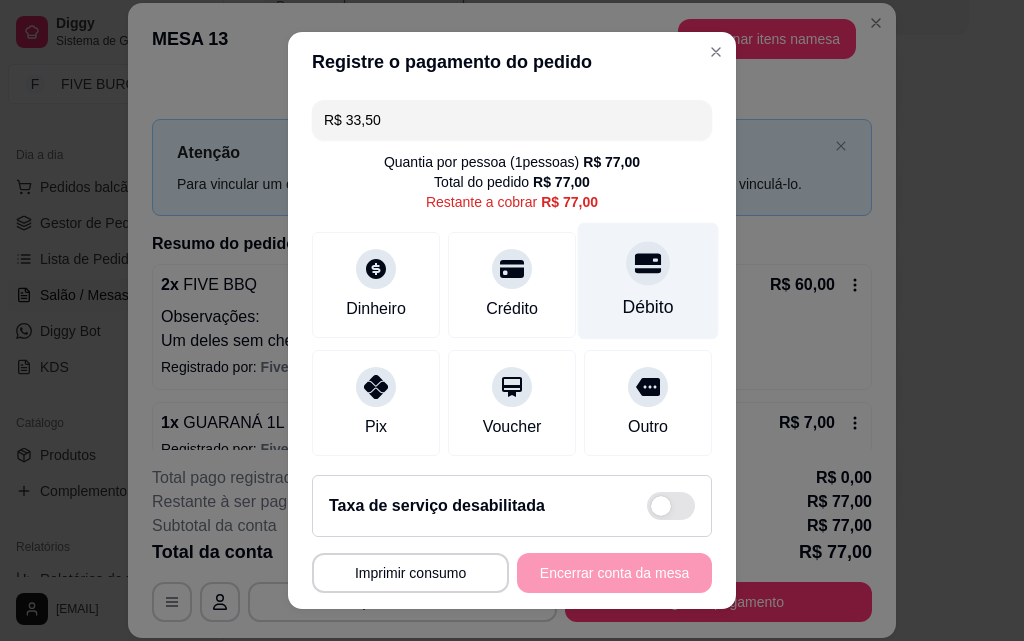 click on "Débito" at bounding box center [648, 281] 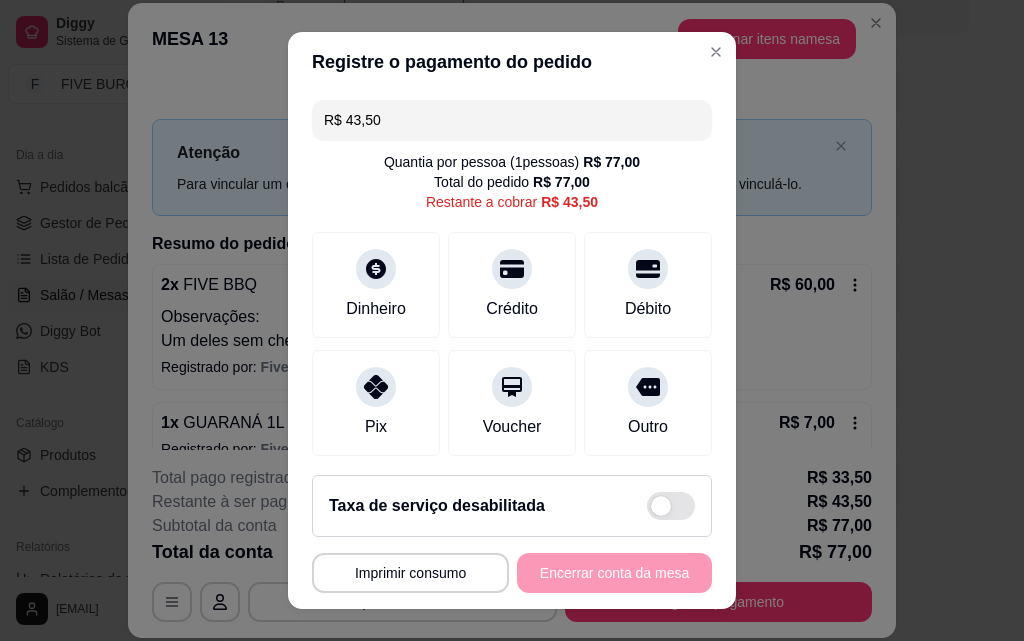 drag, startPoint x: 475, startPoint y: 115, endPoint x: 118, endPoint y: 121, distance: 357.0504 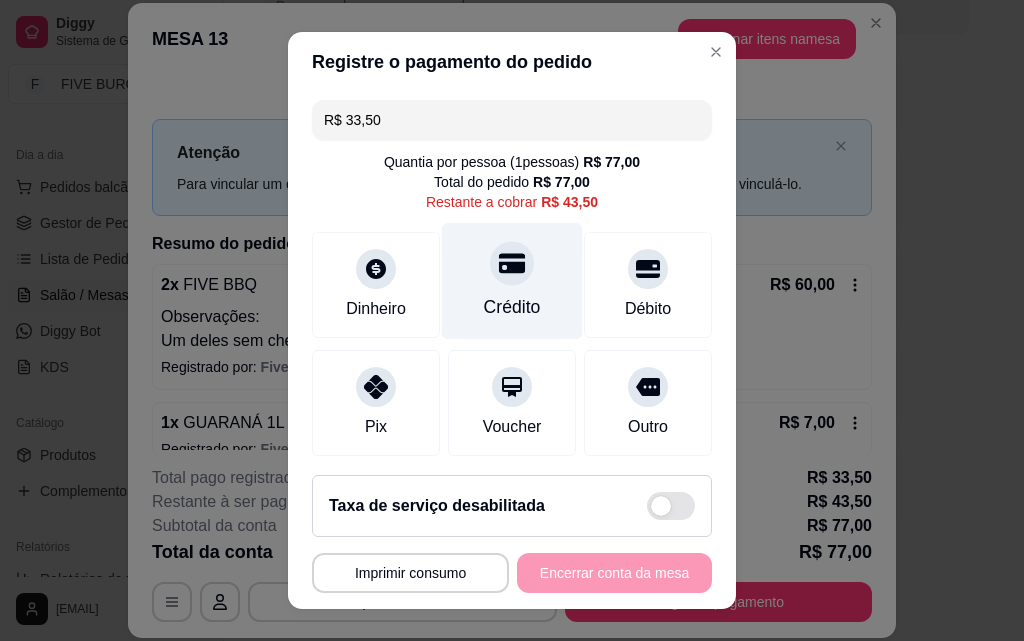 click on "Crédito" at bounding box center (512, 307) 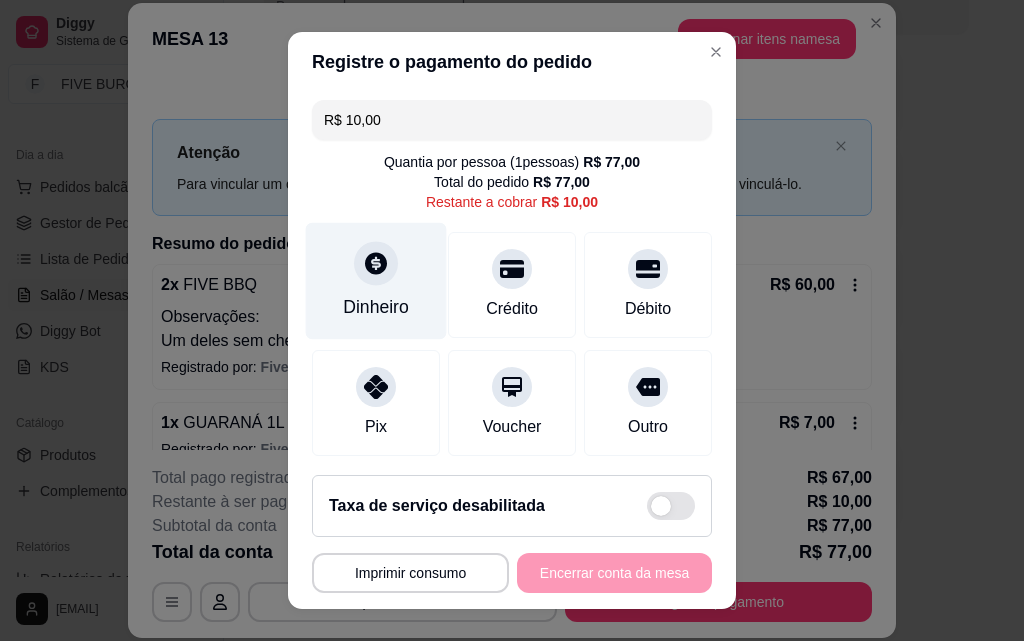 click on "Dinheiro" at bounding box center (376, 281) 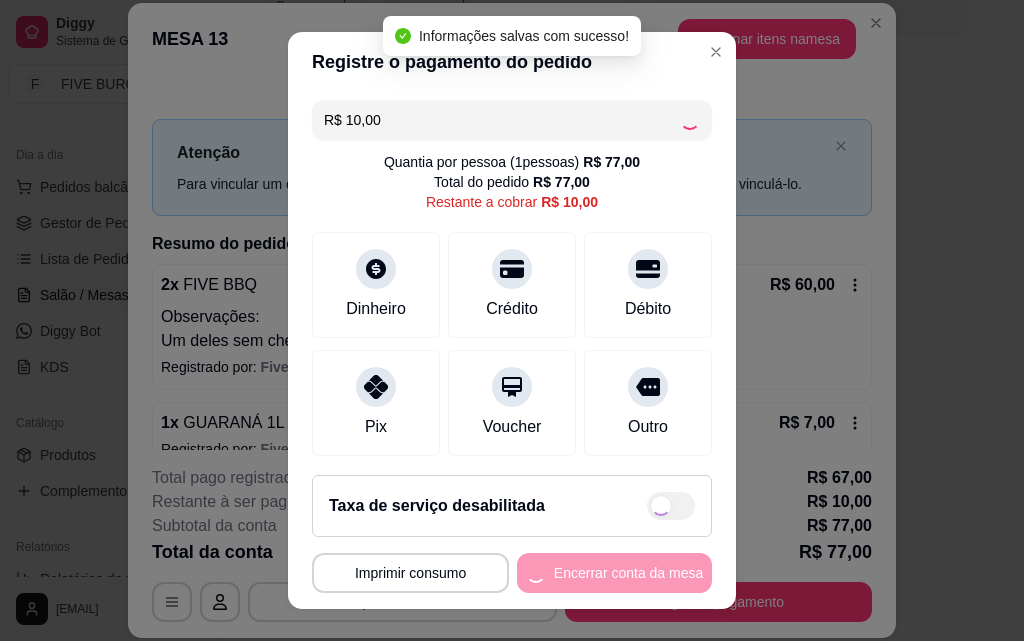 type on "R$ 0,00" 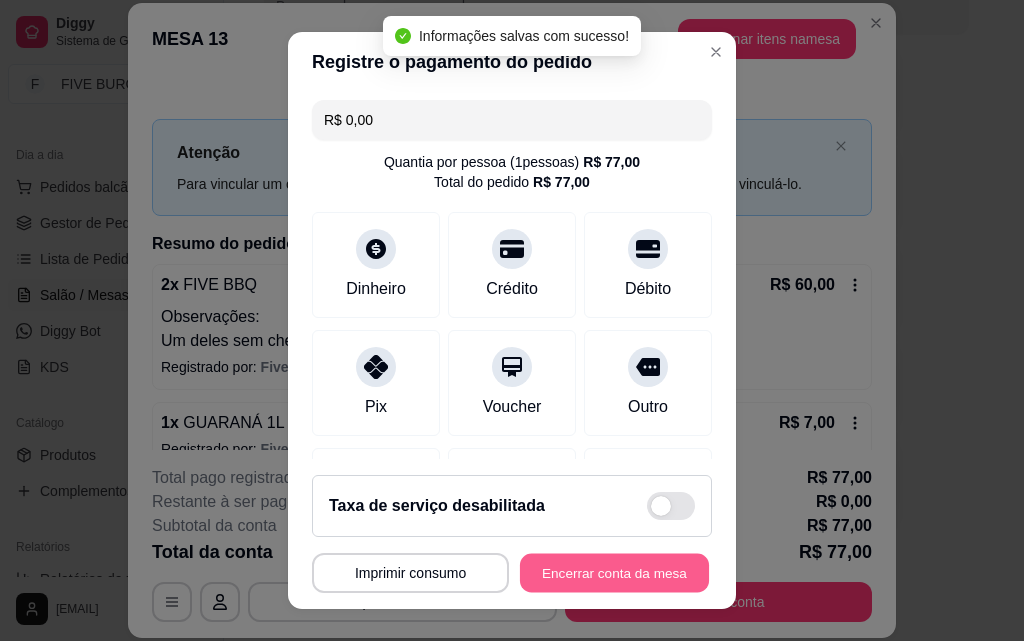 click on "Encerrar conta da mesa" at bounding box center (614, 573) 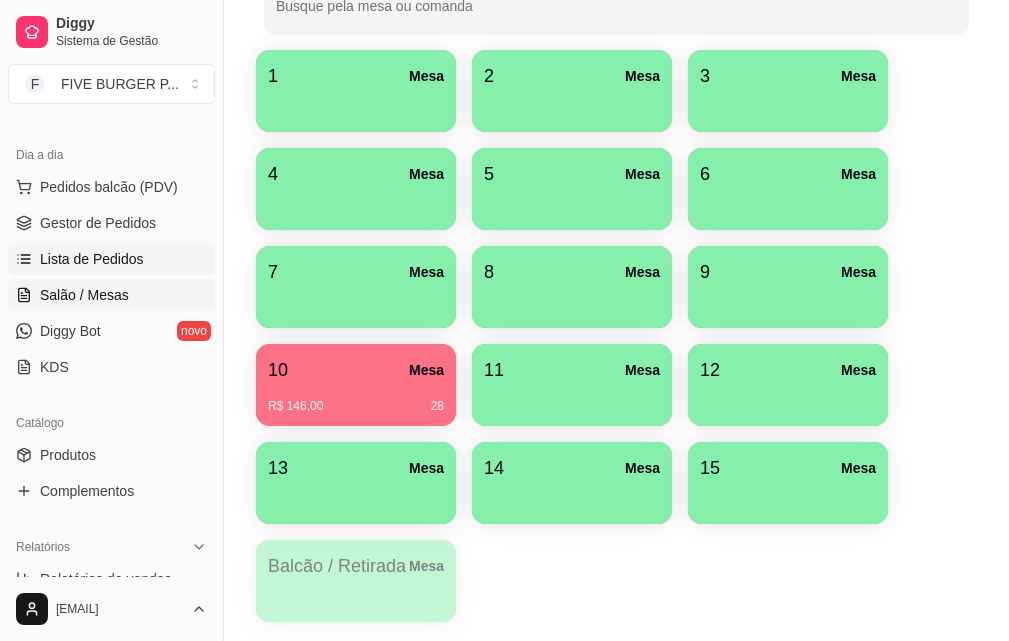 click on "Lista de Pedidos" at bounding box center (92, 259) 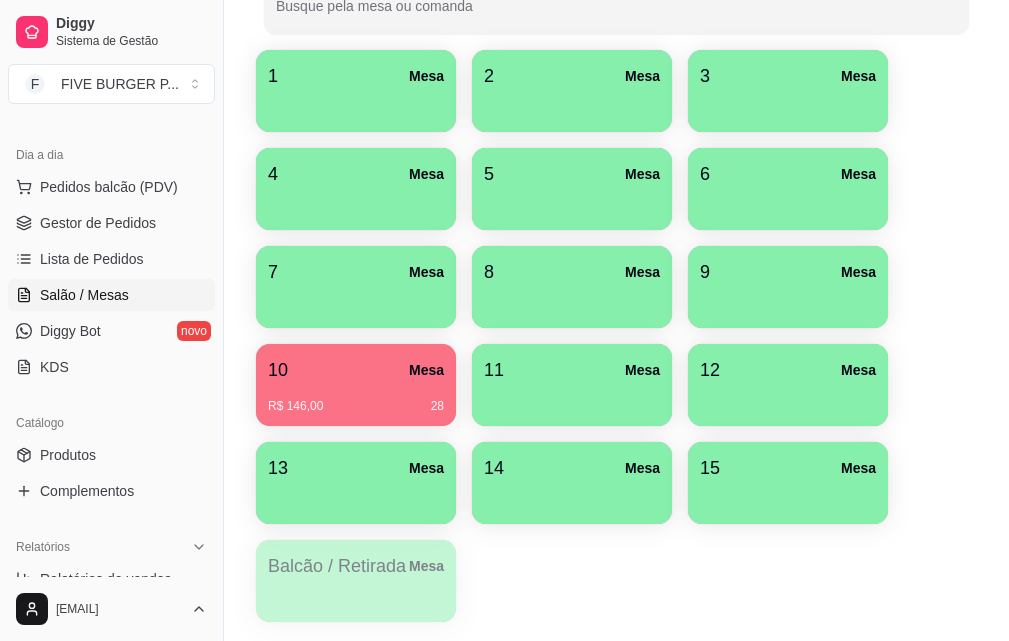 scroll, scrollTop: 0, scrollLeft: 0, axis: both 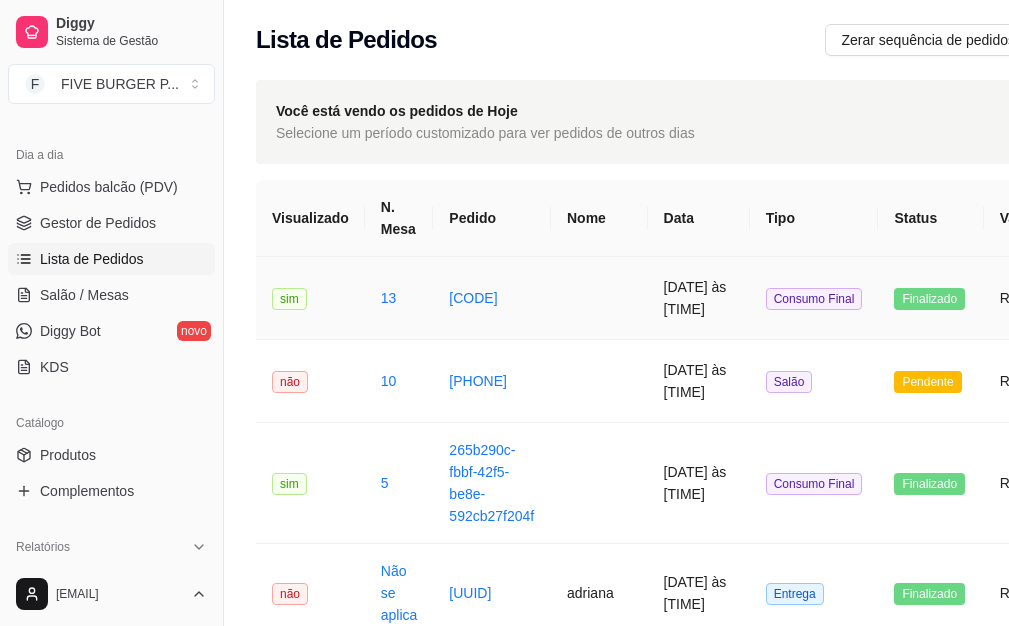 click at bounding box center (599, 298) 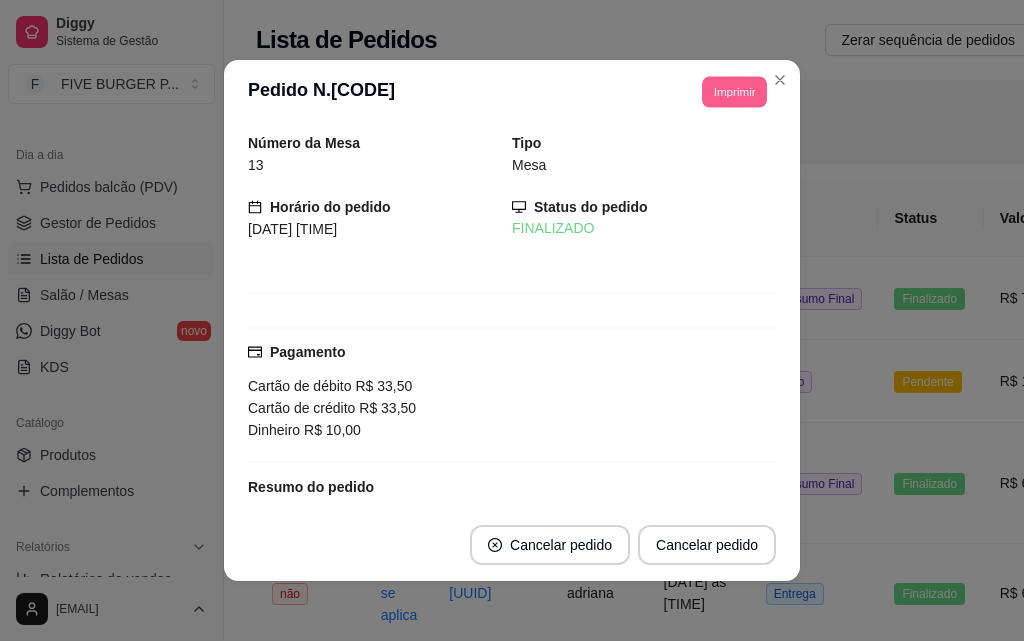 click on "Imprimir" at bounding box center (734, 91) 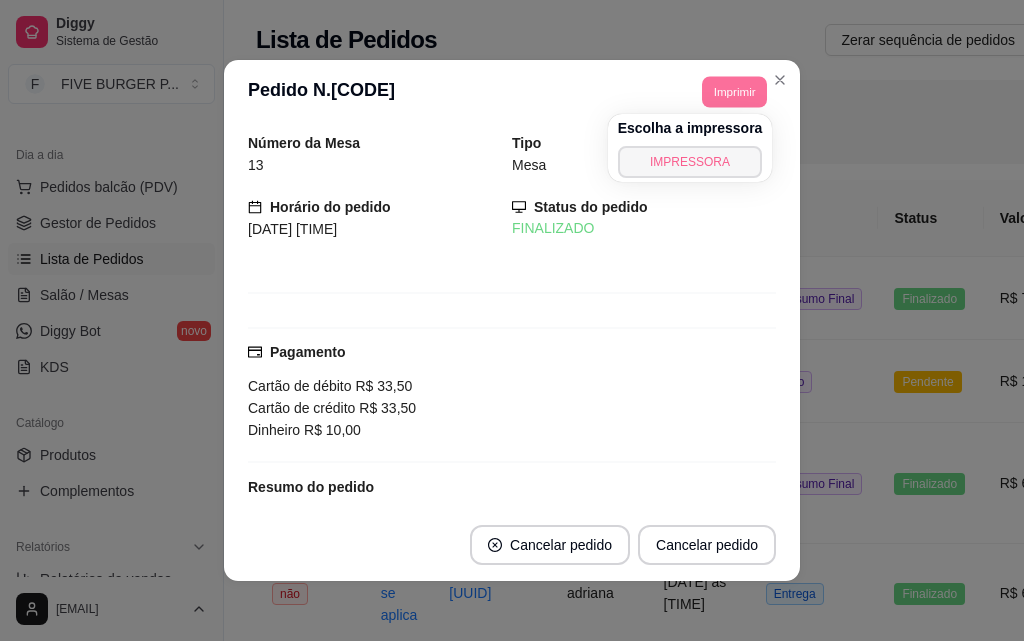 click on "IMPRESSORA" at bounding box center (690, 162) 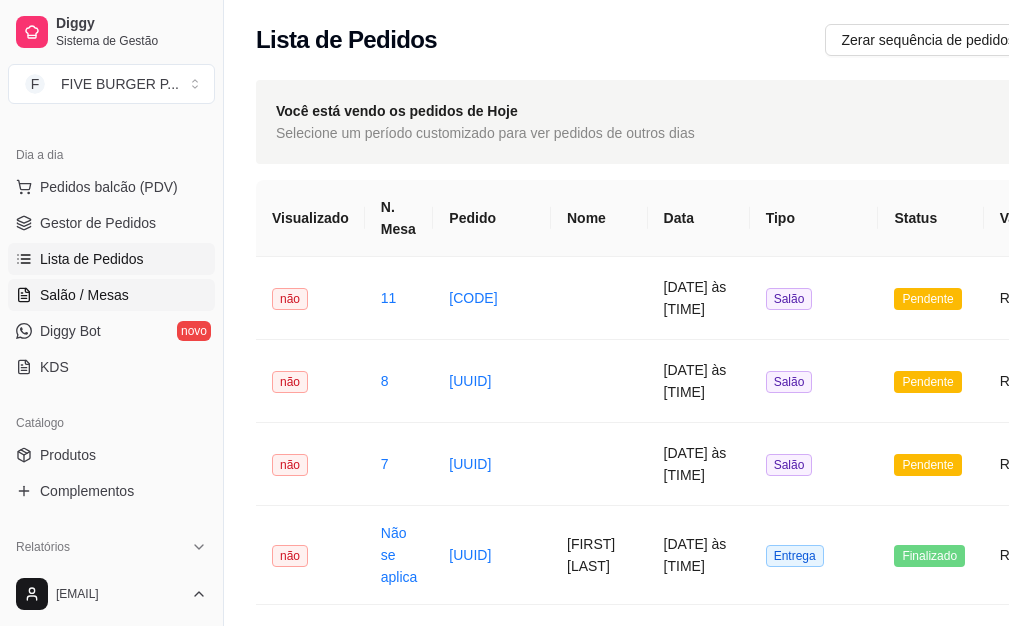 click on "Salão / Mesas" at bounding box center [111, 295] 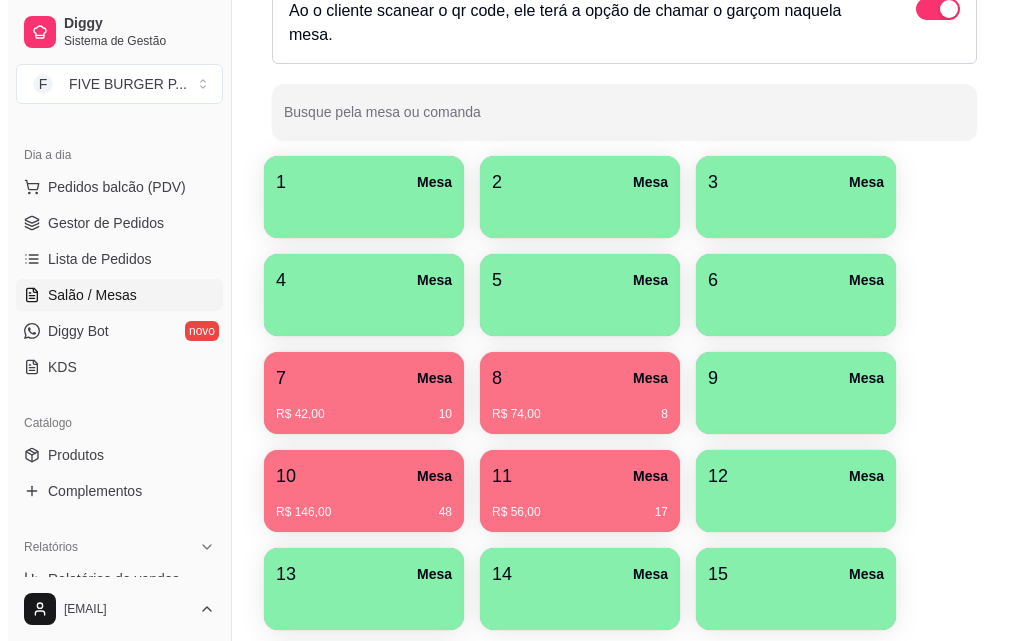 scroll, scrollTop: 400, scrollLeft: 0, axis: vertical 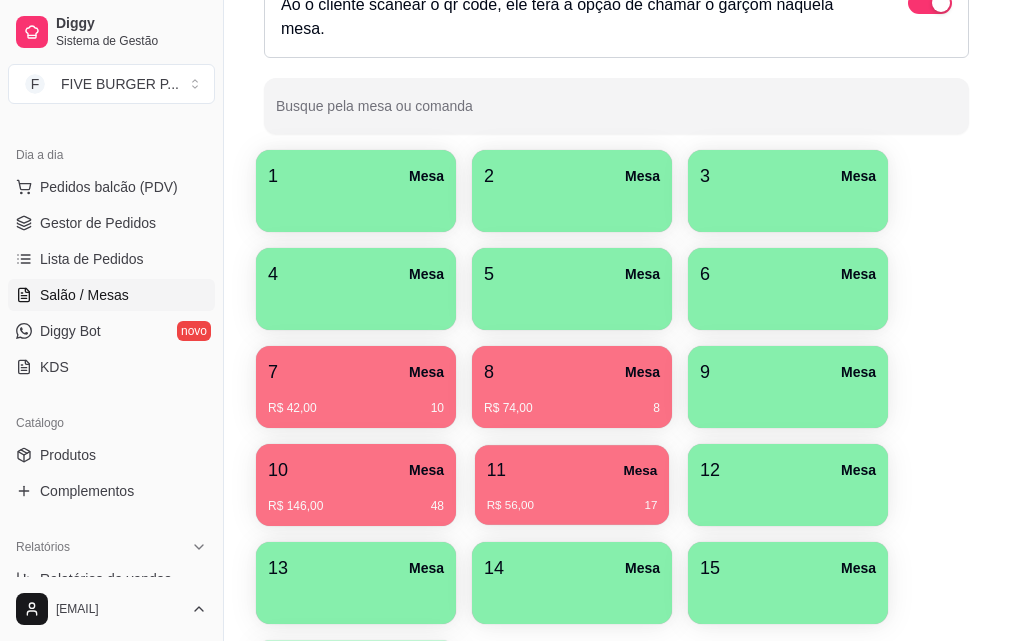click on "R$ 56,00 17" at bounding box center [572, 498] 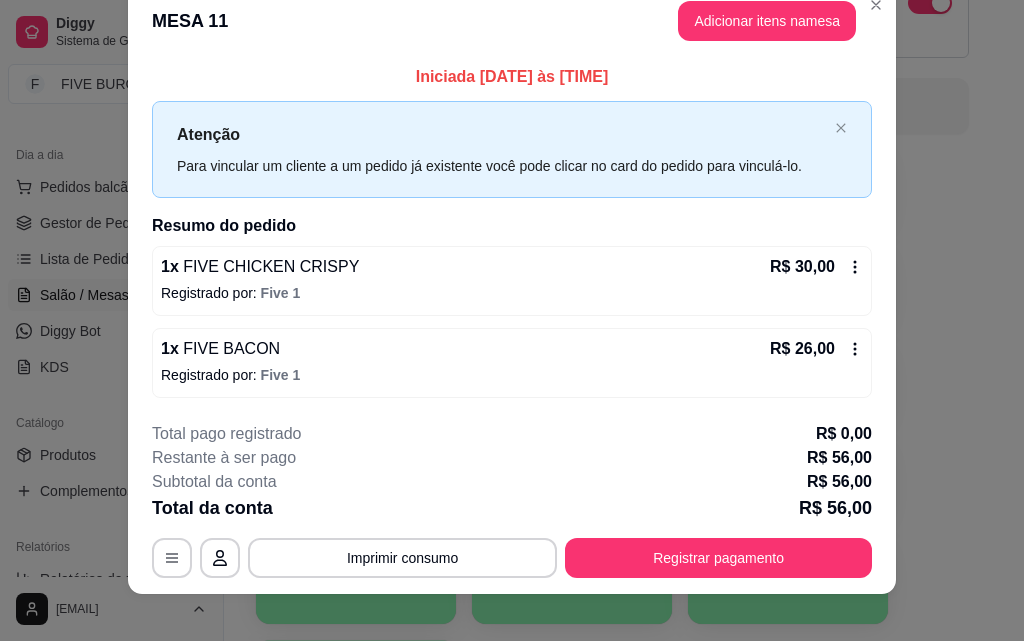 scroll, scrollTop: 48, scrollLeft: 0, axis: vertical 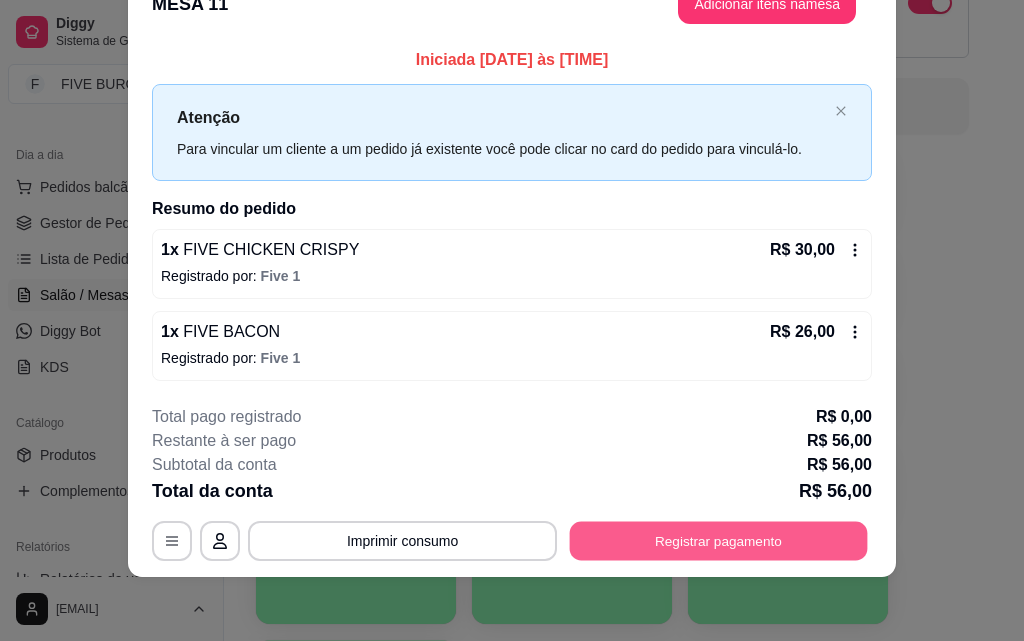 click on "Registrar pagamento" at bounding box center (719, 541) 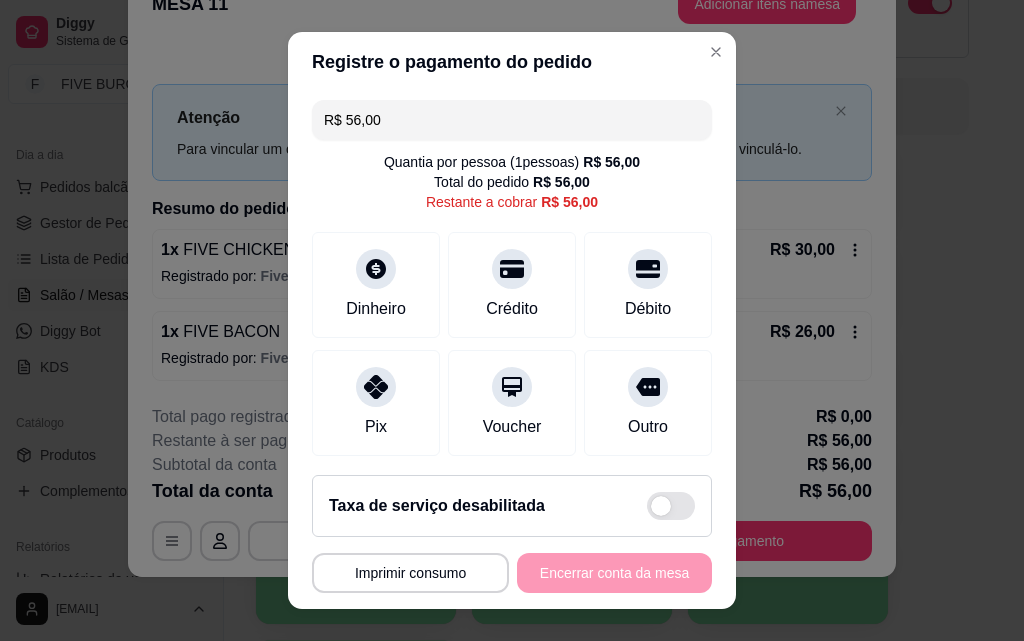 drag, startPoint x: 416, startPoint y: 121, endPoint x: 235, endPoint y: 140, distance: 181.9945 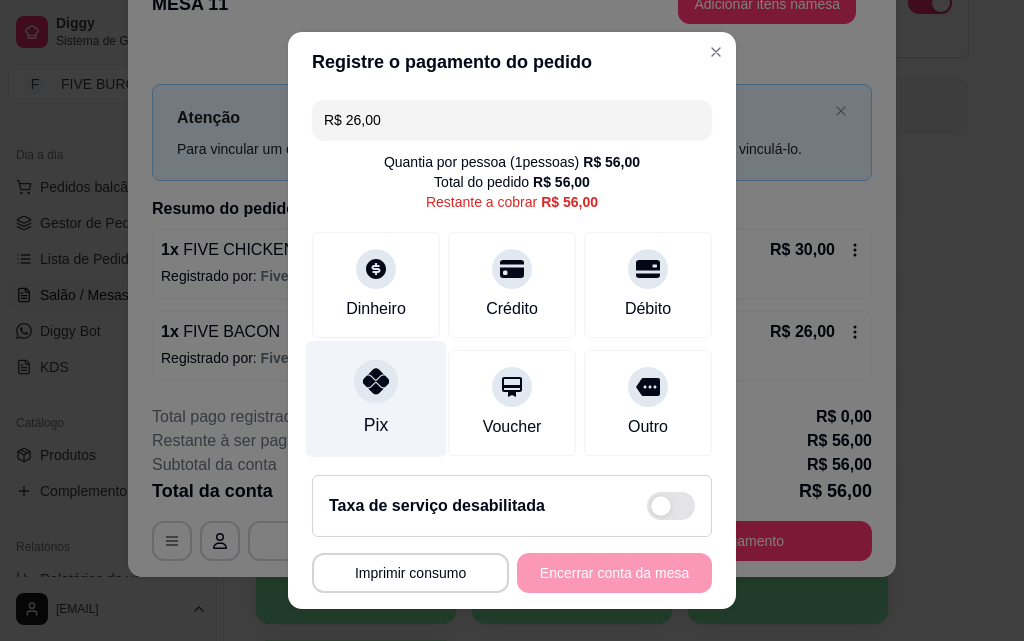 click on "Pix" at bounding box center [376, 399] 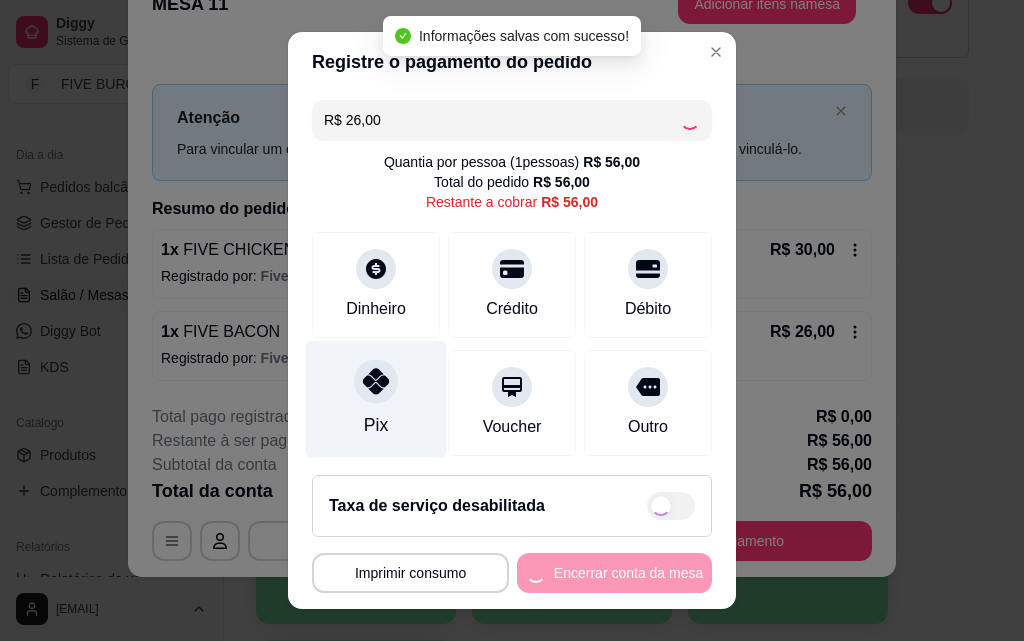 type on "R$ 30,00" 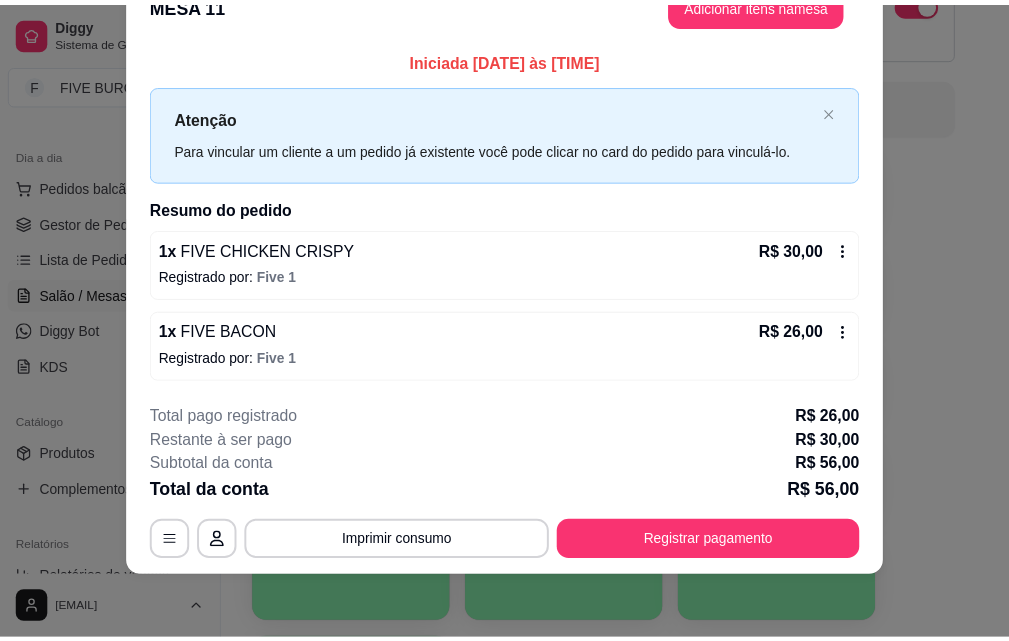 scroll, scrollTop: 0, scrollLeft: 0, axis: both 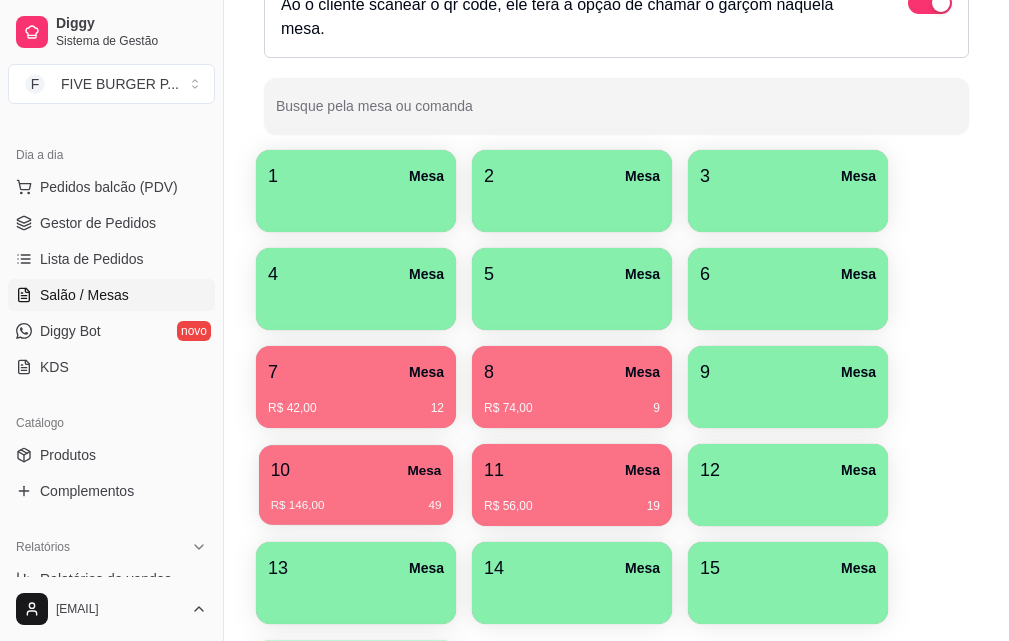 click on "10 Mesa" at bounding box center (356, 470) 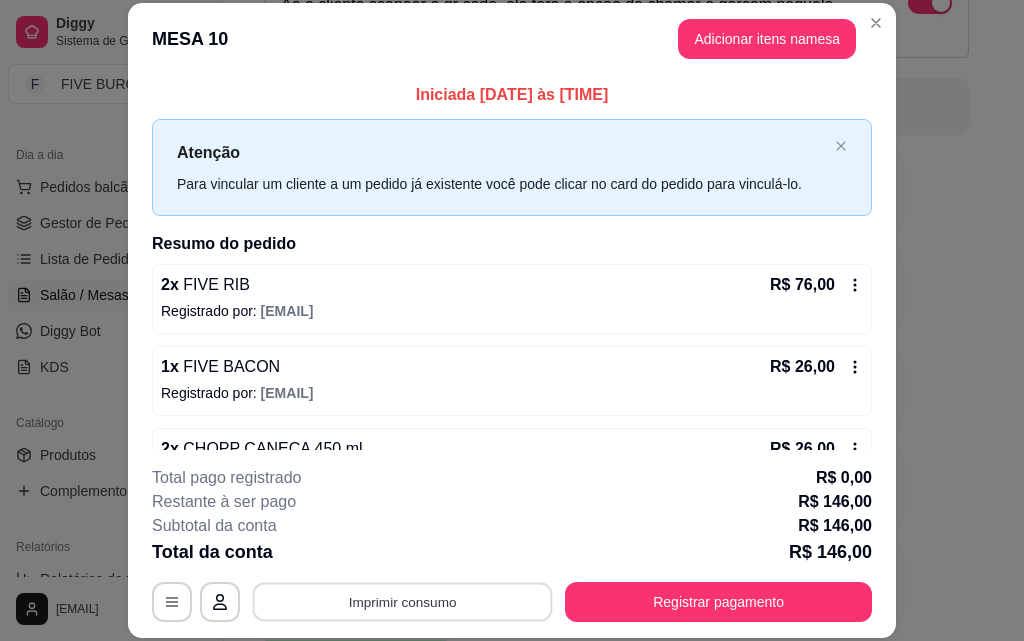 click on "Imprimir consumo" at bounding box center (403, 601) 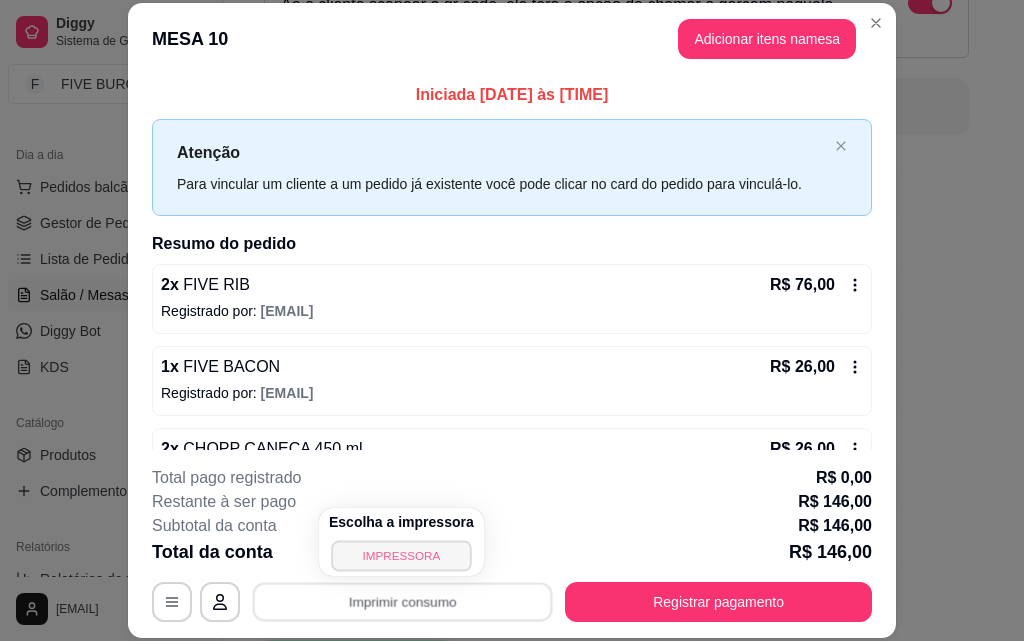 click on "IMPRESSORA" at bounding box center [401, 555] 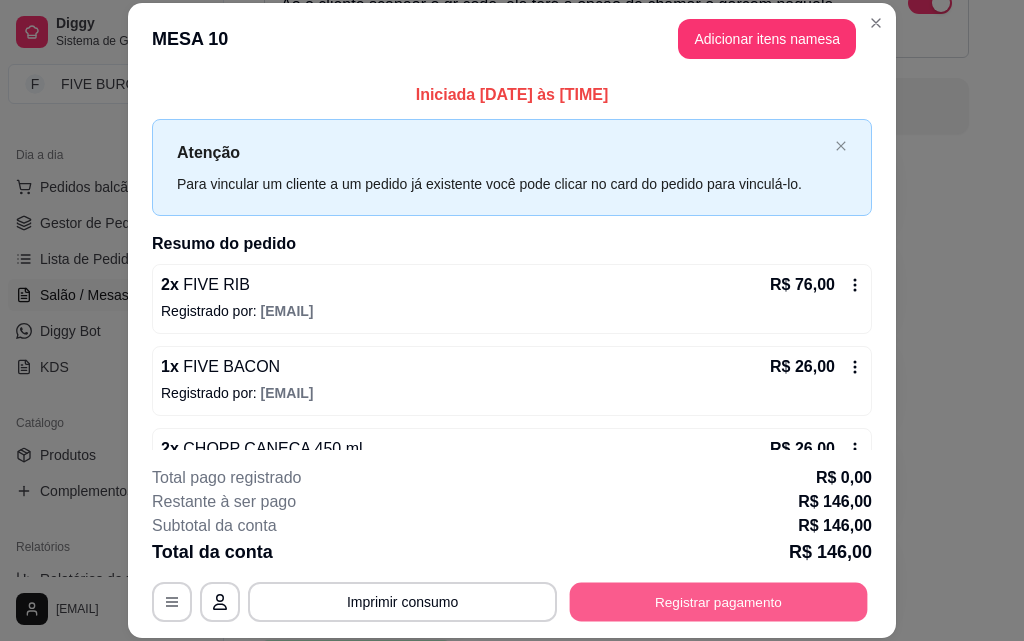 click on "Registrar pagamento" at bounding box center [719, 601] 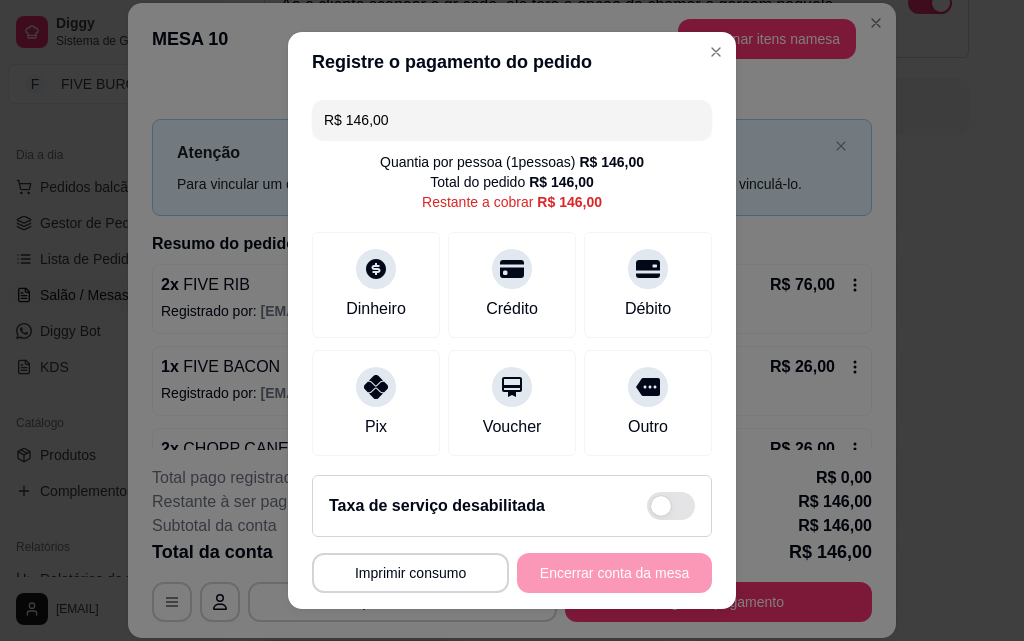 drag, startPoint x: 448, startPoint y: 118, endPoint x: 245, endPoint y: 118, distance: 203 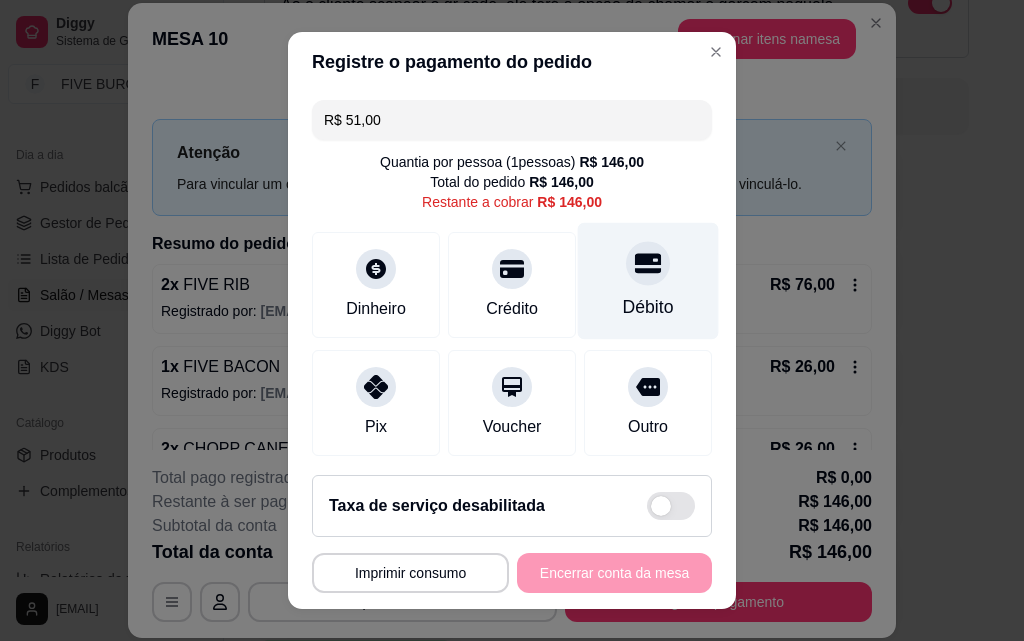 click on "Débito" at bounding box center (648, 281) 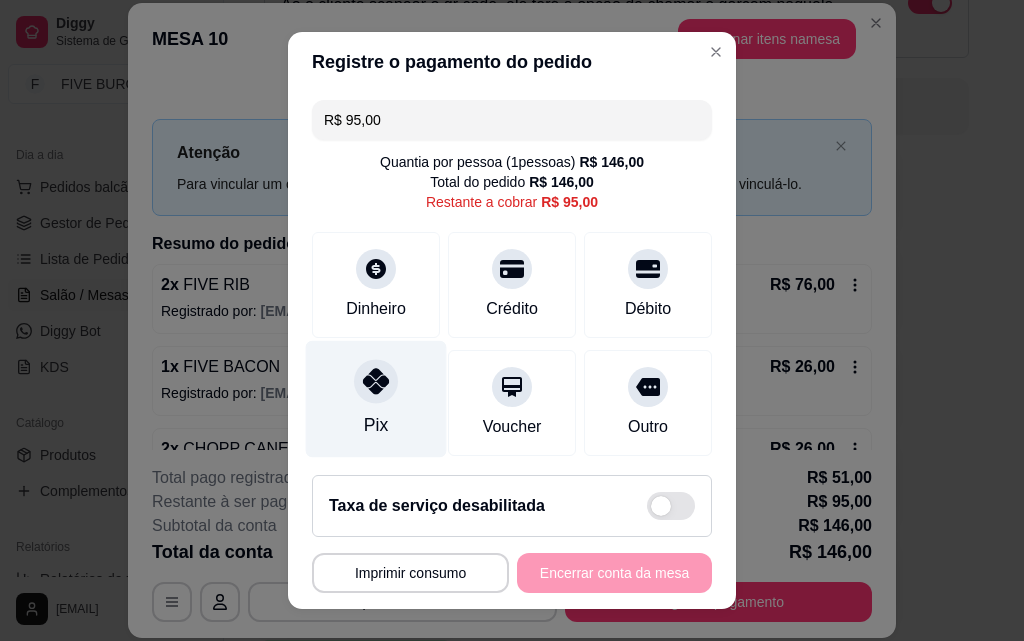 click on "Pix" at bounding box center (376, 399) 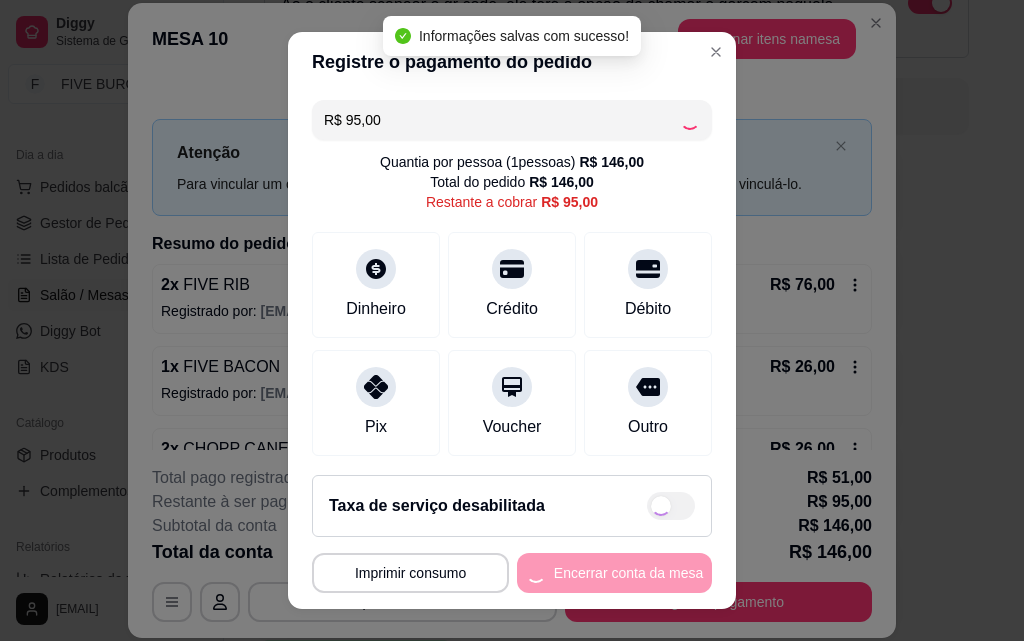 type on "R$ 0,00" 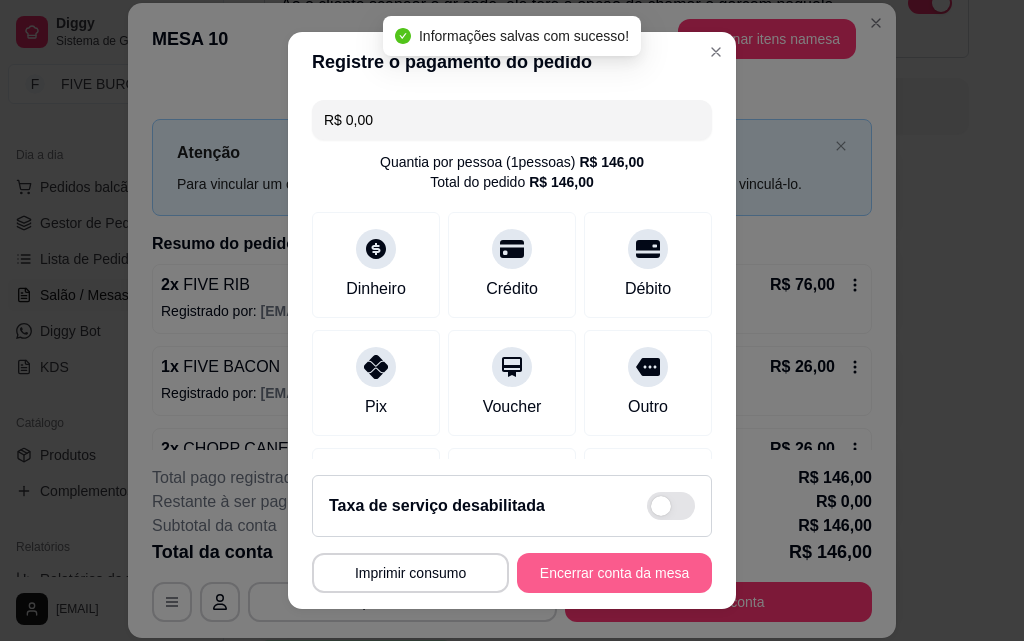 click on "Encerrar conta da mesa" at bounding box center (614, 573) 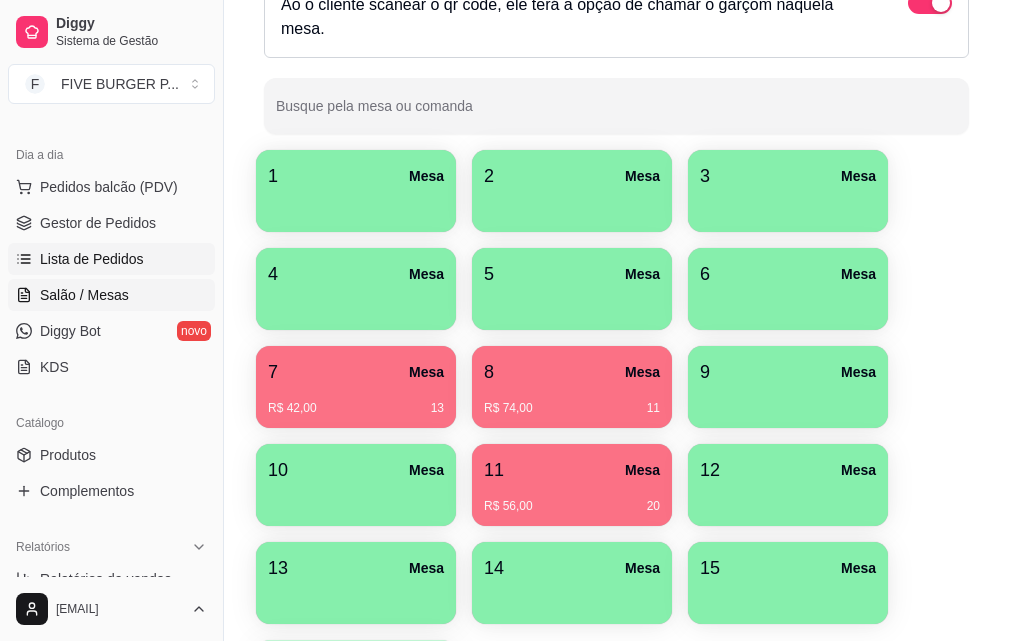 click on "Lista de Pedidos" at bounding box center [92, 259] 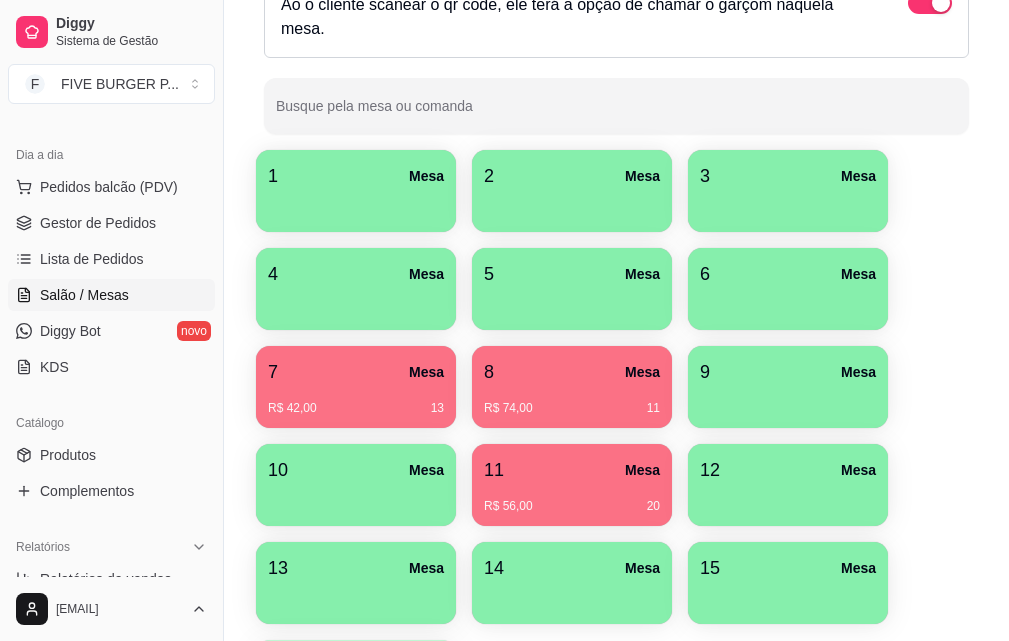 scroll, scrollTop: 0, scrollLeft: 0, axis: both 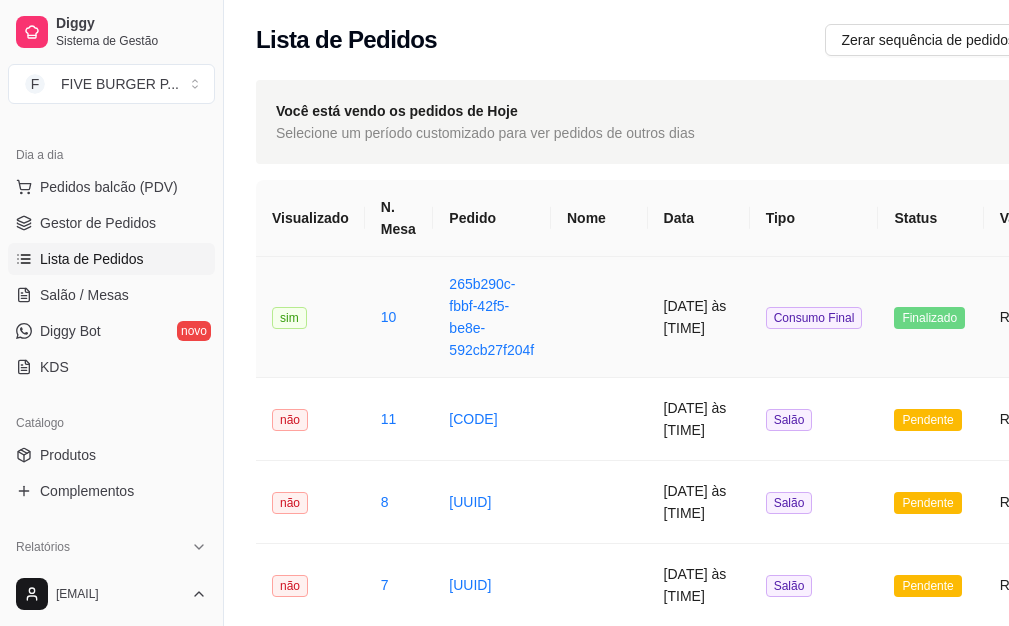 click at bounding box center (599, 317) 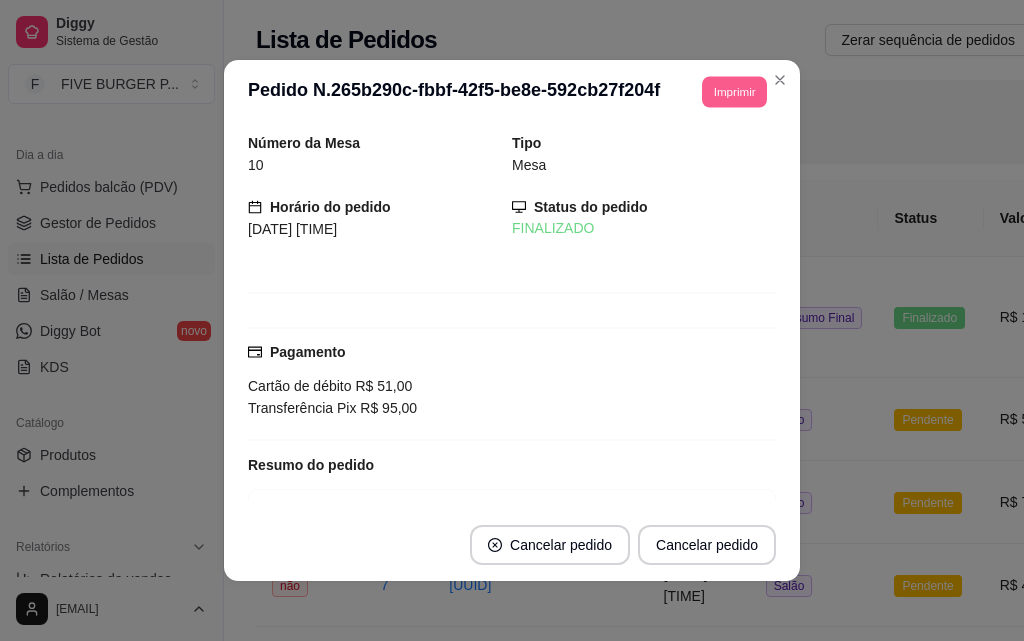 click on "Imprimir" at bounding box center [734, 91] 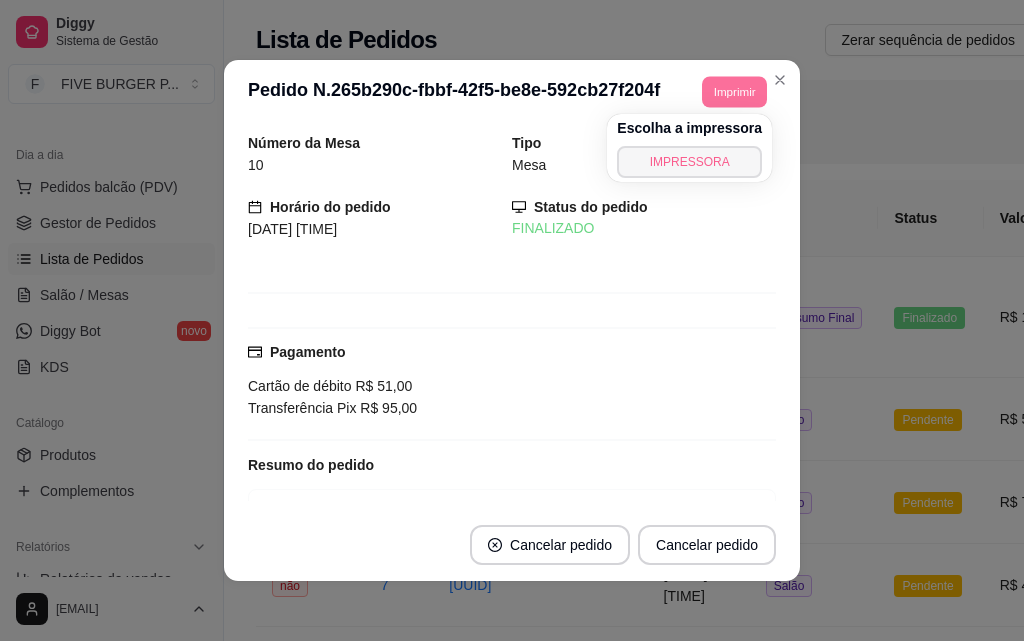 click on "IMPRESSORA" at bounding box center [689, 162] 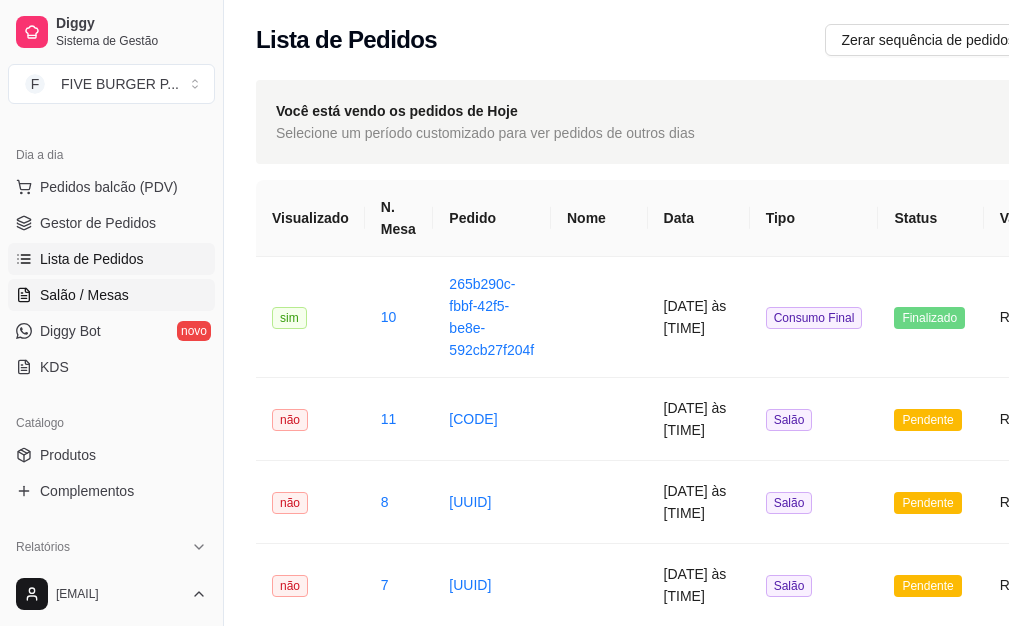click on "Salão / Mesas" at bounding box center (84, 295) 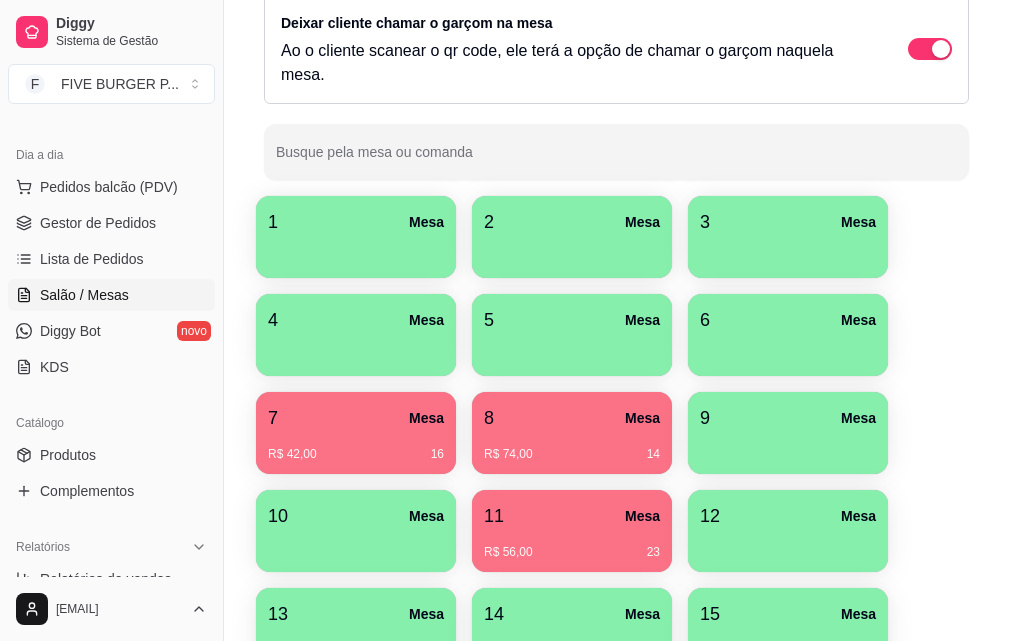 scroll, scrollTop: 400, scrollLeft: 0, axis: vertical 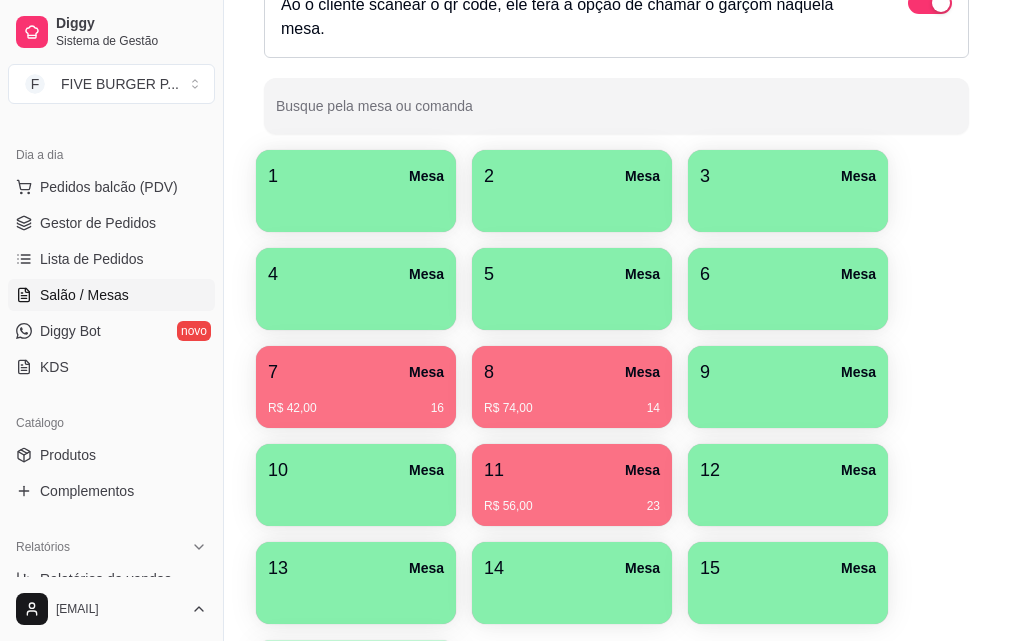 click on "R$ 42,00 16" at bounding box center [356, 408] 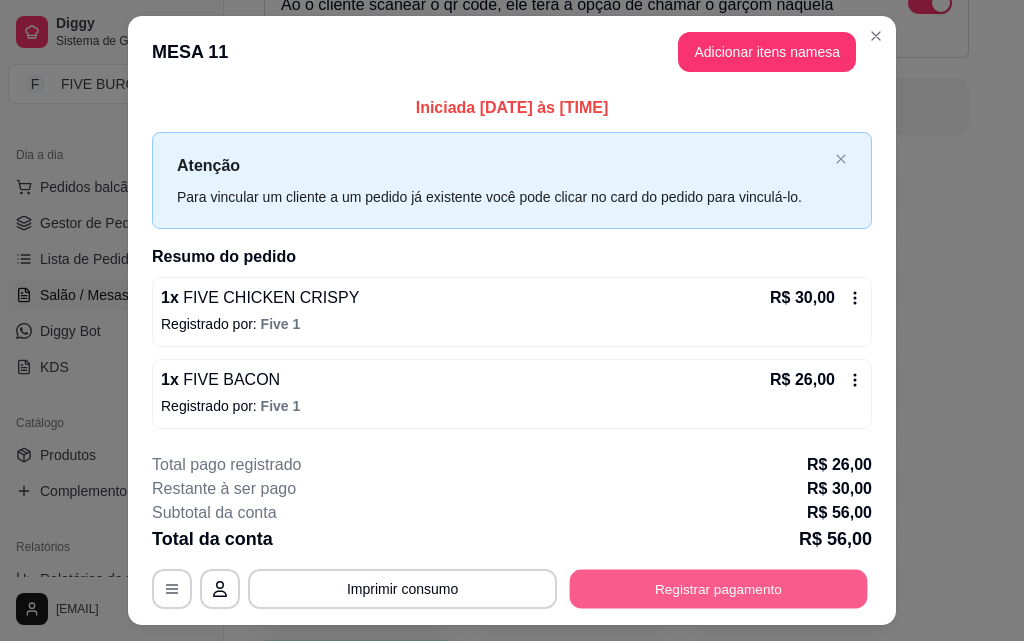 click on "Registrar pagamento" at bounding box center (719, 589) 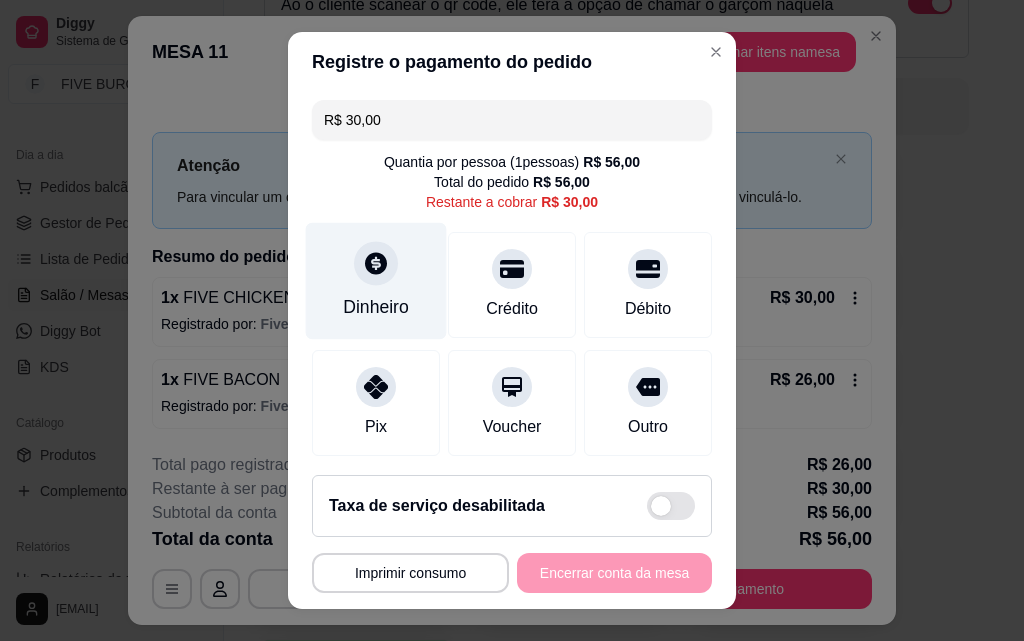click on "Dinheiro" at bounding box center (376, 307) 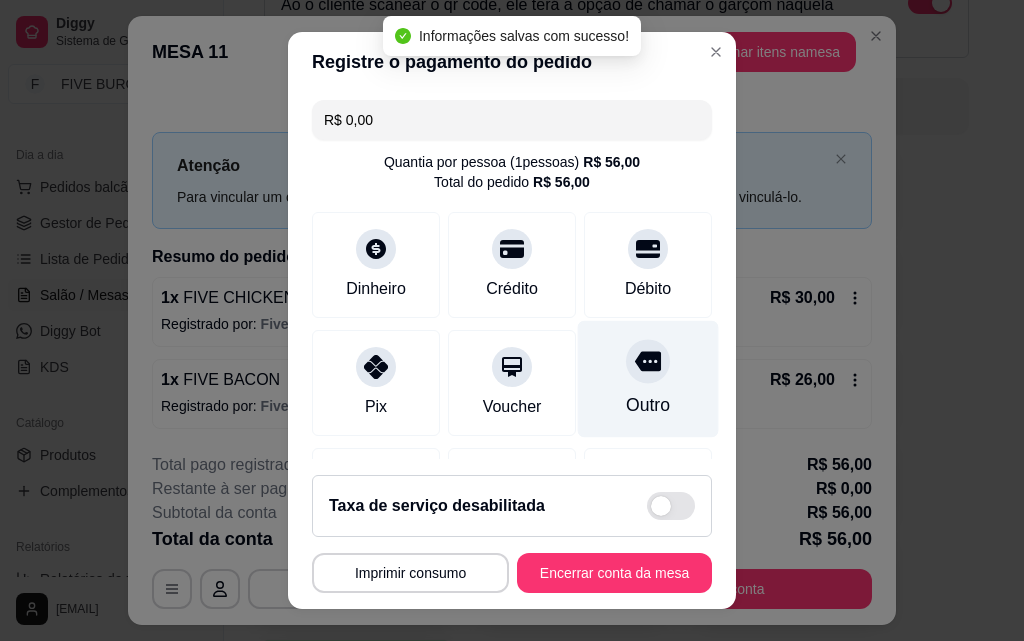 type on "R$ 0,00" 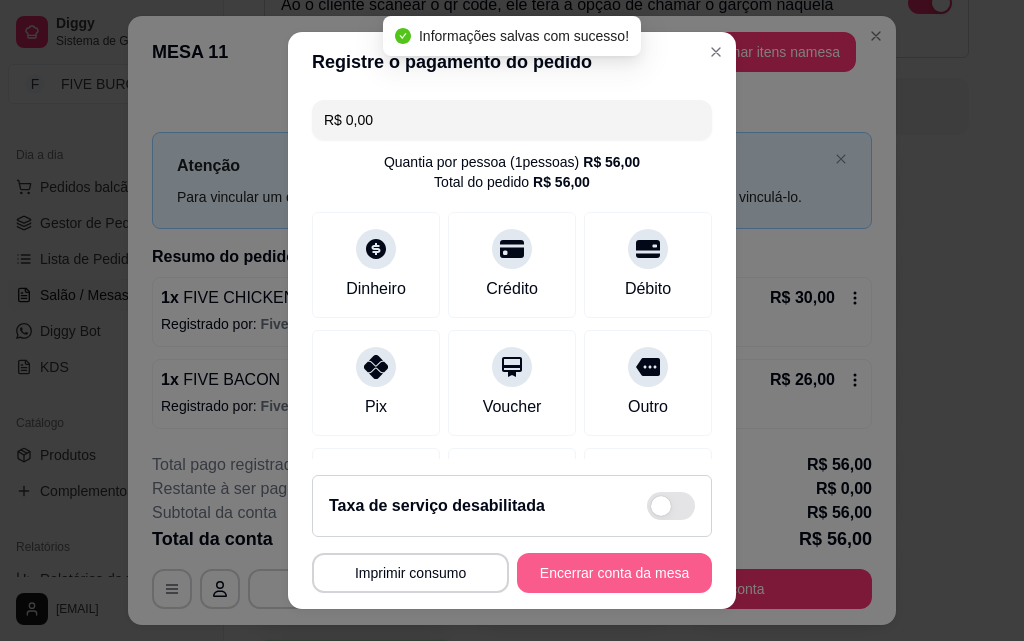 click on "Encerrar conta da mesa" at bounding box center [614, 573] 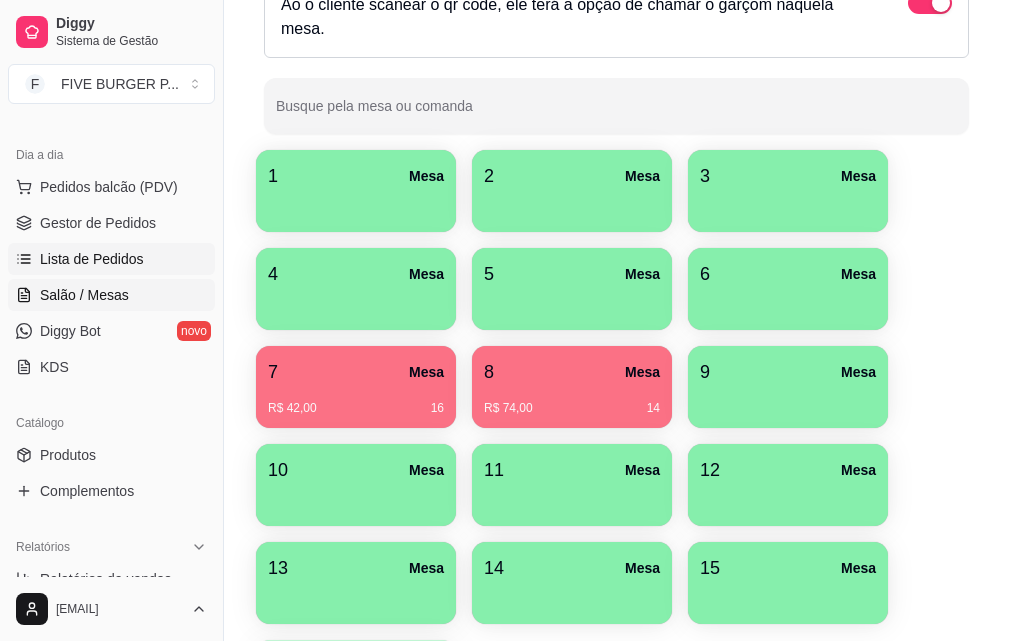 click on "Lista de Pedidos" at bounding box center [92, 259] 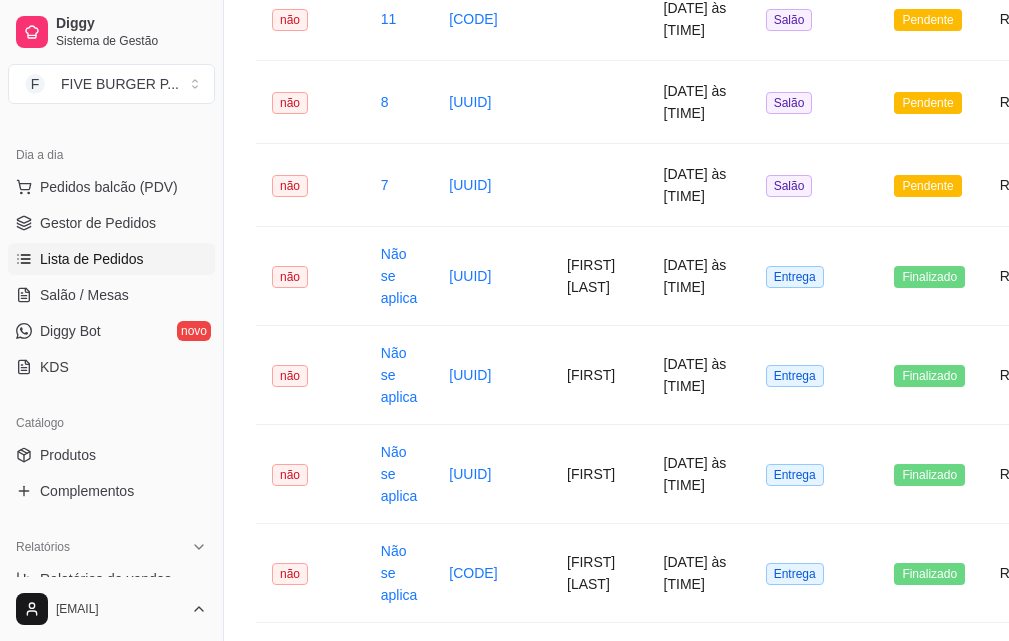 scroll, scrollTop: 0, scrollLeft: 0, axis: both 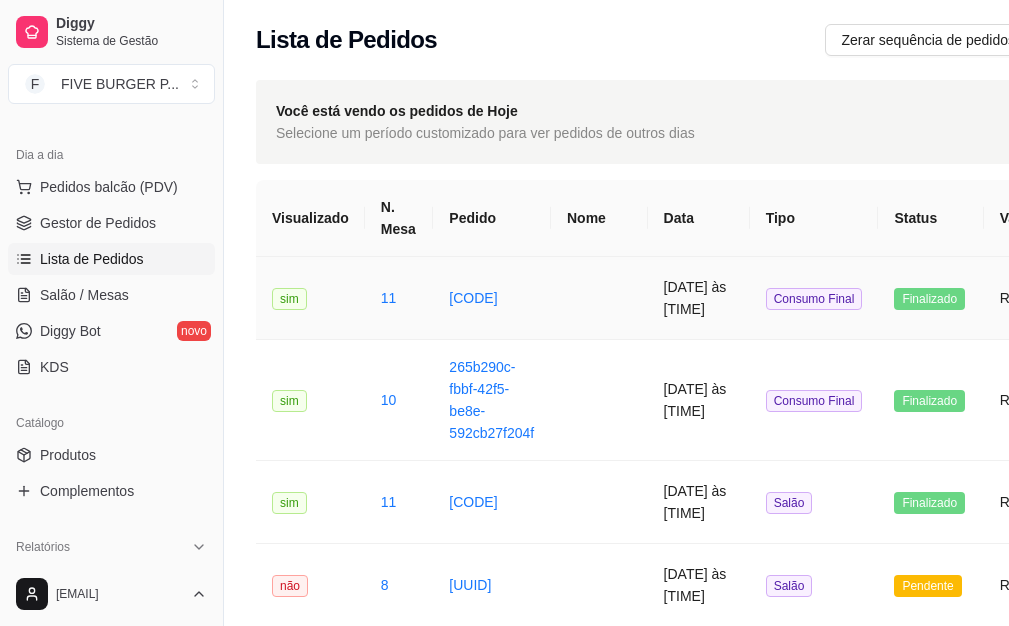 click at bounding box center (599, 298) 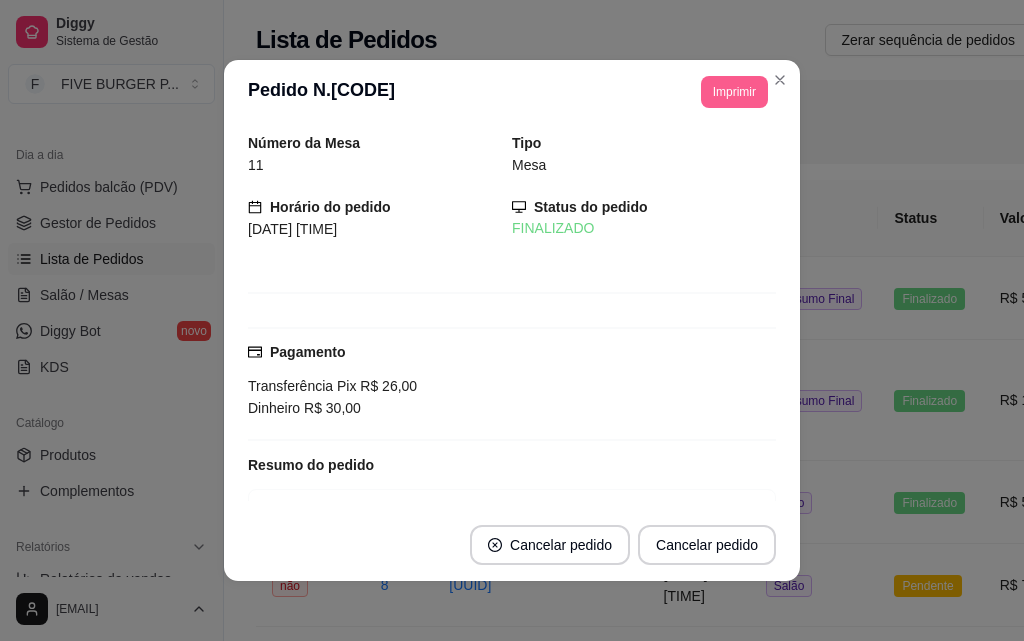 click on "Imprimir" at bounding box center (734, 92) 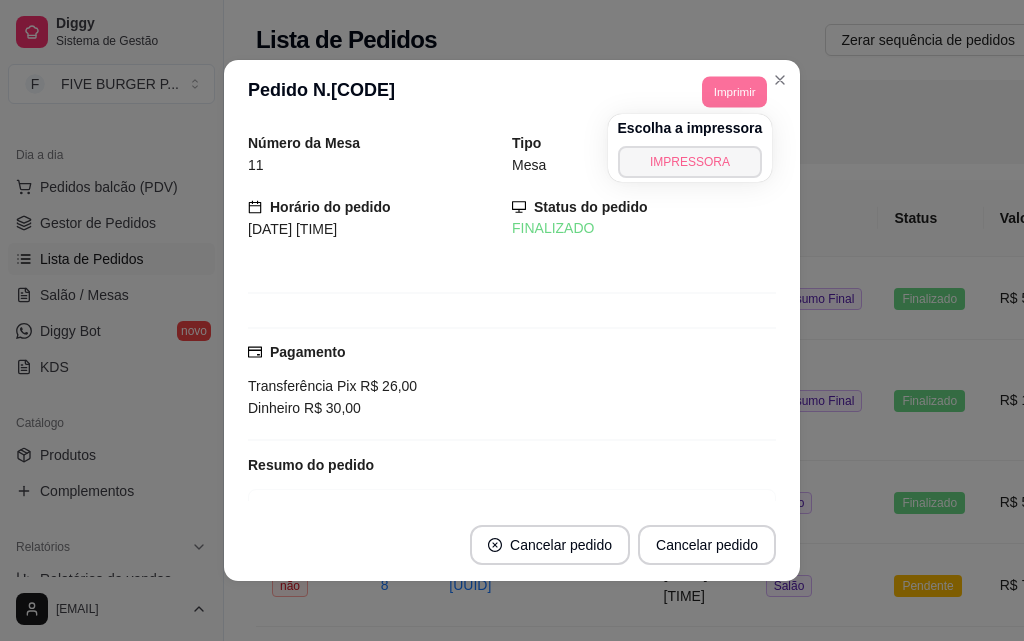click on "IMPRESSORA" at bounding box center (690, 162) 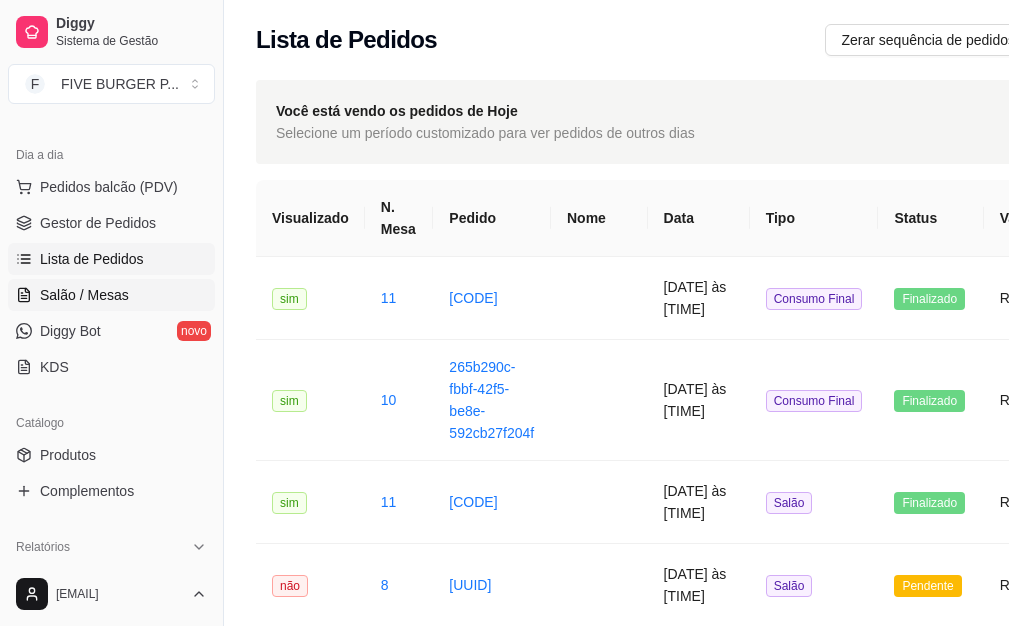 click on "Salão / Mesas" at bounding box center [84, 295] 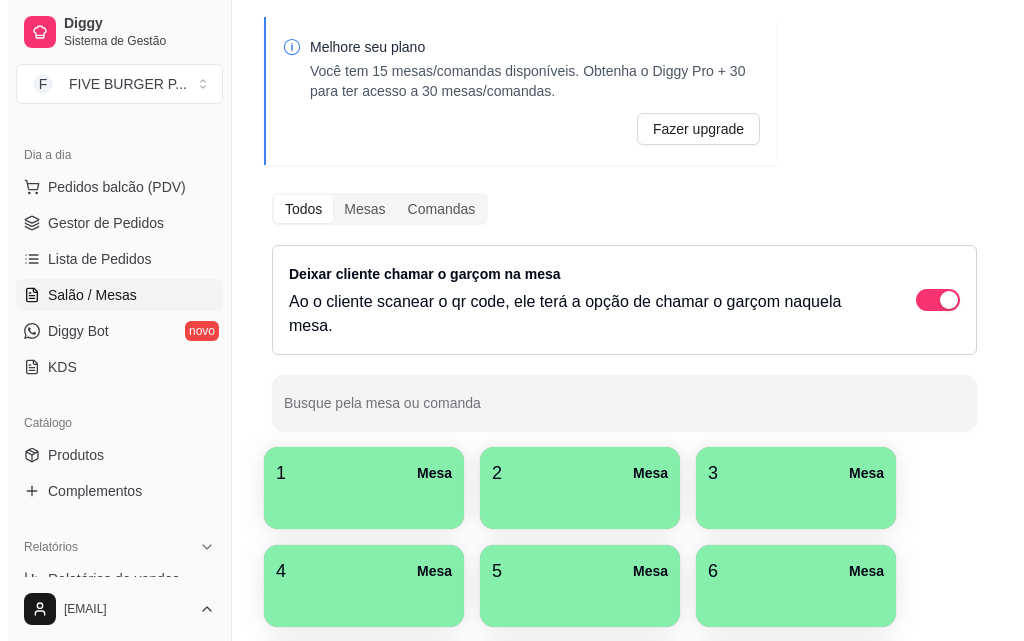 scroll, scrollTop: 500, scrollLeft: 0, axis: vertical 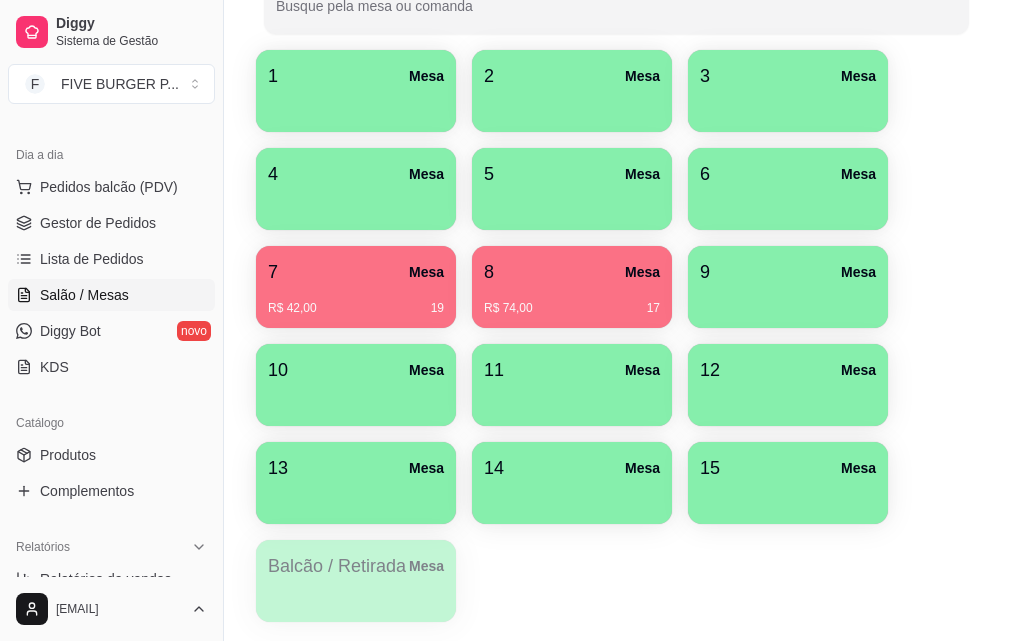 click on "R$ 74,00 17" at bounding box center [572, 308] 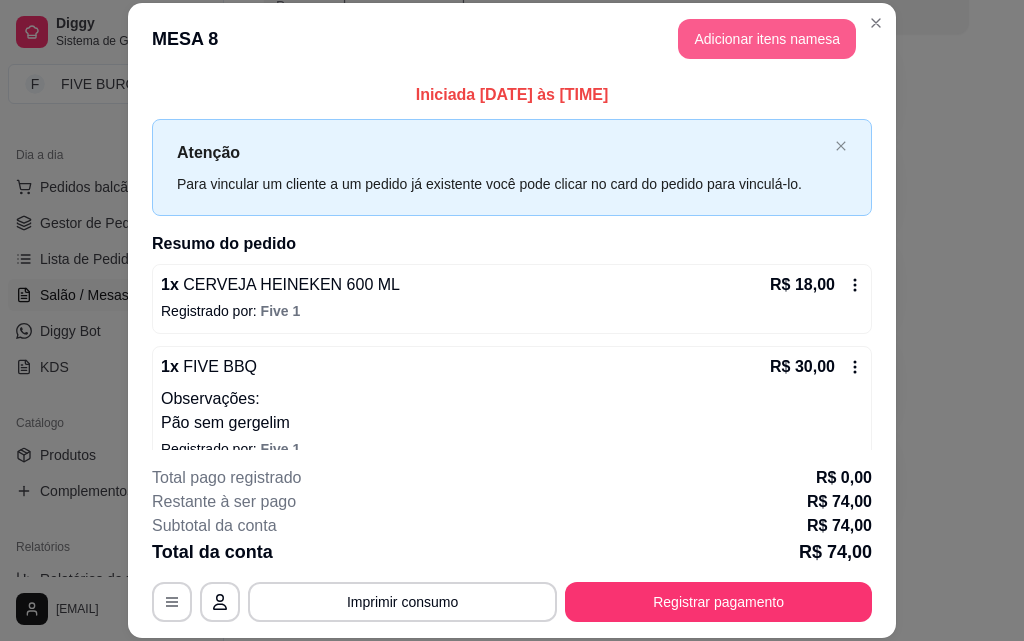 click on "Adicionar itens na  mesa" at bounding box center (767, 39) 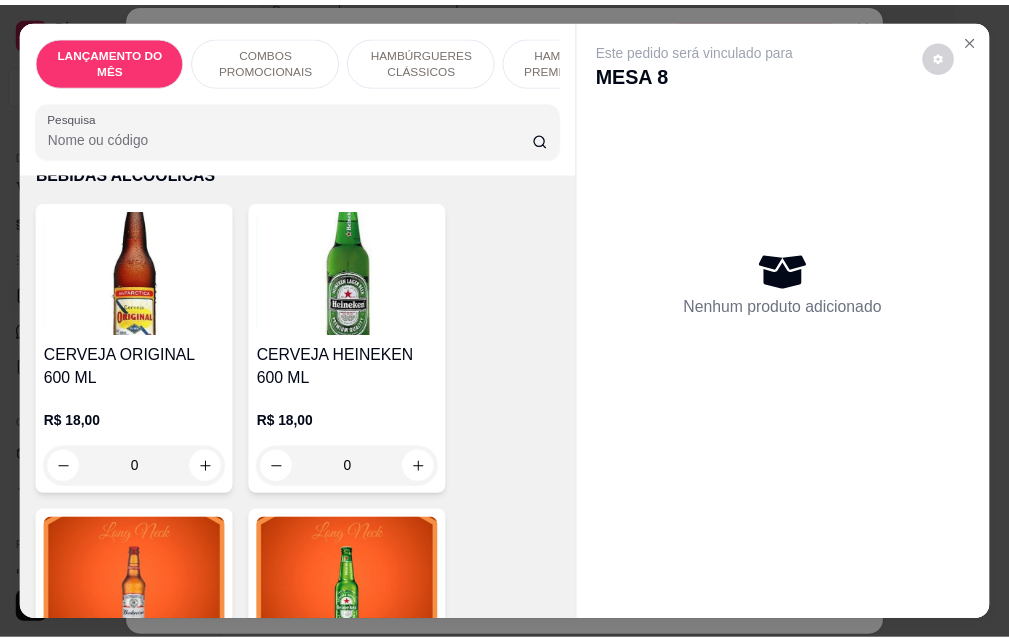 scroll, scrollTop: 9700, scrollLeft: 0, axis: vertical 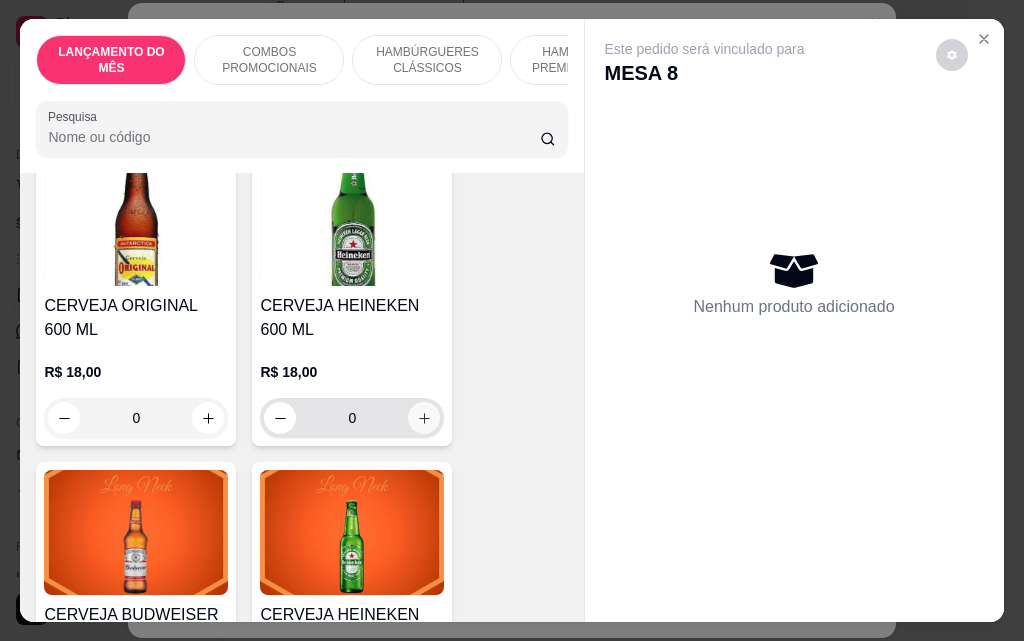 click 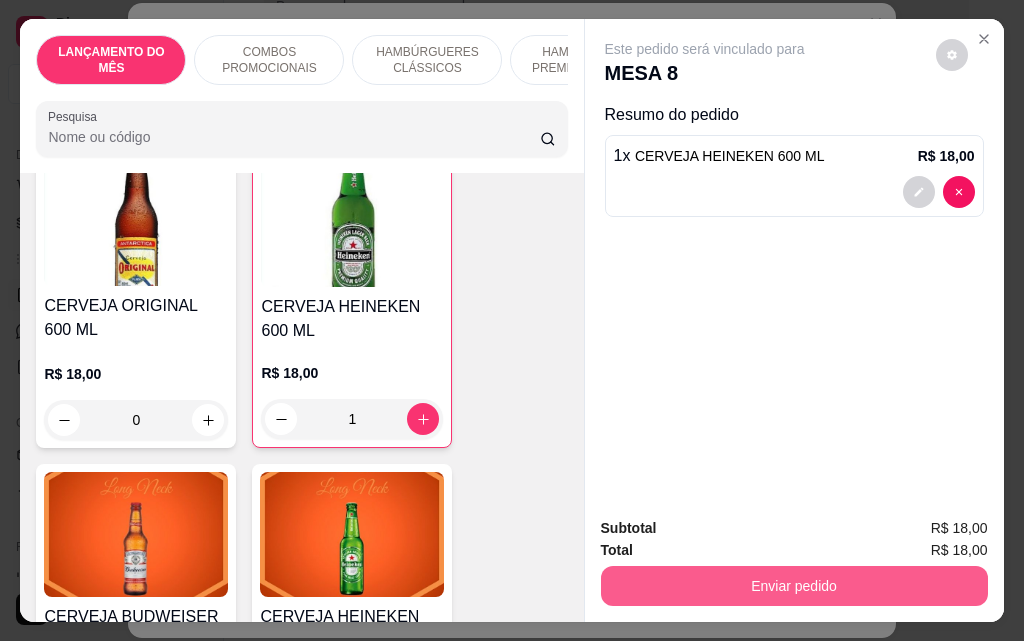 click on "Enviar pedido" at bounding box center [794, 586] 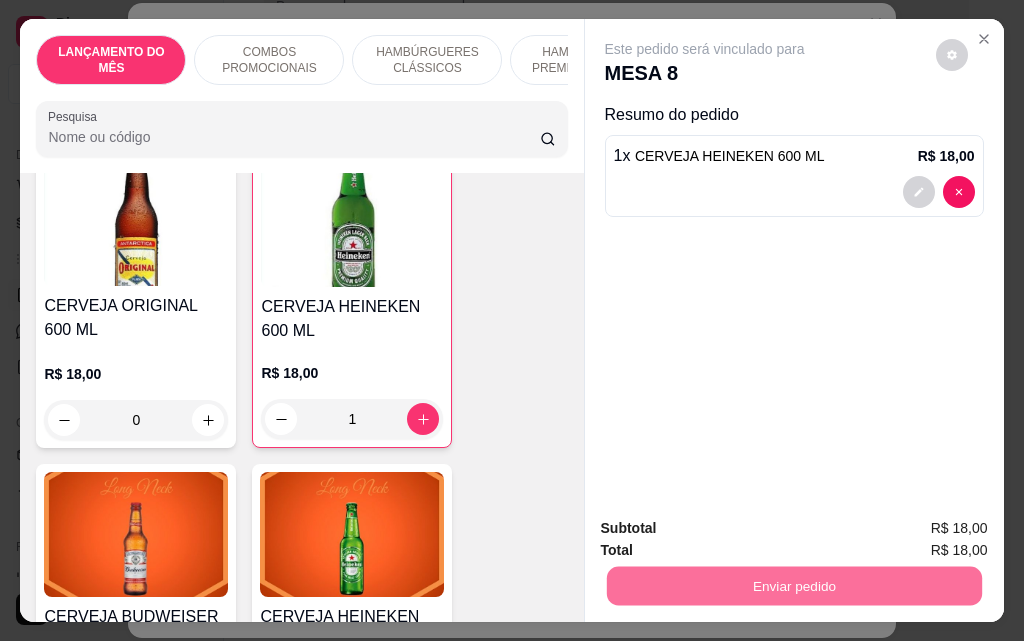 click on "Não registrar e enviar pedido" at bounding box center (728, 529) 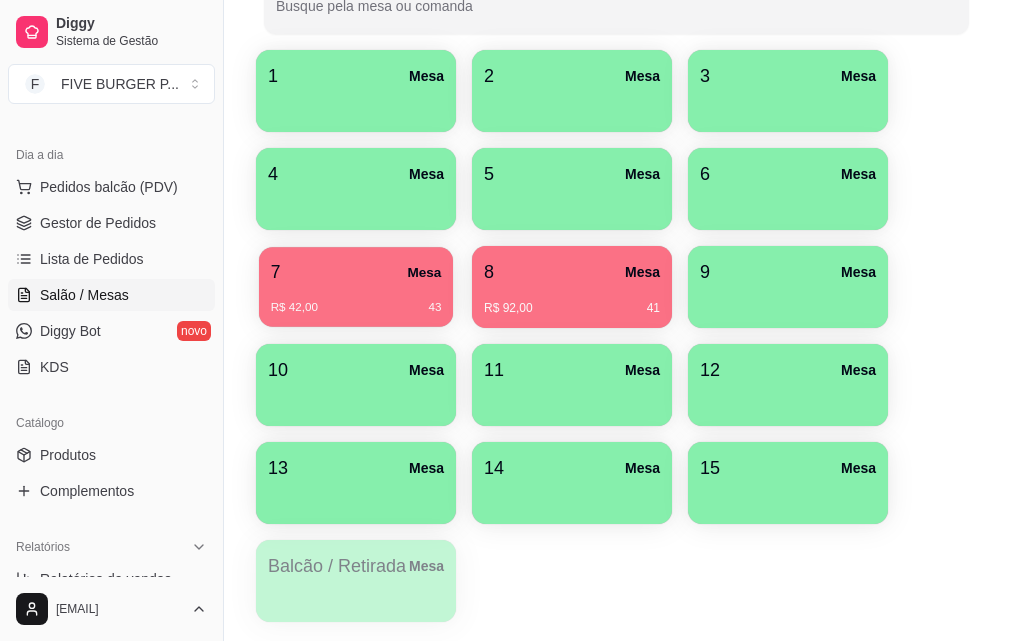 click on "R$ 42,00 43" at bounding box center [356, 308] 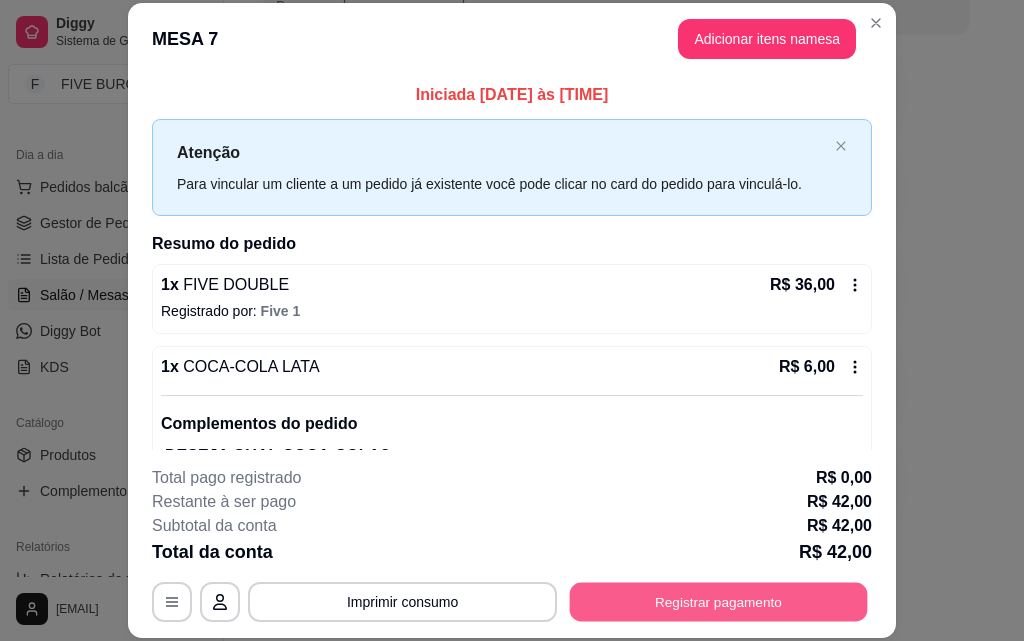 click on "Registrar pagamento" at bounding box center [719, 601] 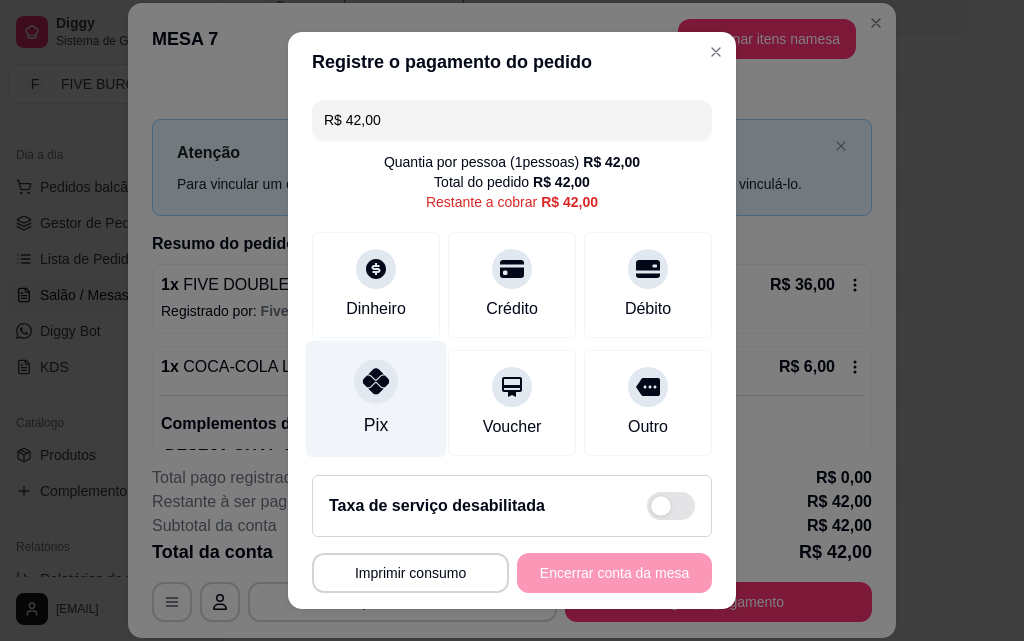 click 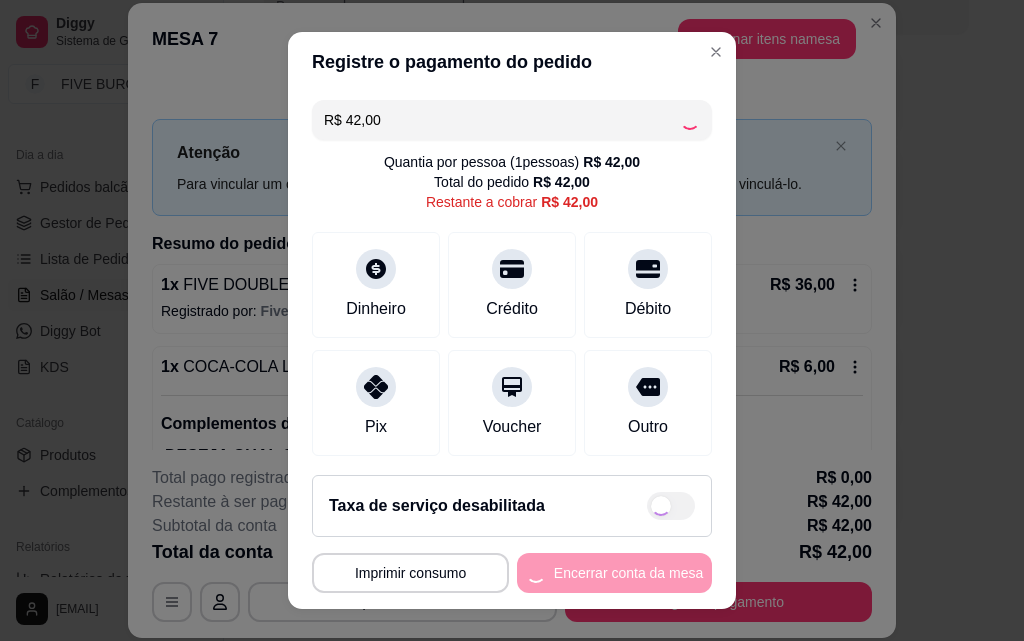 type on "R$ 0,00" 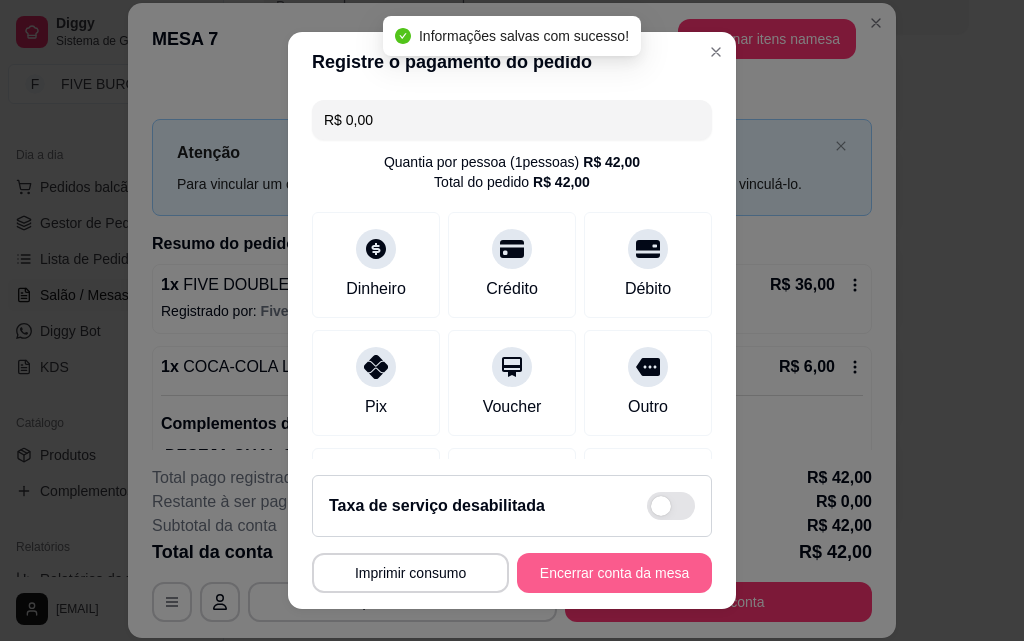 click on "Encerrar conta da mesa" at bounding box center [614, 573] 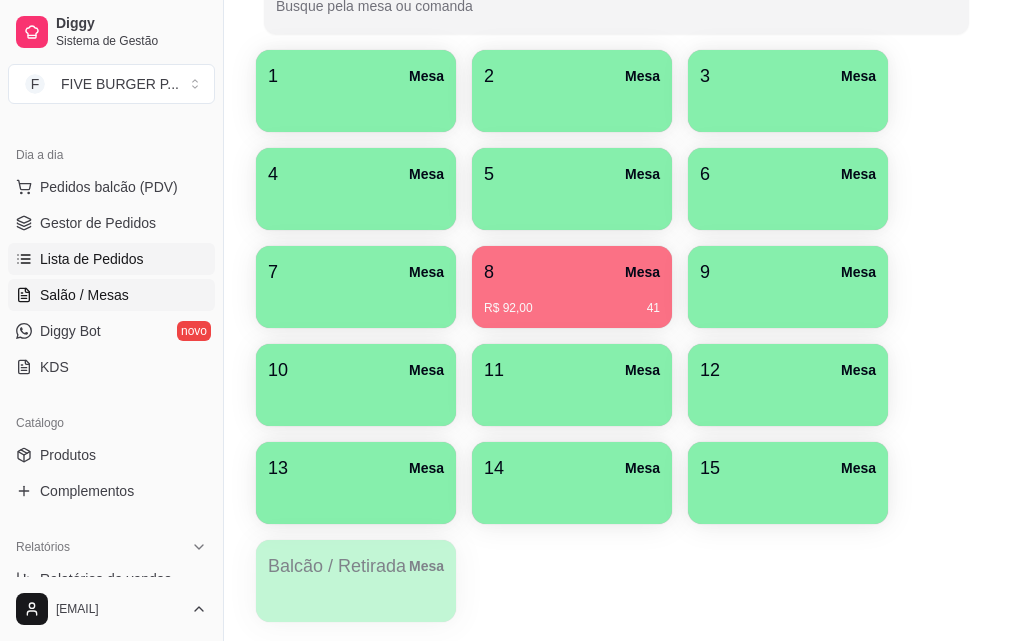 click on "Lista de Pedidos" at bounding box center [111, 259] 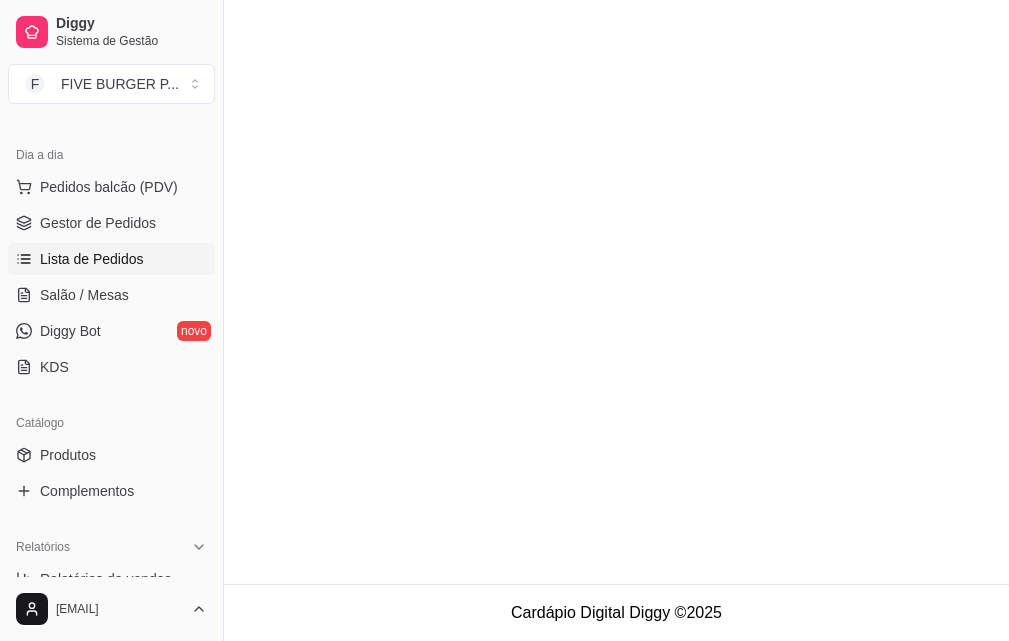 scroll, scrollTop: 0, scrollLeft: 0, axis: both 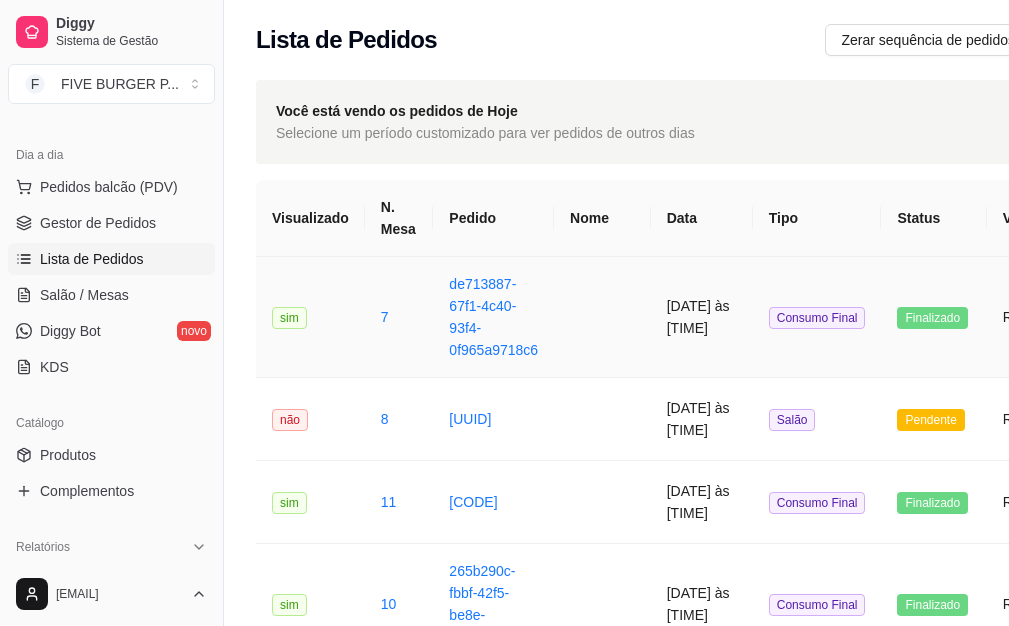 click at bounding box center (602, 317) 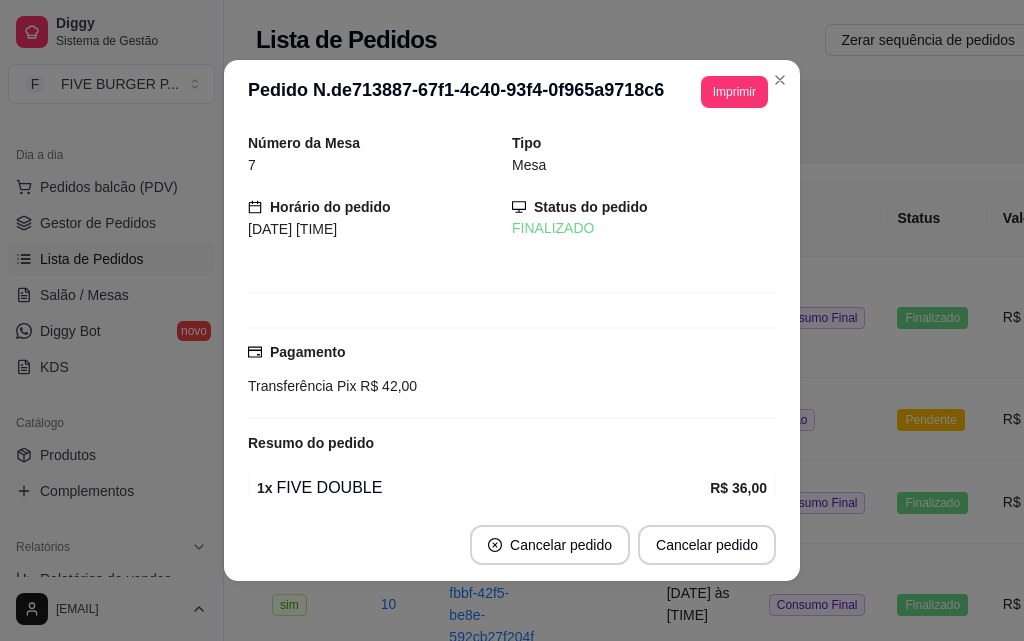 click on "**********" at bounding box center (512, 92) 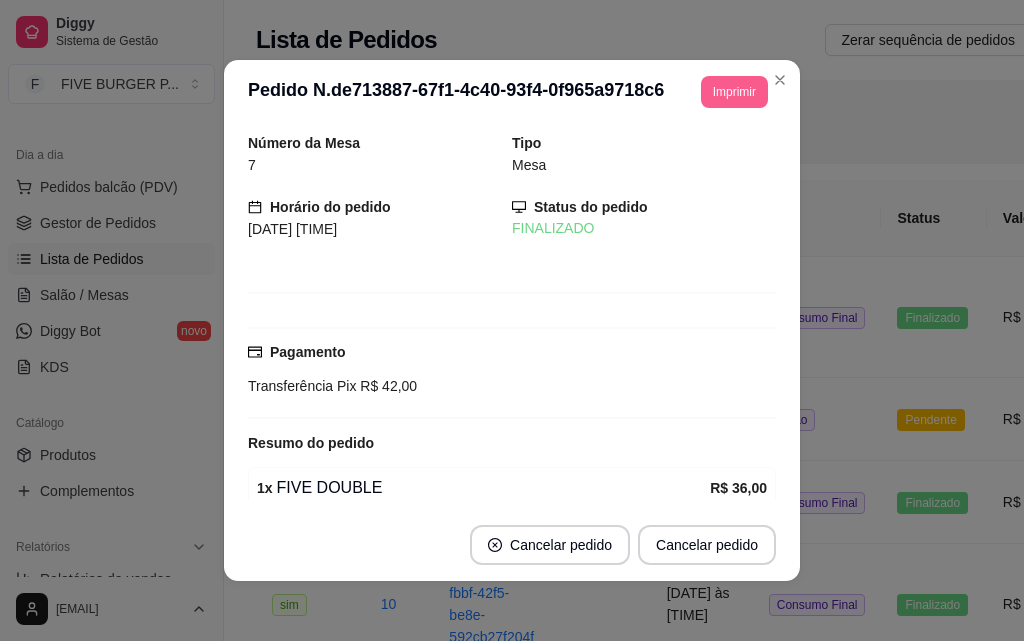 click on "Imprimir" at bounding box center [734, 92] 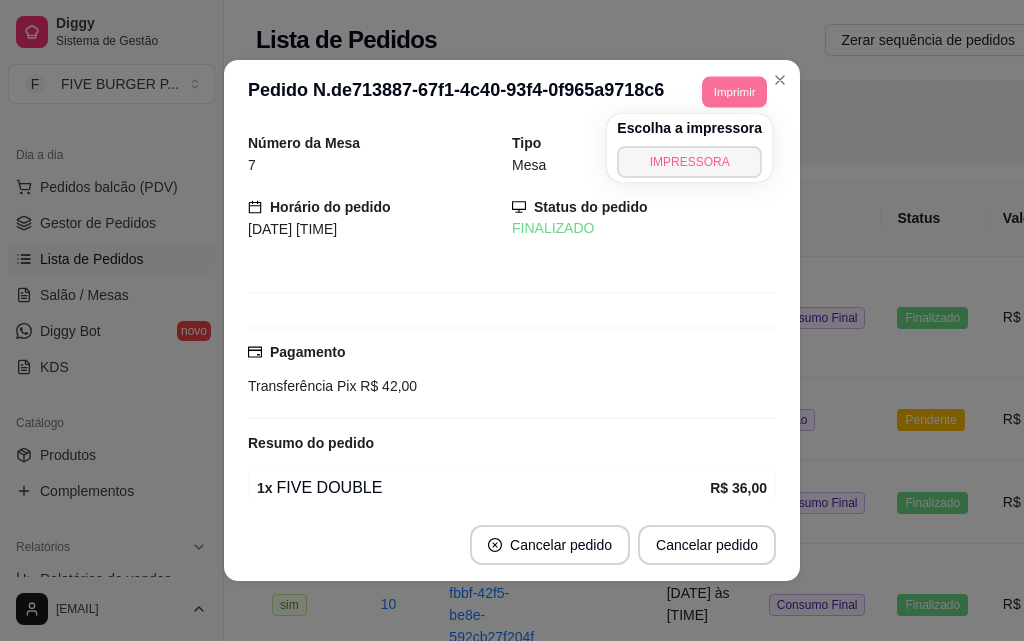 click on "IMPRESSORA" at bounding box center [689, 162] 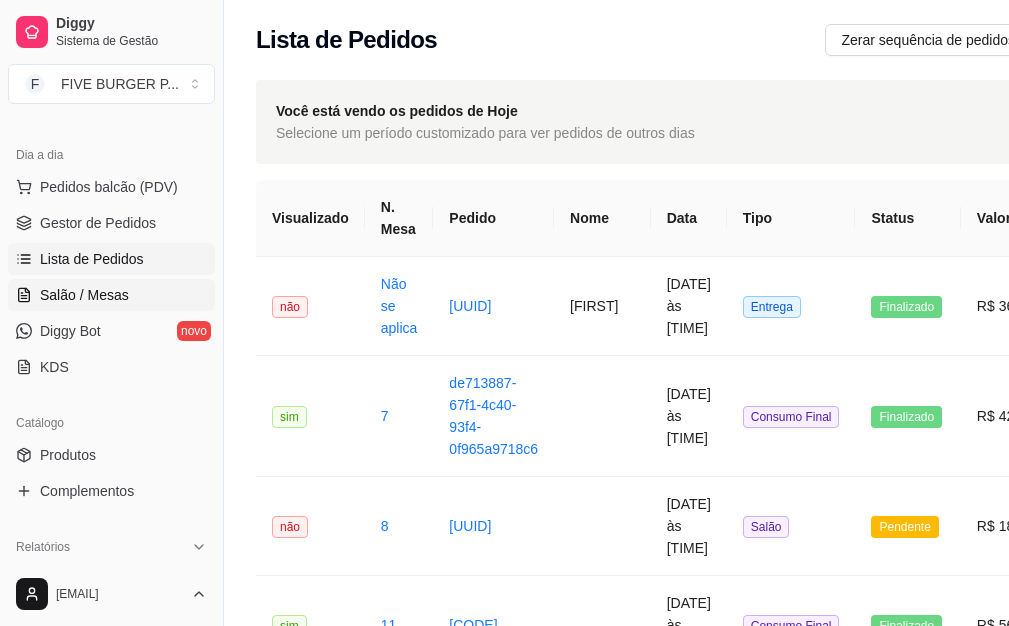 click on "Salão / Mesas" at bounding box center [84, 295] 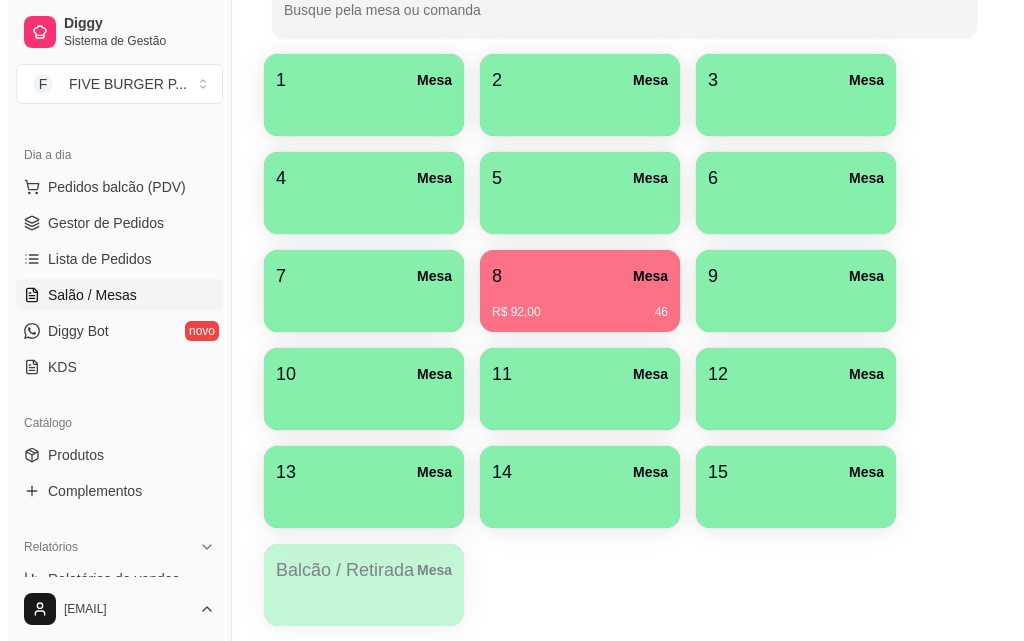scroll, scrollTop: 500, scrollLeft: 0, axis: vertical 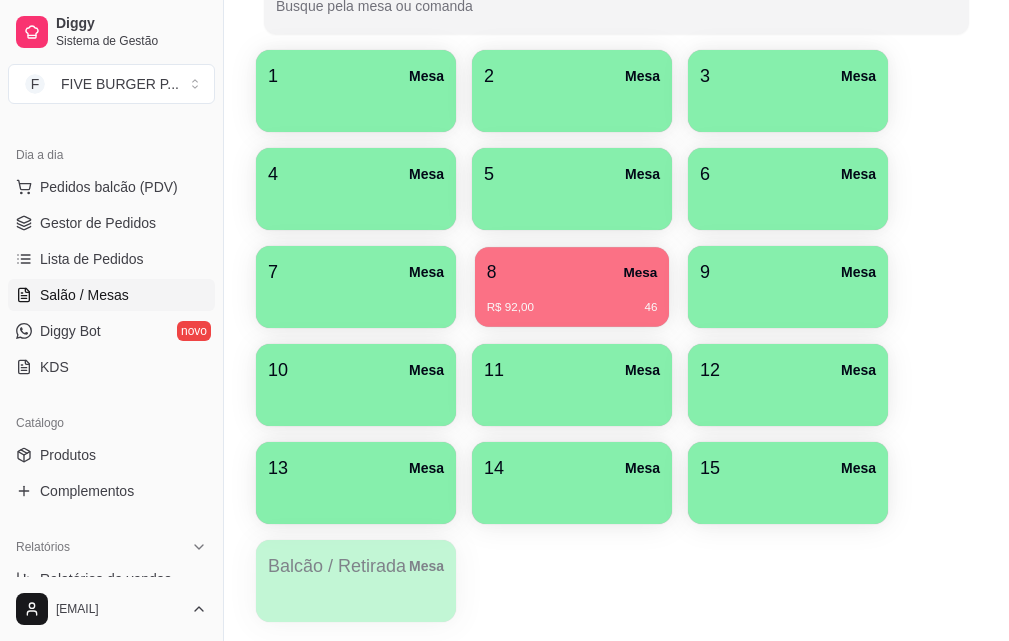 click on "R$ 92,00 46" at bounding box center [572, 300] 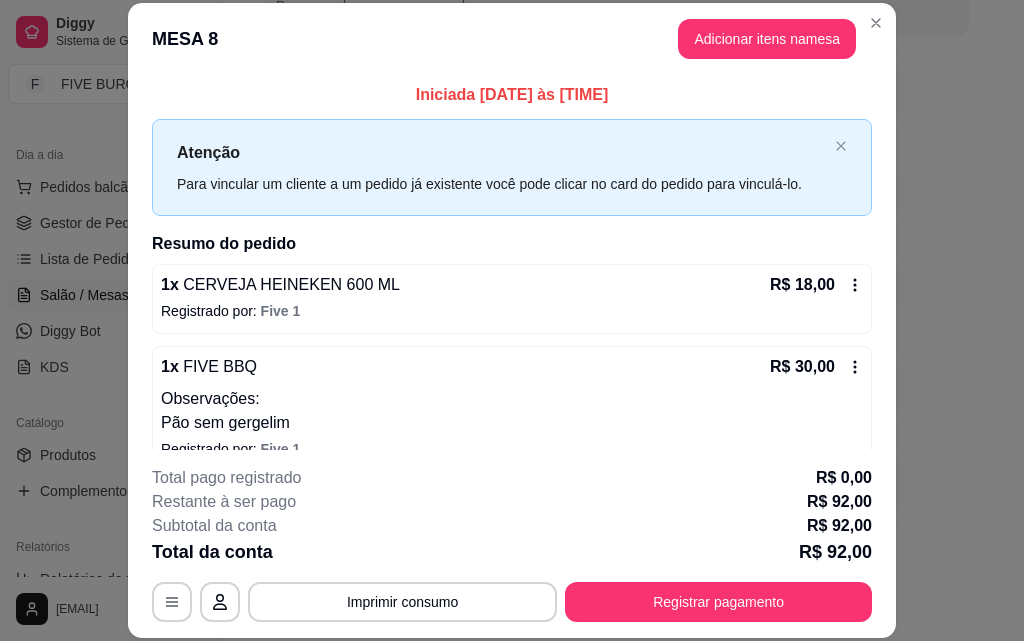 scroll, scrollTop: 194, scrollLeft: 0, axis: vertical 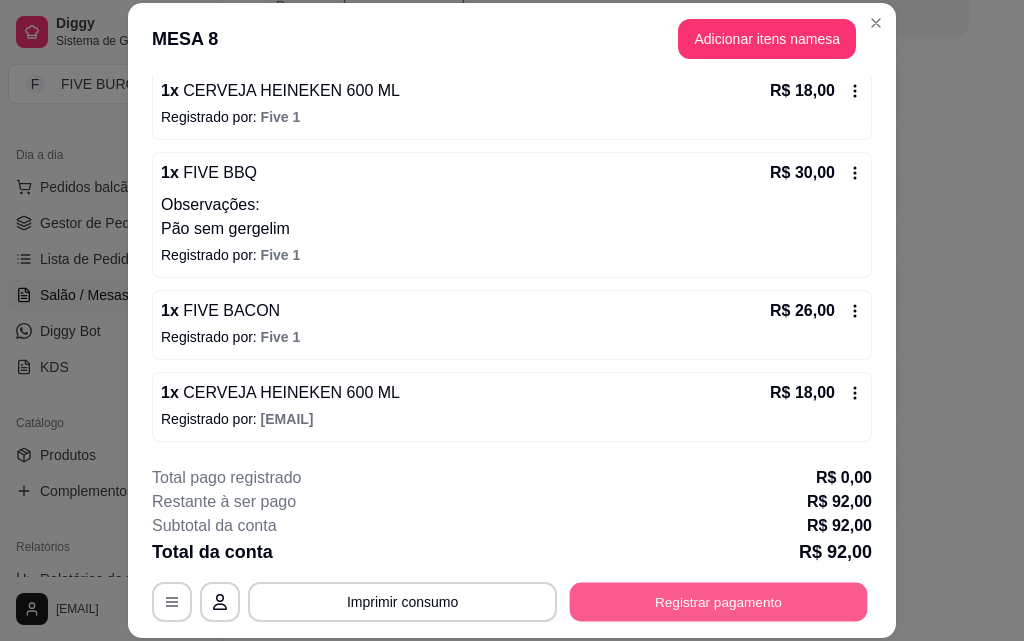 click on "Registrar pagamento" at bounding box center [719, 601] 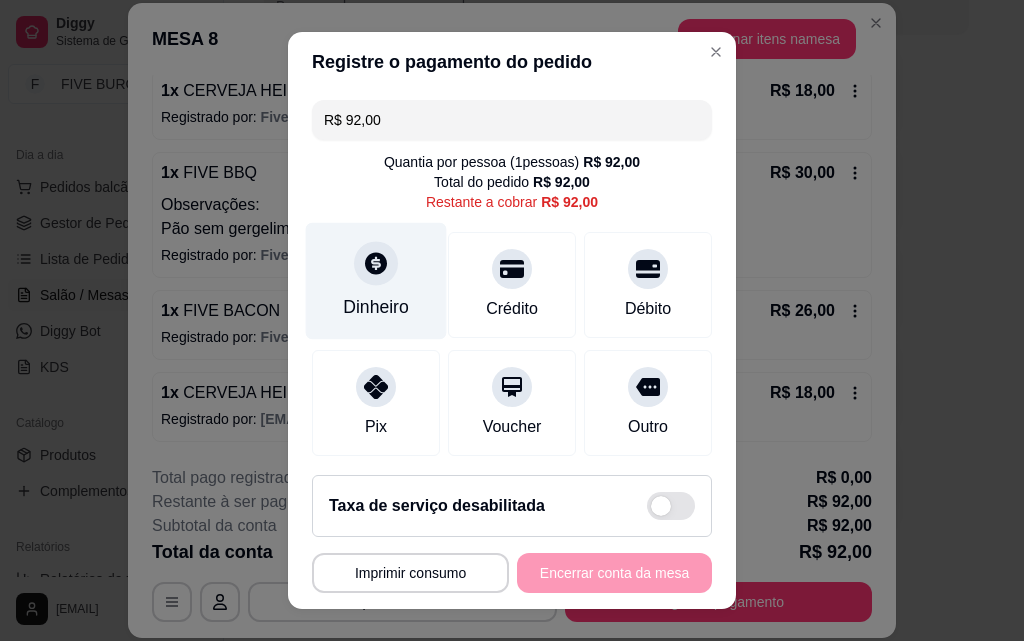 click on "Dinheiro" at bounding box center (376, 281) 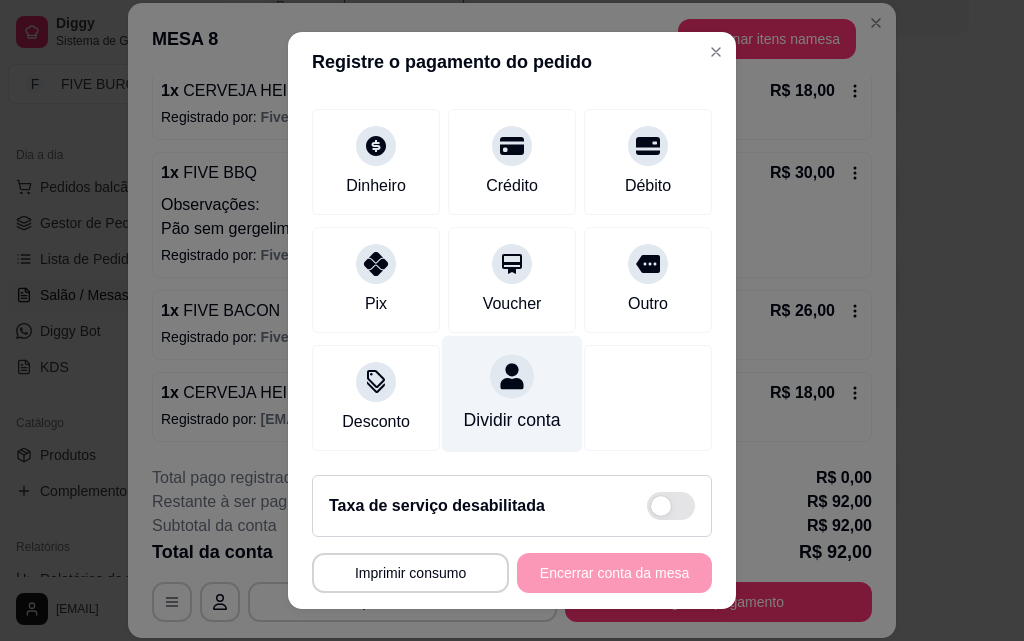 scroll, scrollTop: 147, scrollLeft: 0, axis: vertical 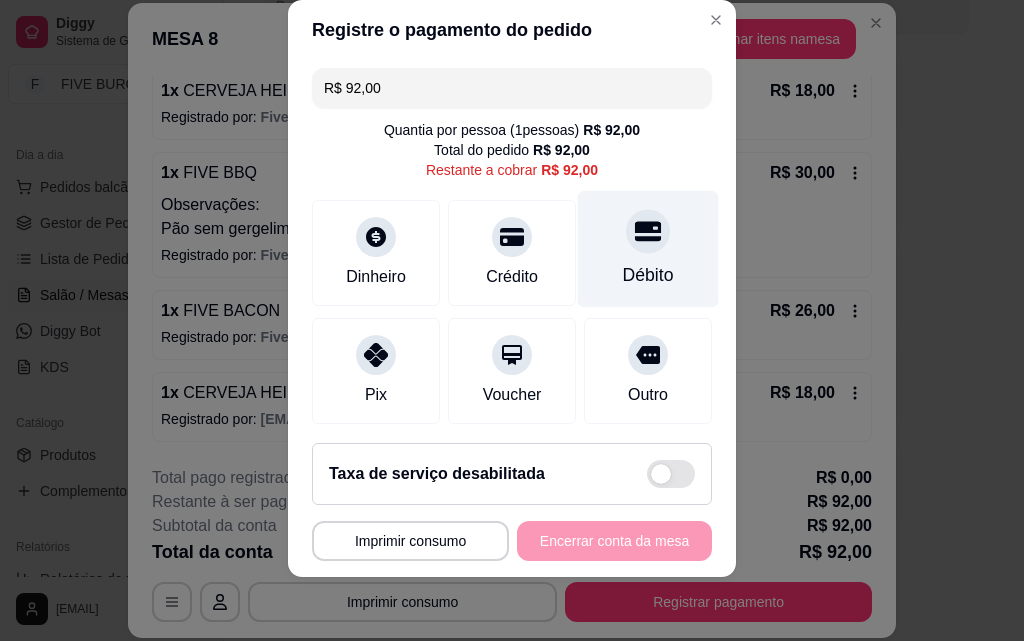 click on "Débito" at bounding box center (648, 275) 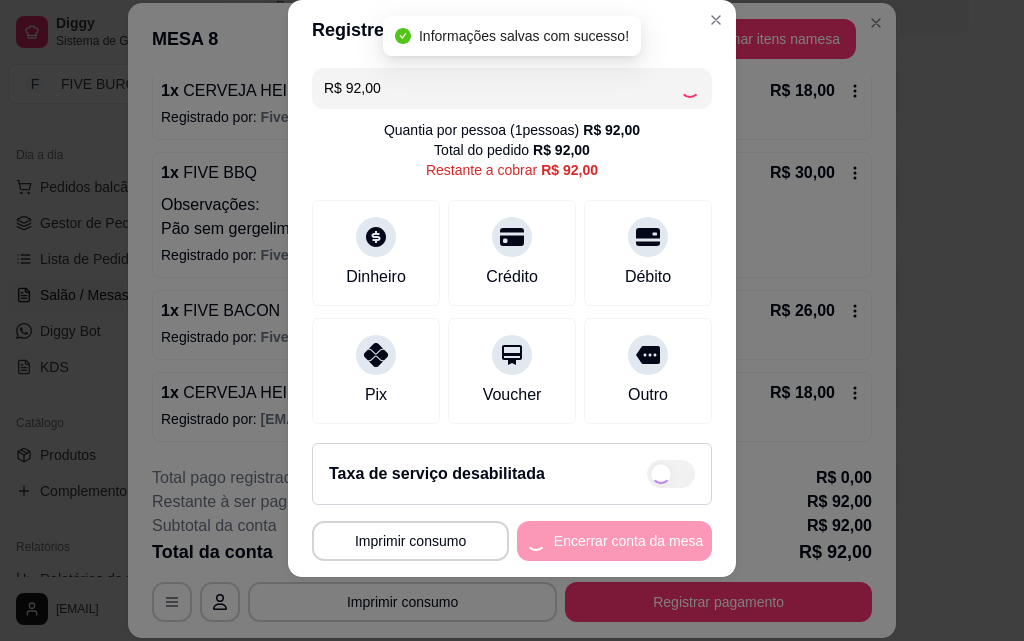 type on "R$ 0,00" 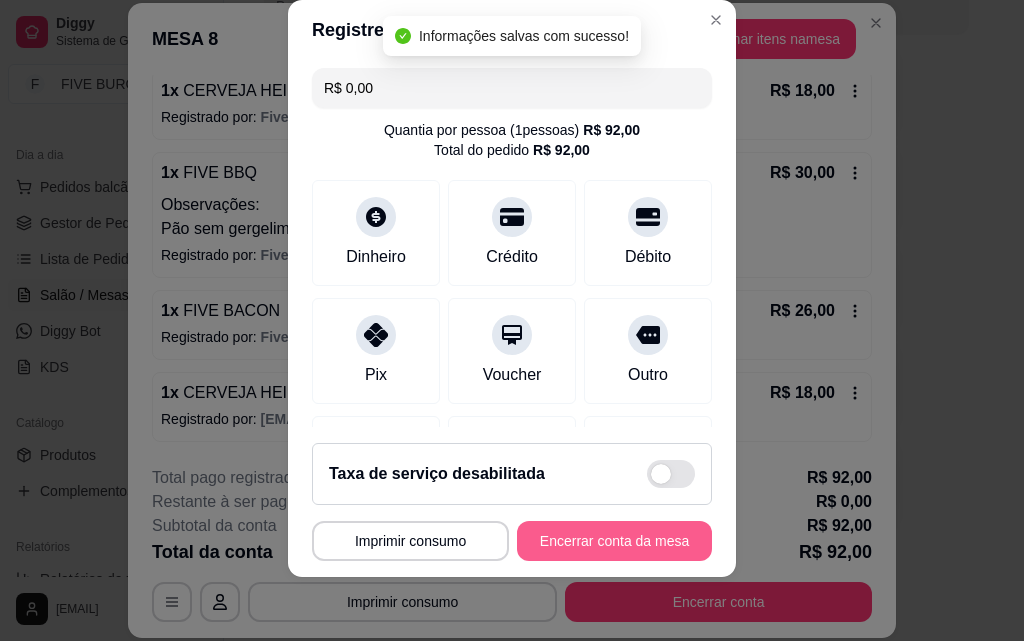 click on "Encerrar conta da mesa" at bounding box center (614, 541) 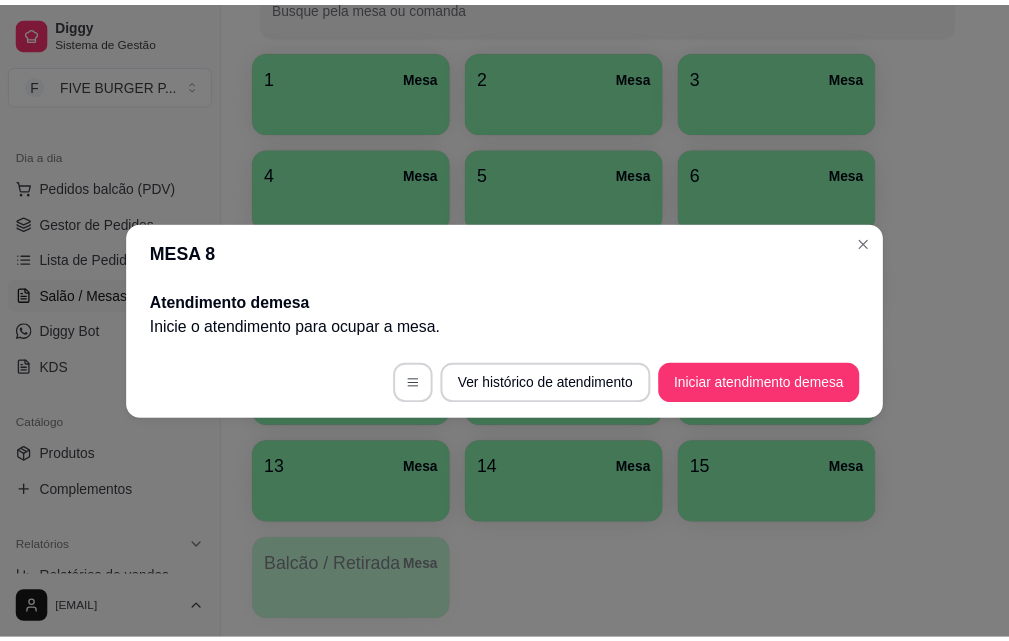 scroll, scrollTop: 0, scrollLeft: 0, axis: both 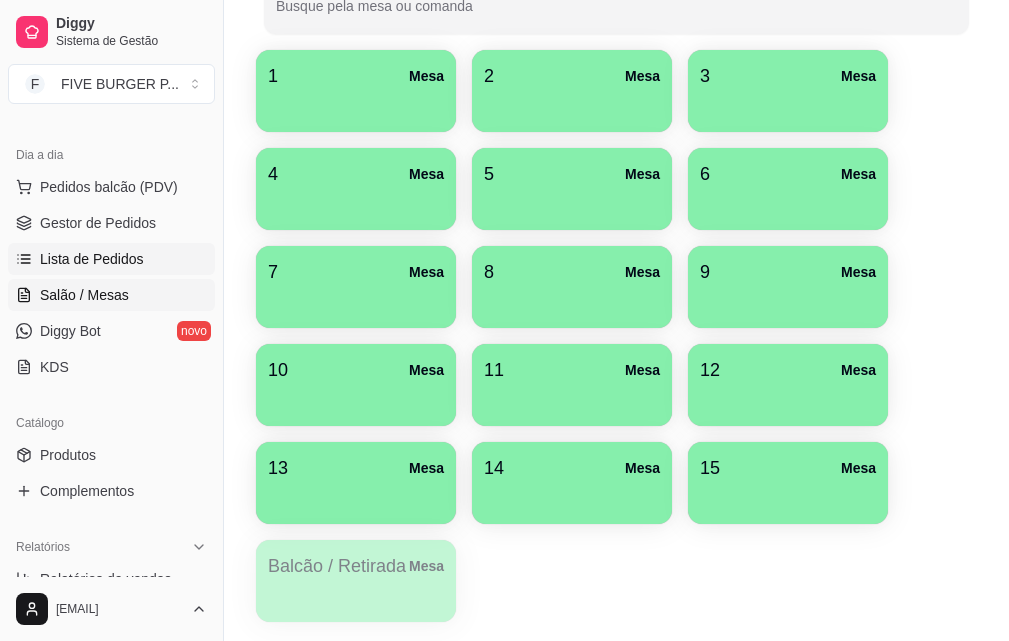 click on "Lista de Pedidos" at bounding box center [111, 259] 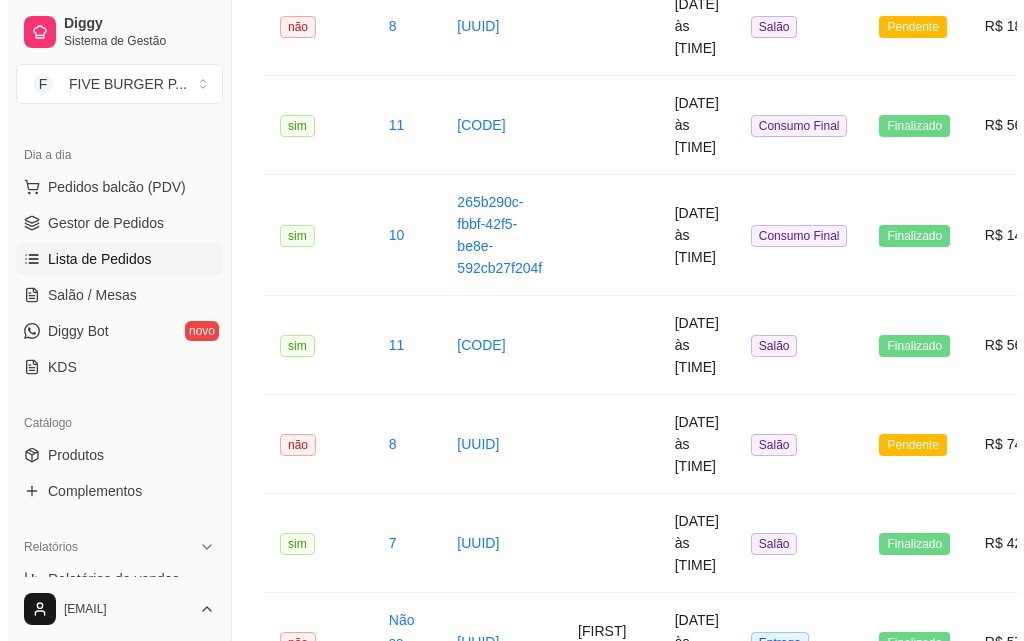 scroll, scrollTop: 0, scrollLeft: 0, axis: both 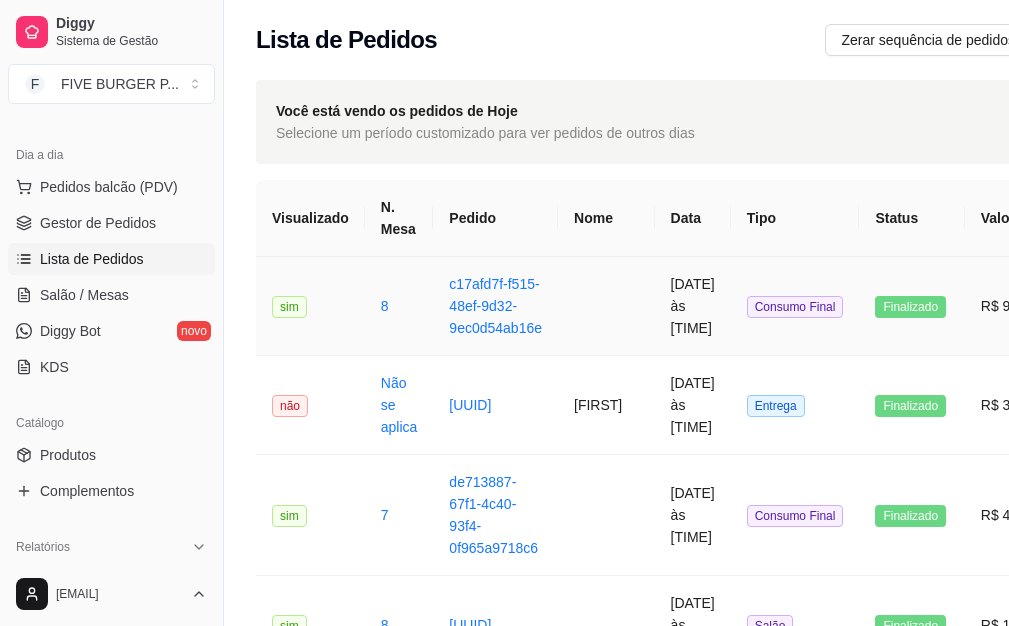 click at bounding box center (606, 306) 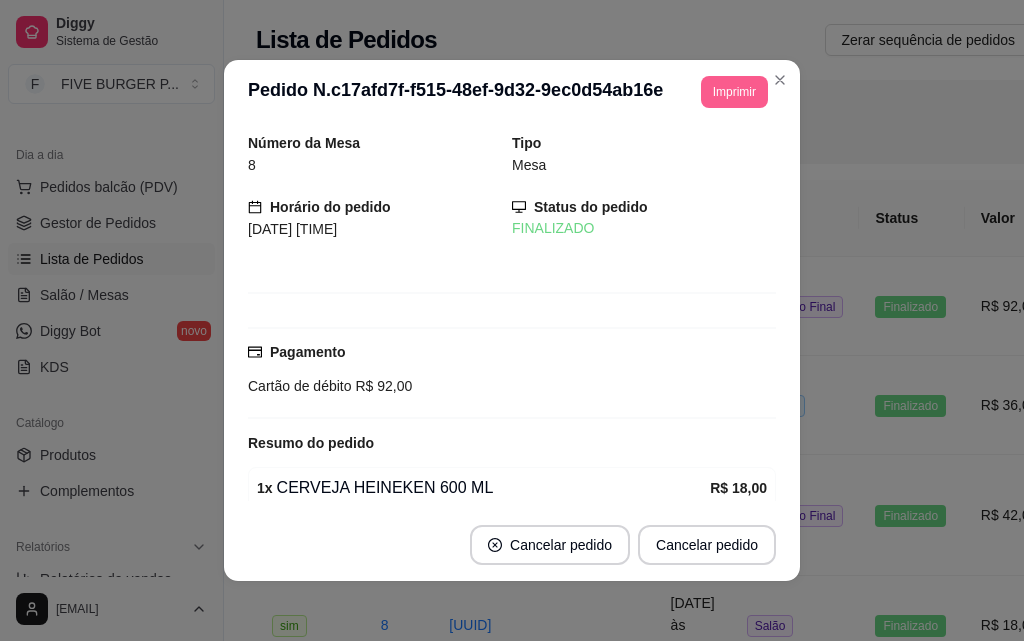 click on "Imprimir" at bounding box center (734, 92) 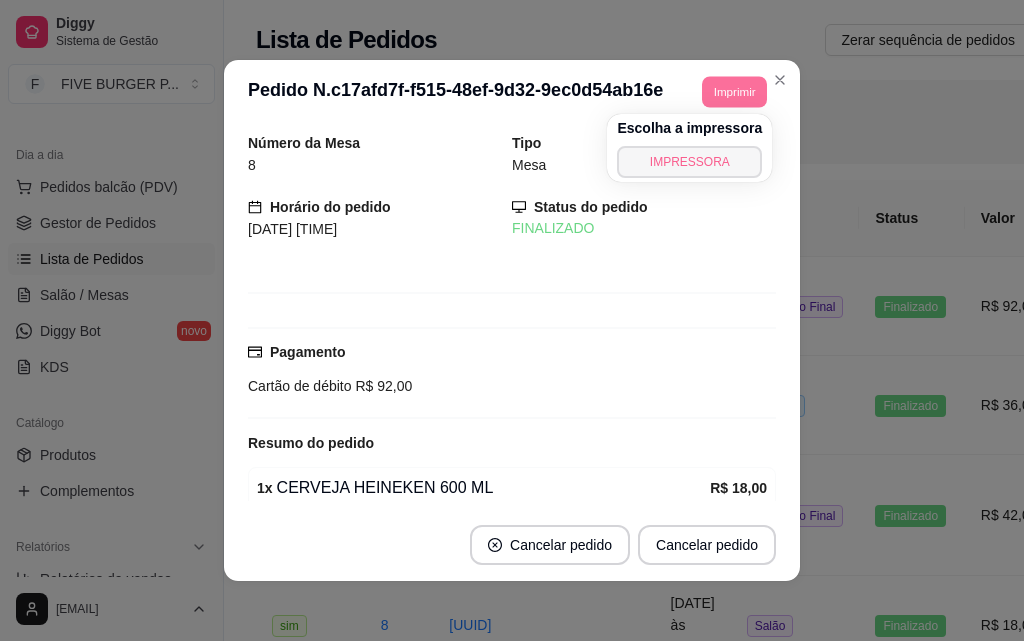 click on "IMPRESSORA" at bounding box center (689, 162) 